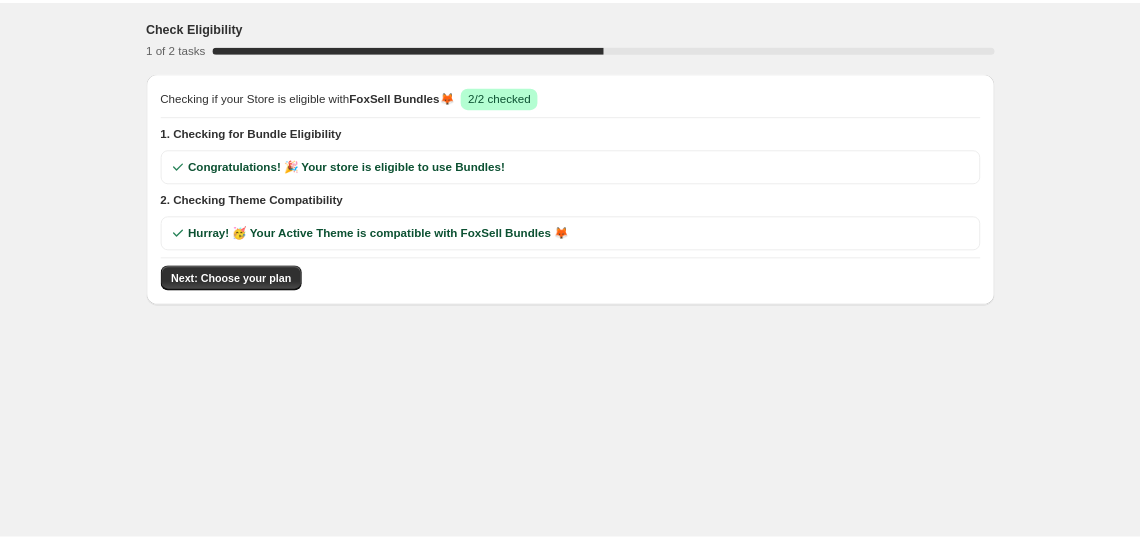 scroll, scrollTop: 0, scrollLeft: 0, axis: both 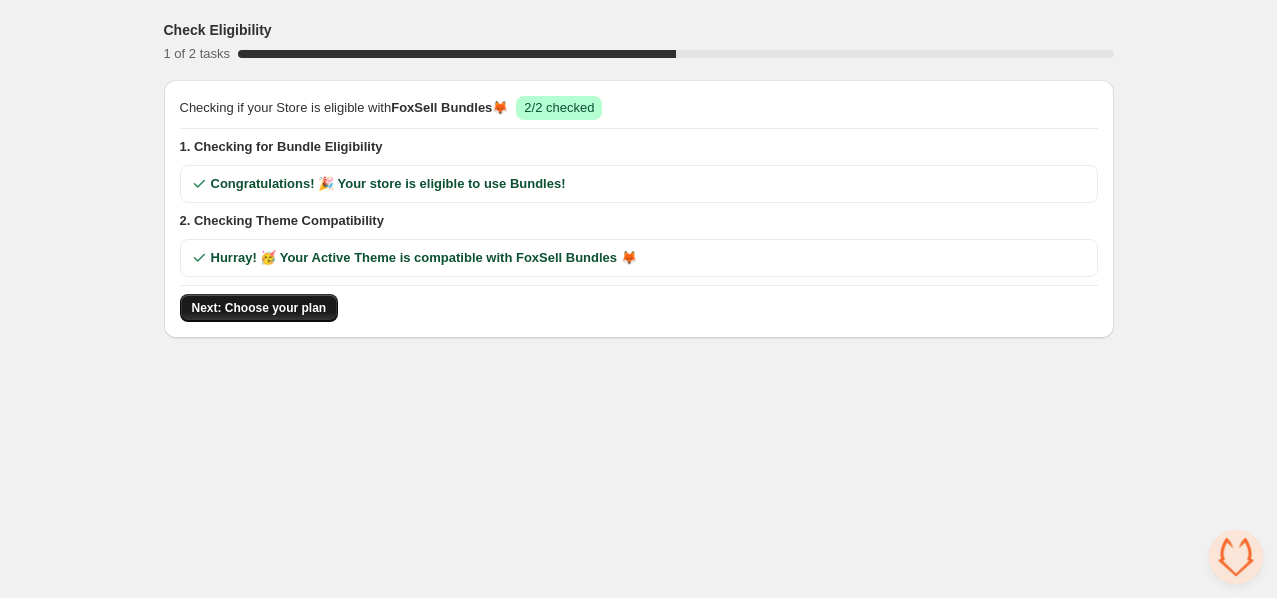 click on "Next: Choose your plan" at bounding box center [259, 308] 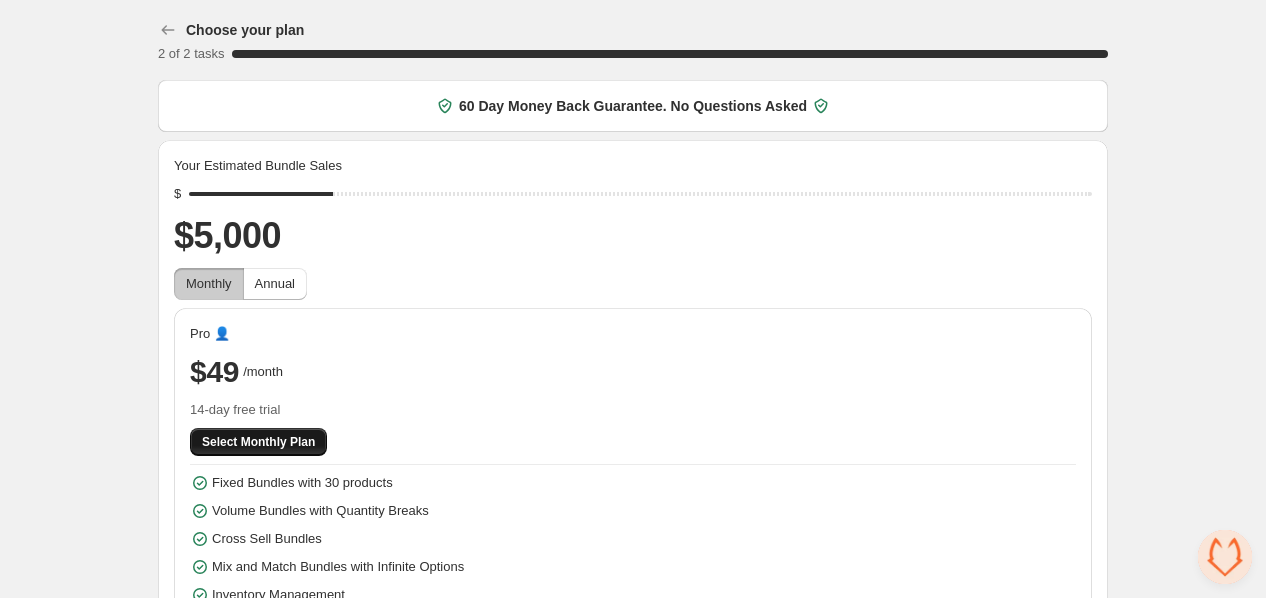 click on "Select Monthly Plan" at bounding box center [258, 442] 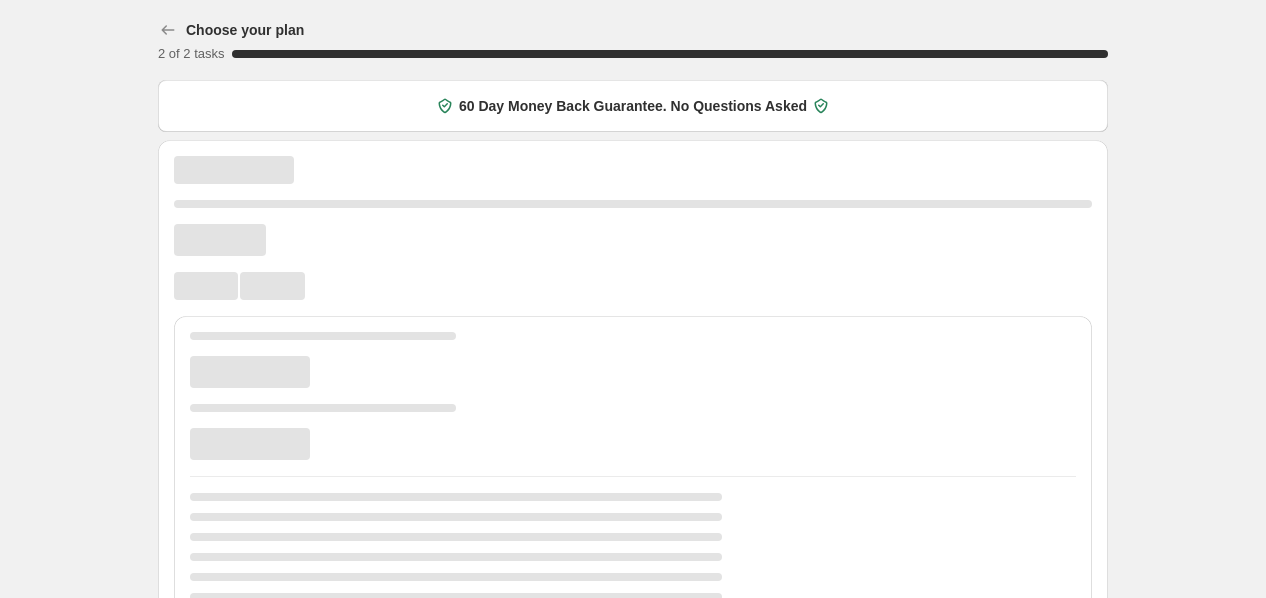 scroll, scrollTop: 0, scrollLeft: 0, axis: both 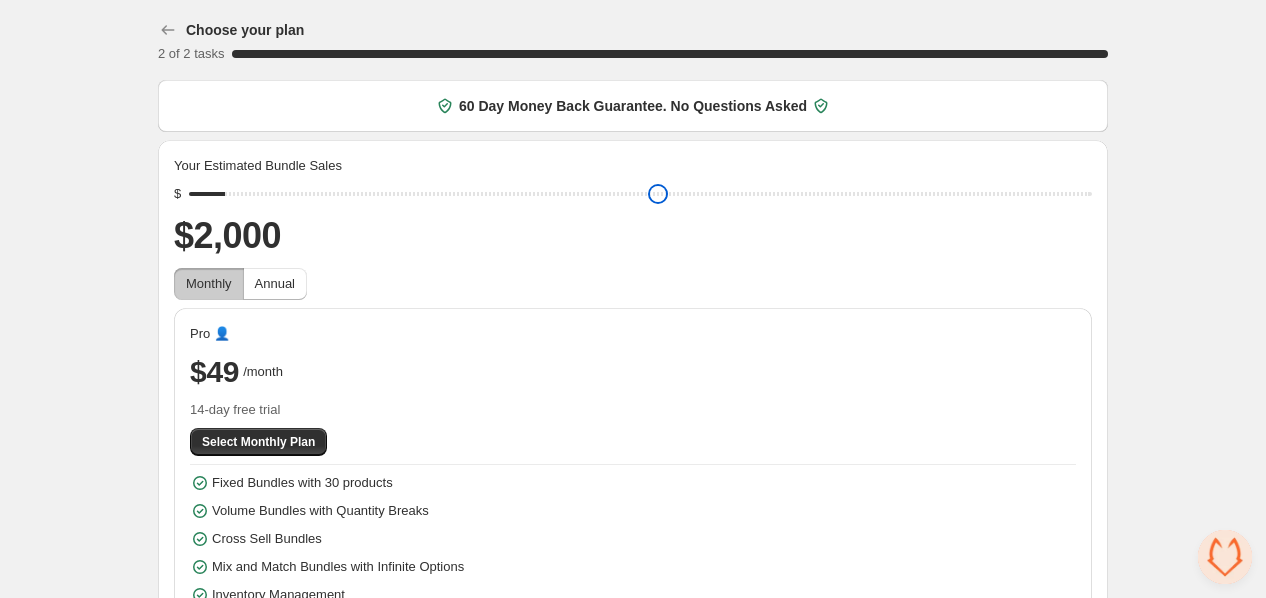 drag, startPoint x: 333, startPoint y: 193, endPoint x: 235, endPoint y: 206, distance: 98.85848 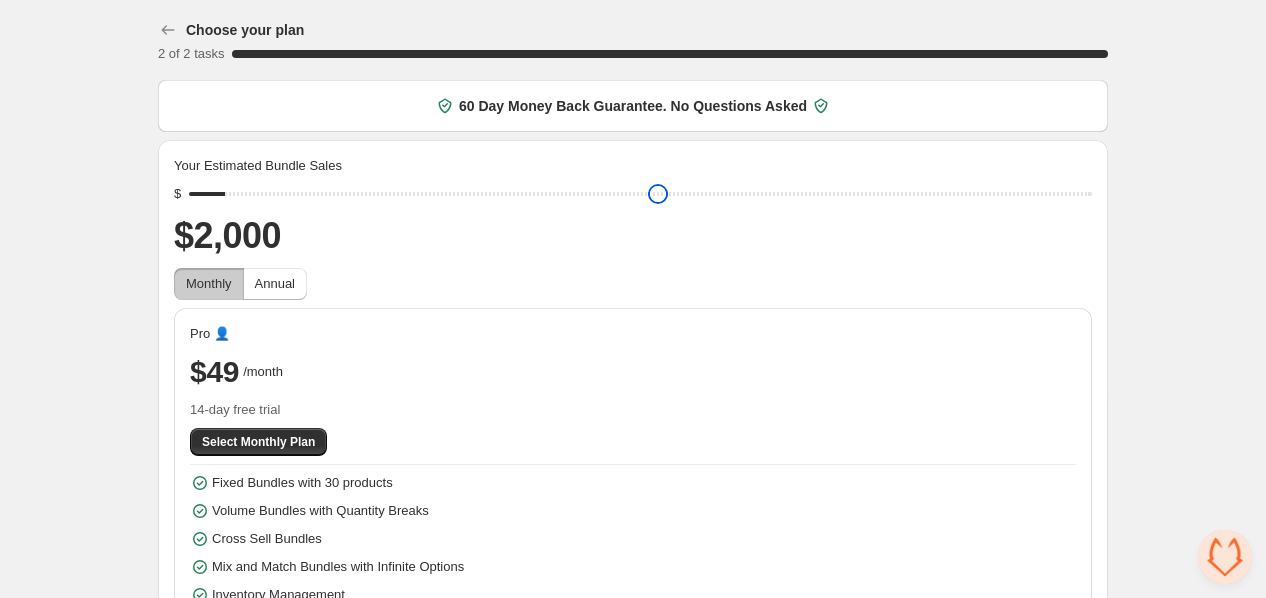 click at bounding box center [640, 194] 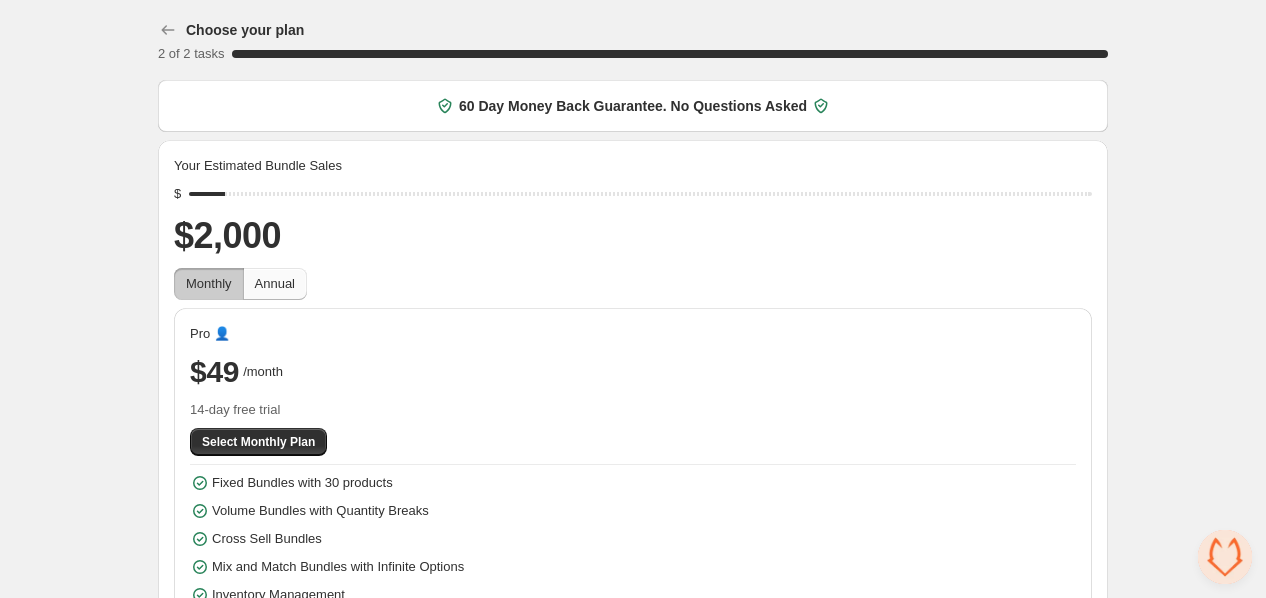 click on "Annual" at bounding box center (275, 283) 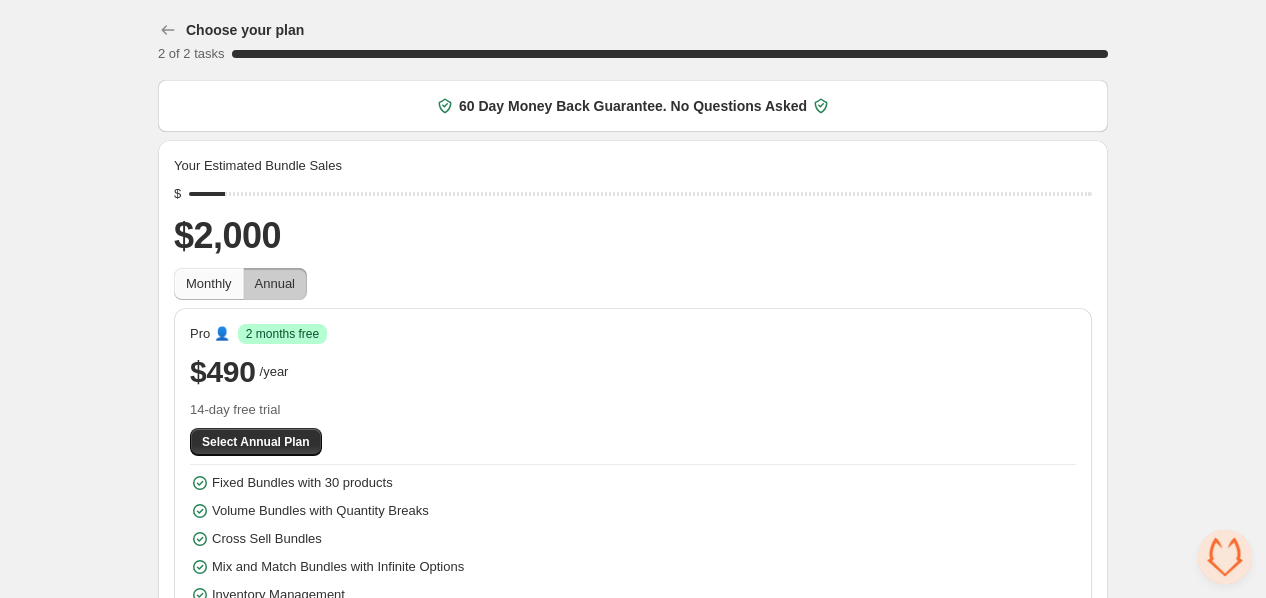click on "Monthly" at bounding box center (209, 283) 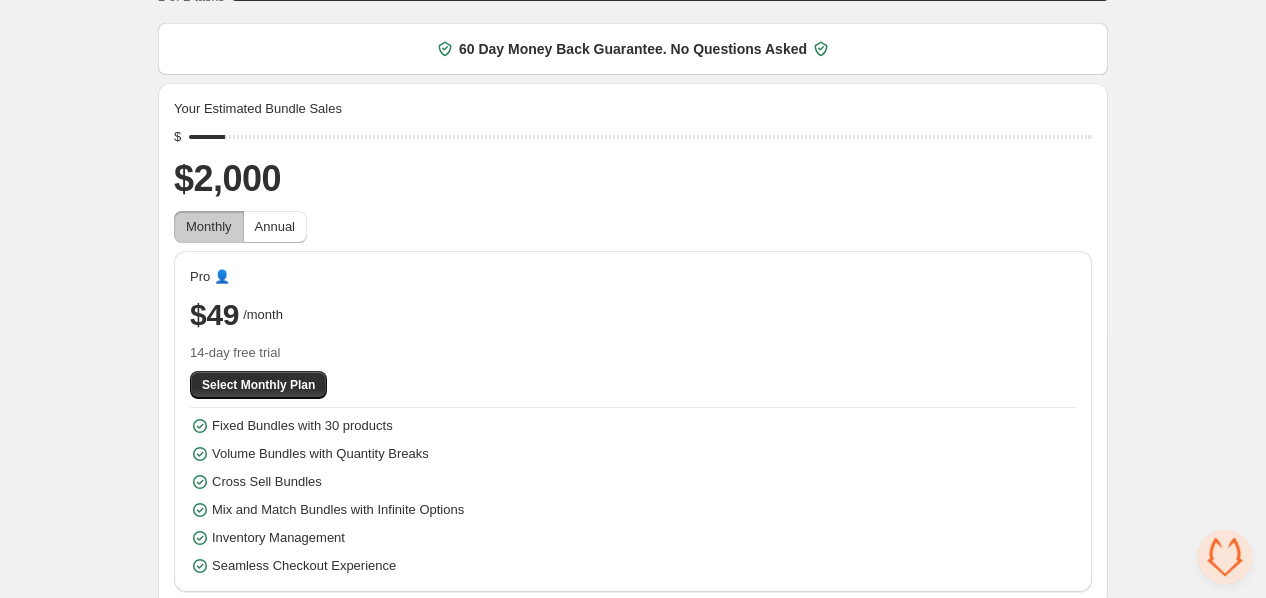 scroll, scrollTop: 74, scrollLeft: 0, axis: vertical 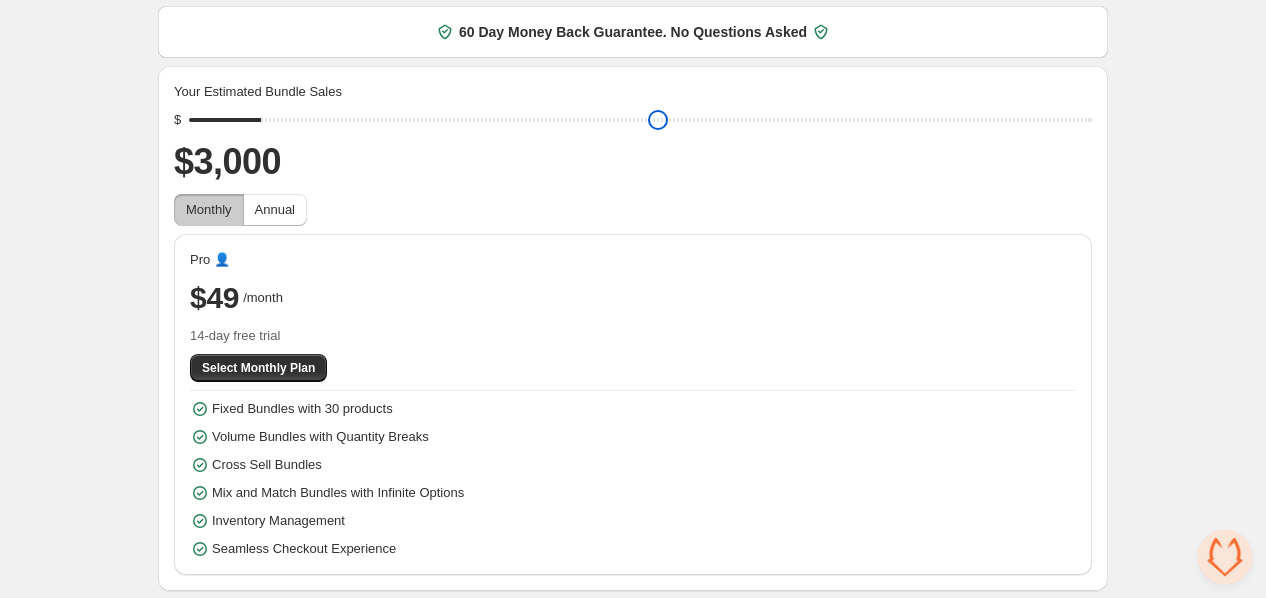 drag, startPoint x: 233, startPoint y: 120, endPoint x: 276, endPoint y: 118, distance: 43.046486 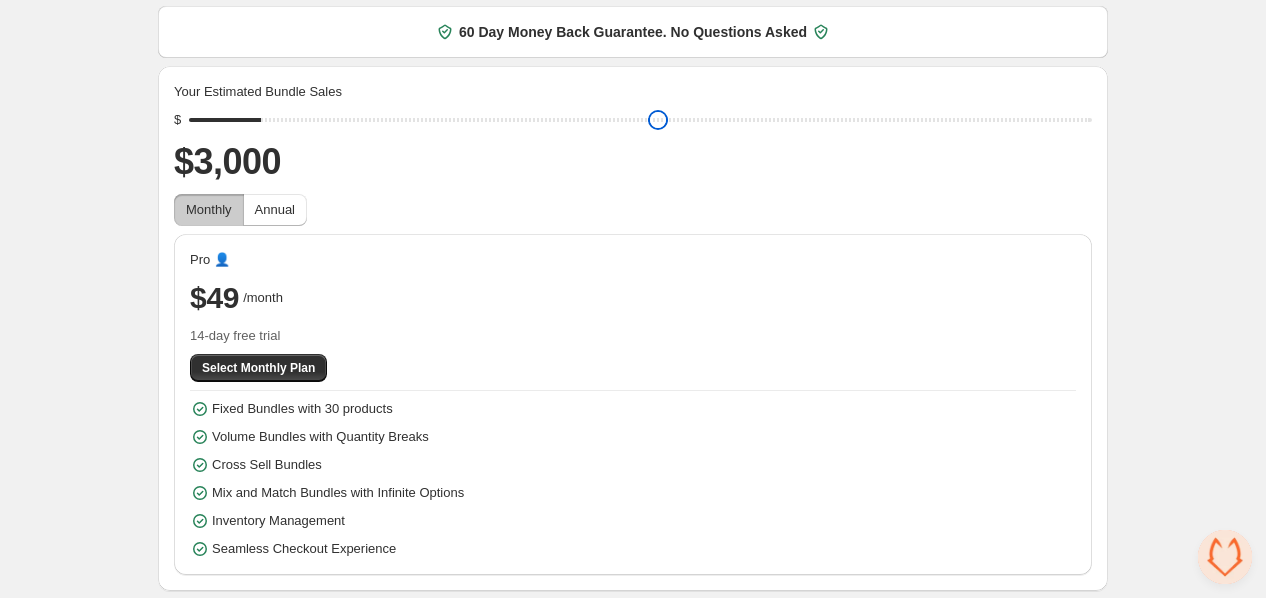 type on "****" 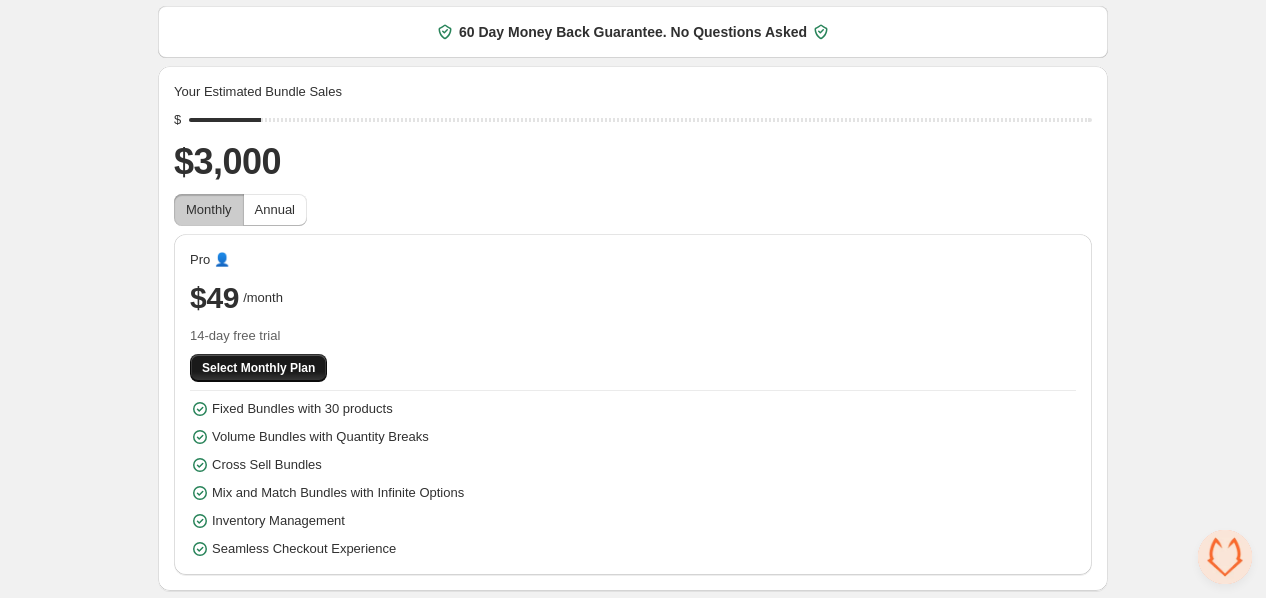 click on "Select Monthly Plan" at bounding box center (258, 368) 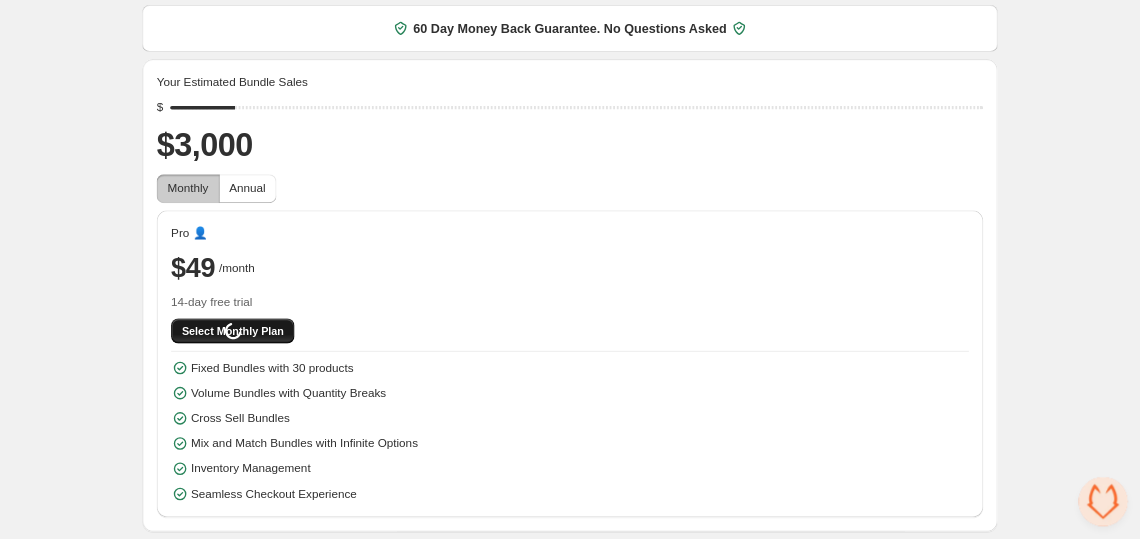 scroll, scrollTop: 74, scrollLeft: 0, axis: vertical 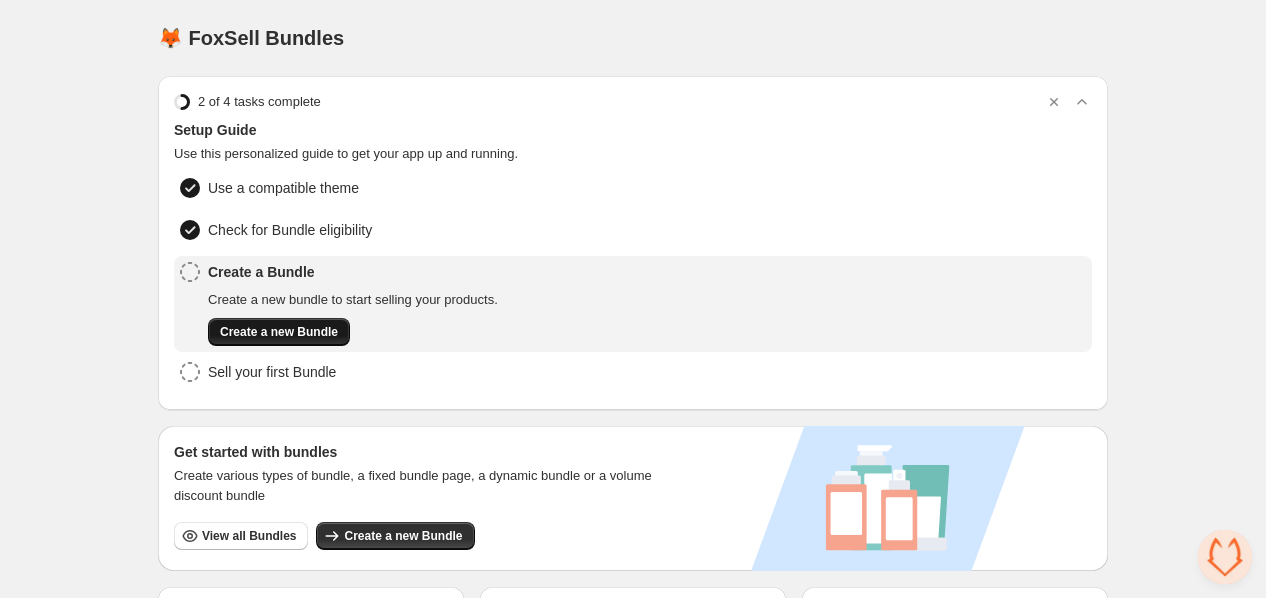 click on "Create a new Bundle" at bounding box center (279, 332) 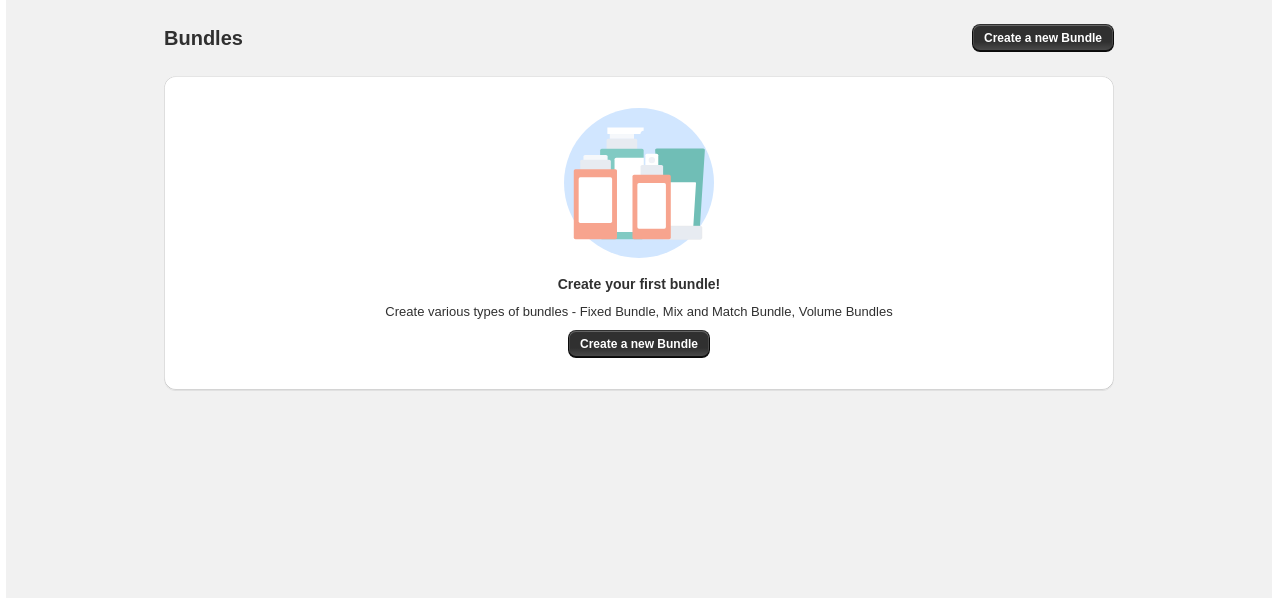 scroll, scrollTop: 0, scrollLeft: 0, axis: both 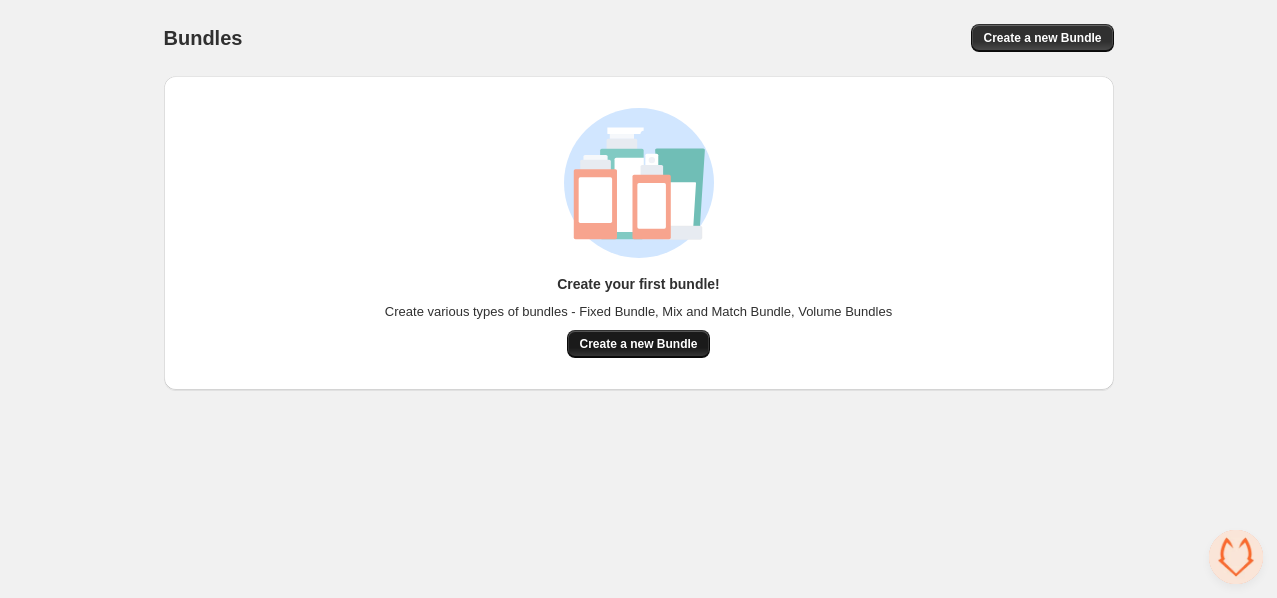 click on "Create a new Bundle" at bounding box center [638, 344] 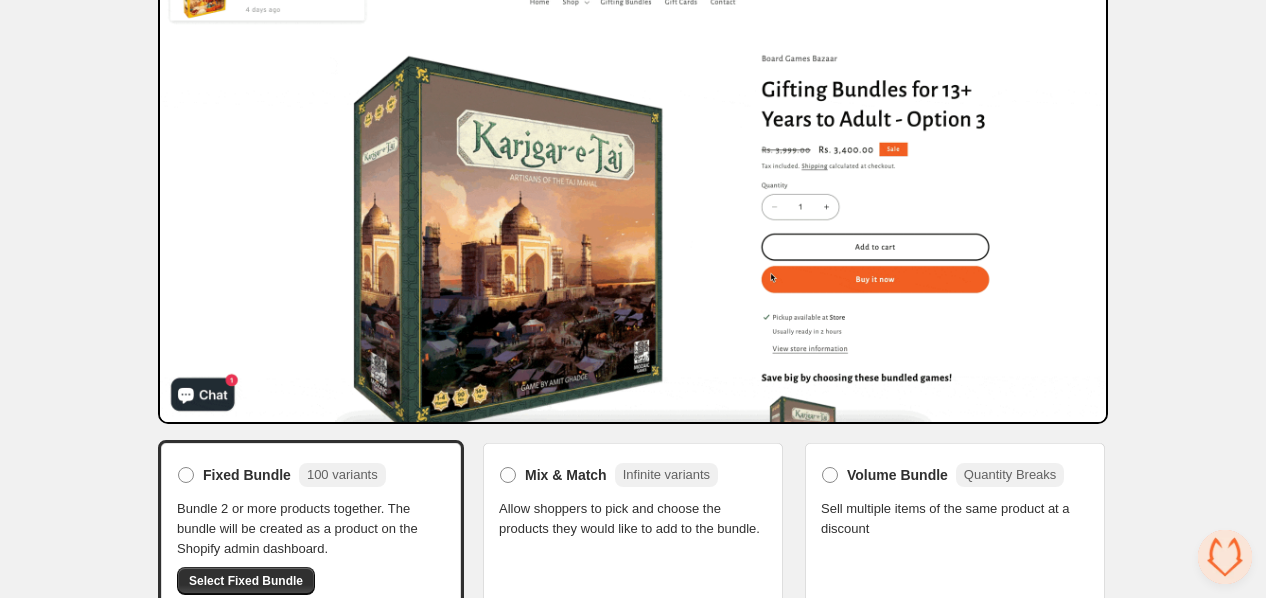 scroll, scrollTop: 167, scrollLeft: 0, axis: vertical 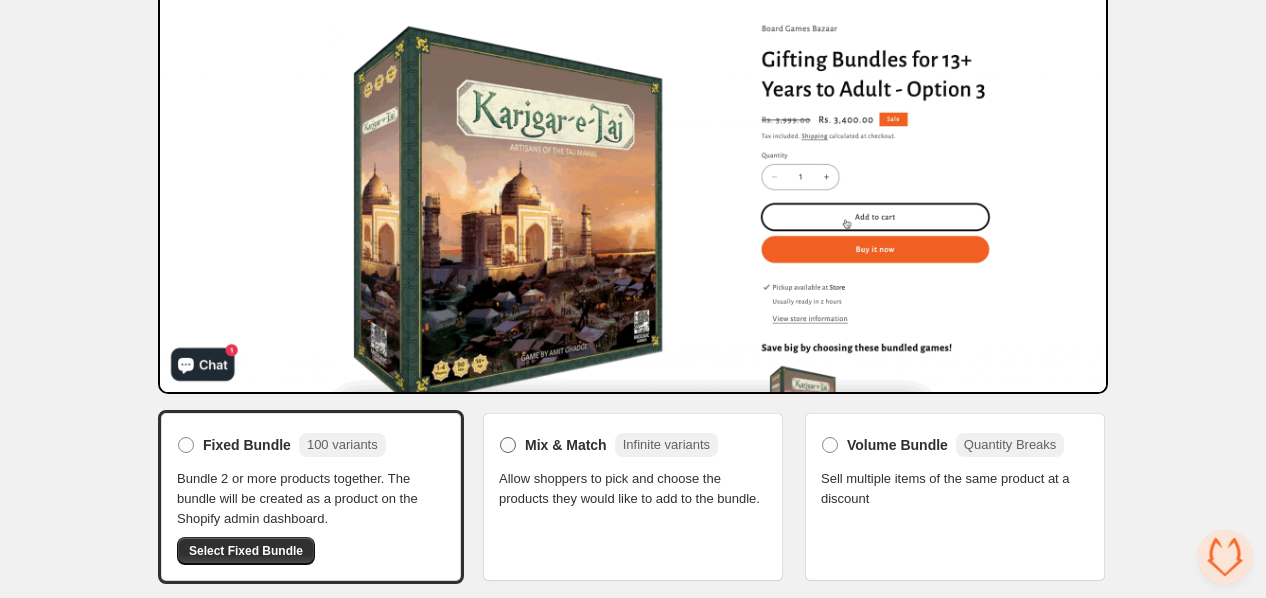 click on "Mix & Match Infinite variants" at bounding box center [621, 445] 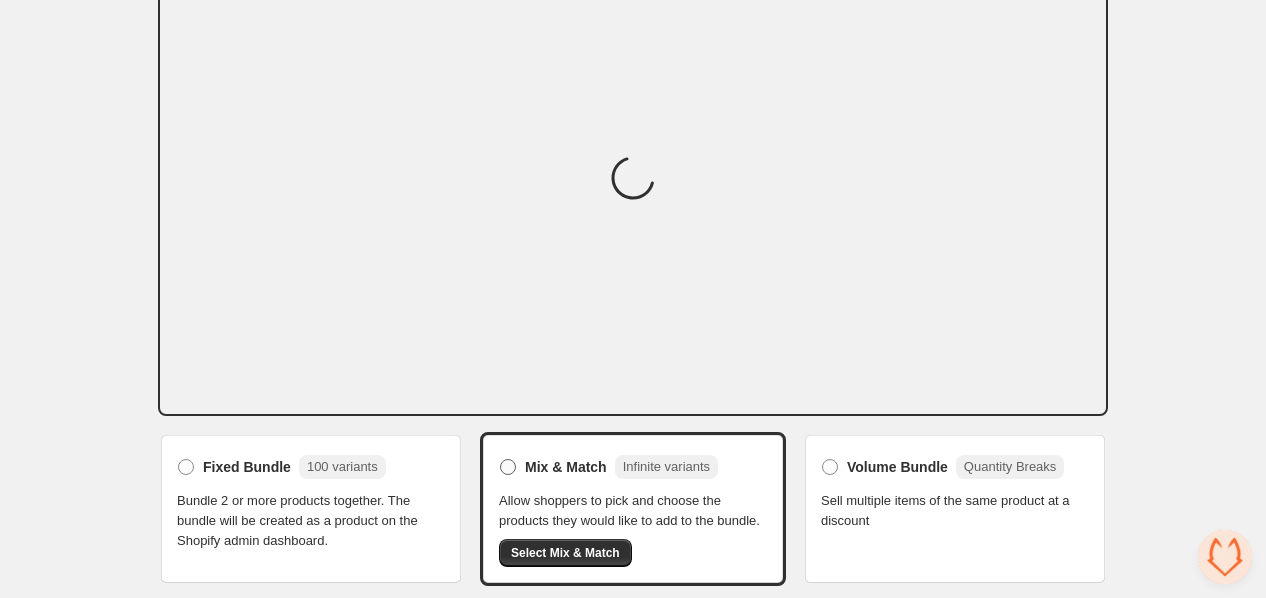 scroll, scrollTop: 147, scrollLeft: 0, axis: vertical 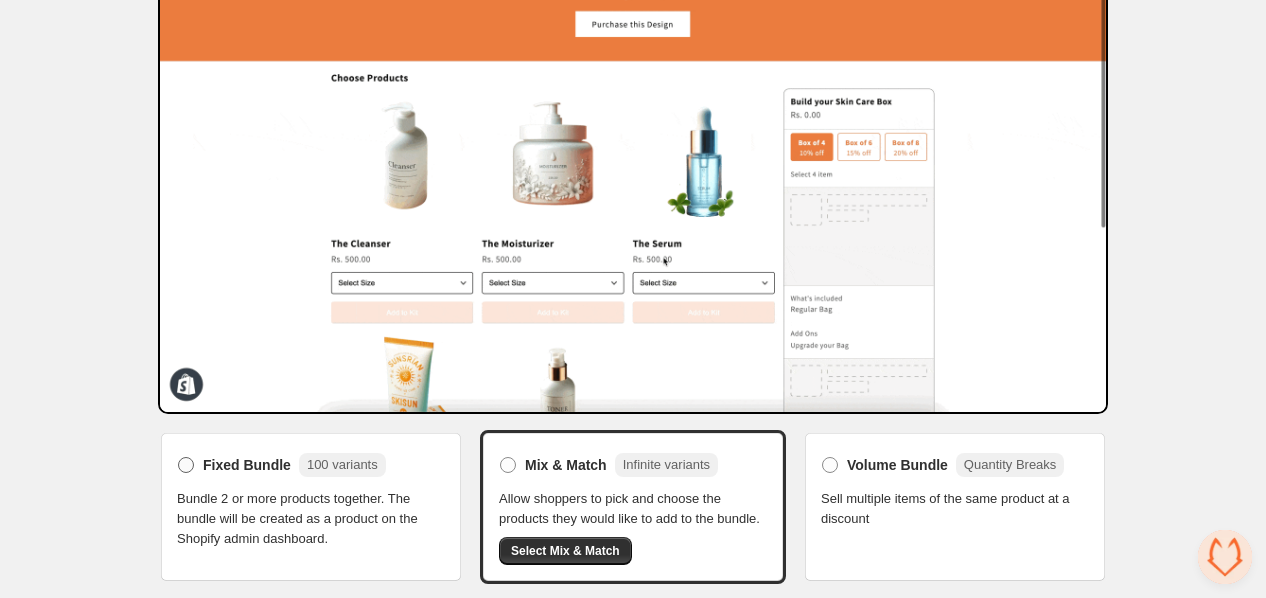 click at bounding box center [186, 465] 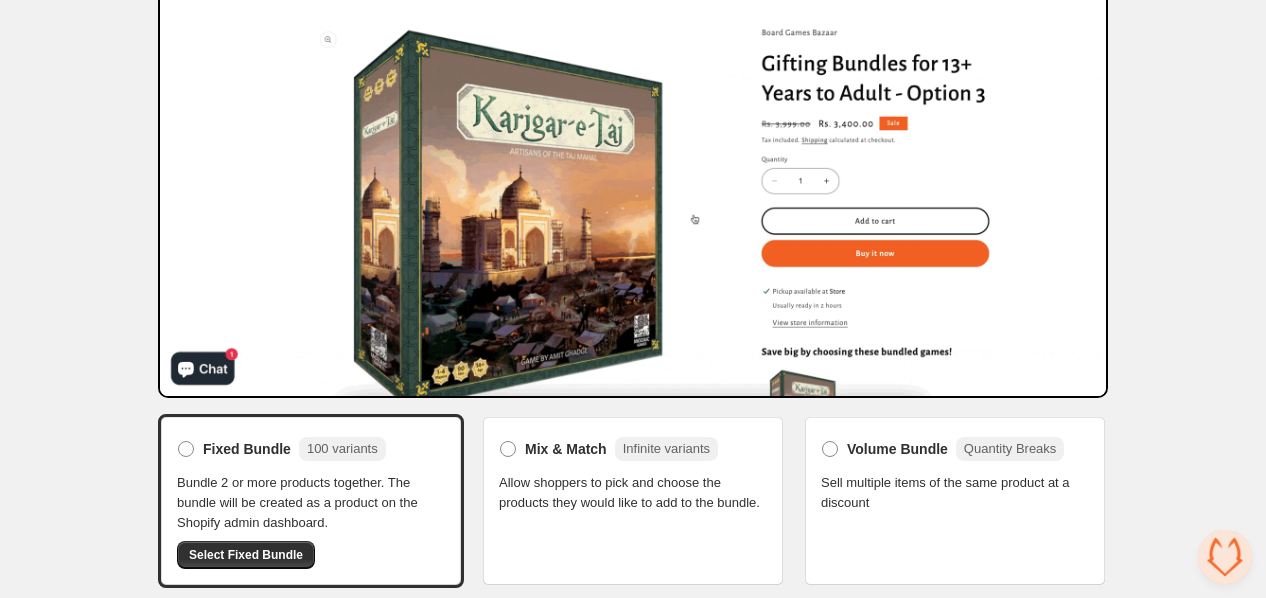 scroll, scrollTop: 167, scrollLeft: 0, axis: vertical 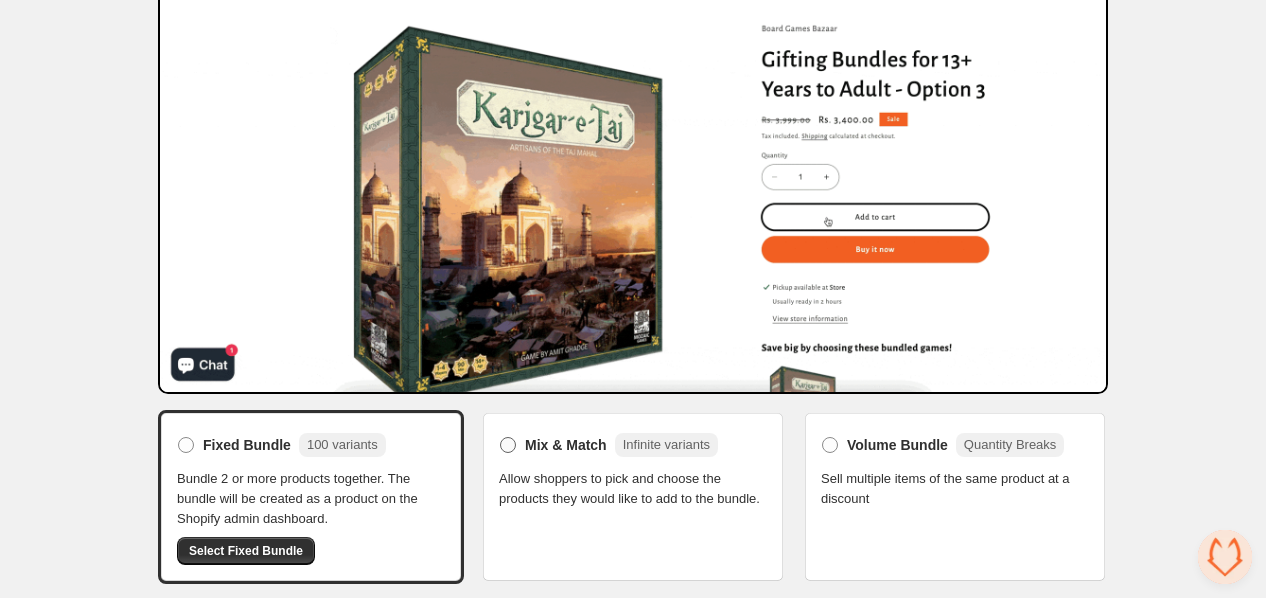 click at bounding box center [508, 445] 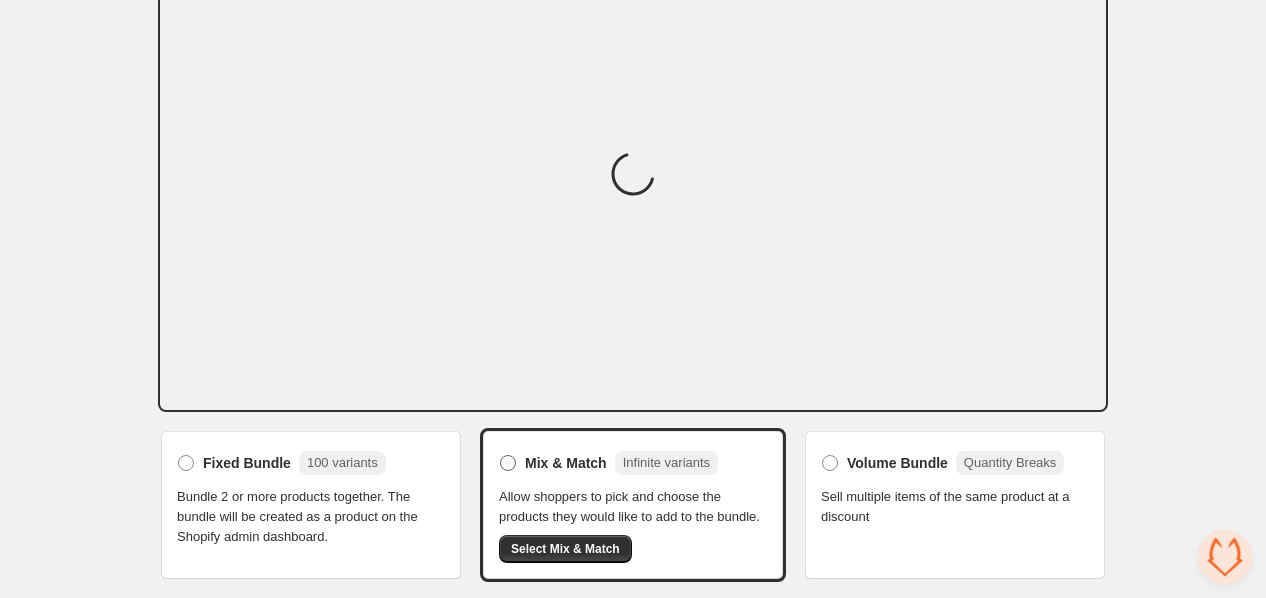 scroll, scrollTop: 147, scrollLeft: 0, axis: vertical 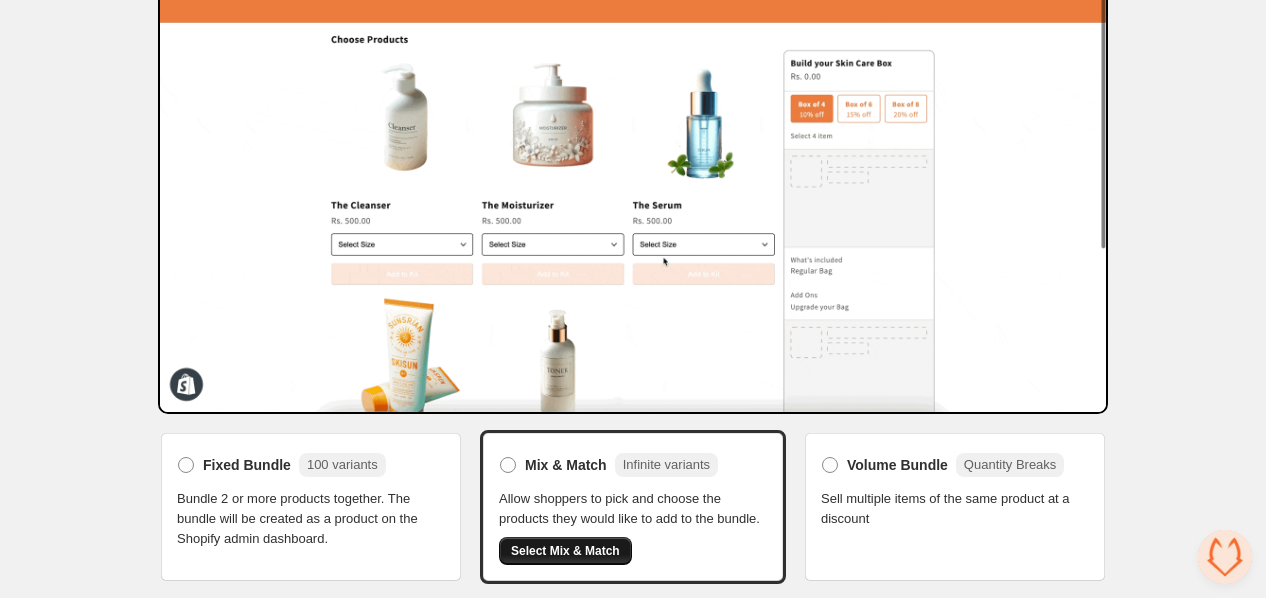 click on "Select Mix & Match" at bounding box center [565, 551] 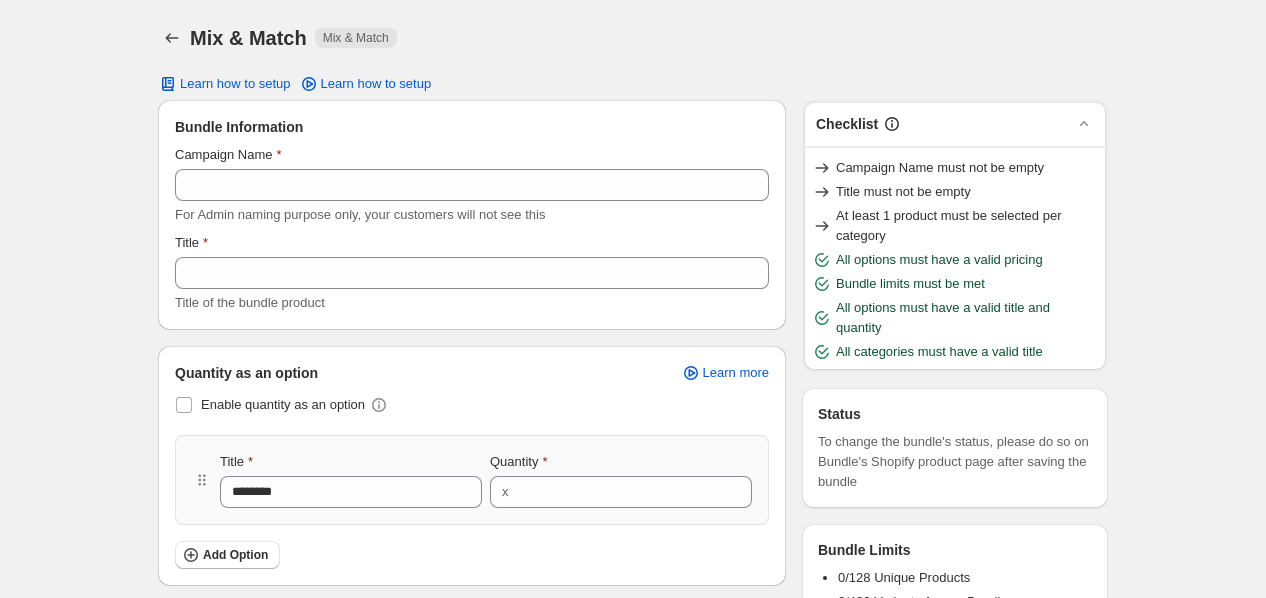 scroll, scrollTop: 0, scrollLeft: 0, axis: both 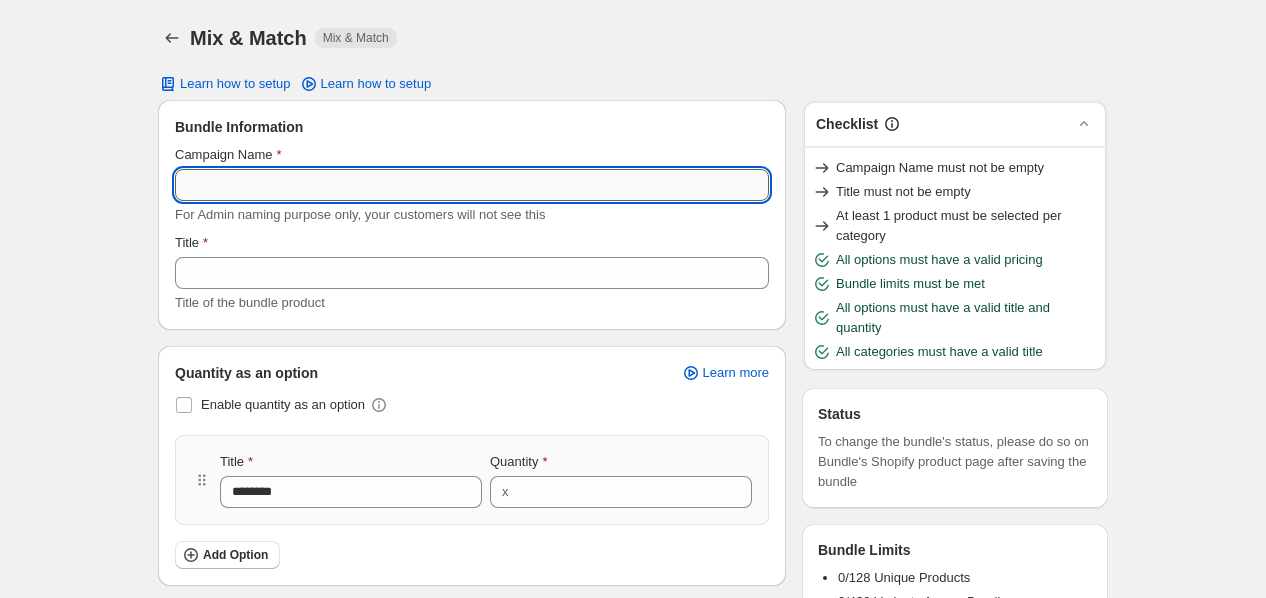 click on "Campaign Name" at bounding box center (472, 185) 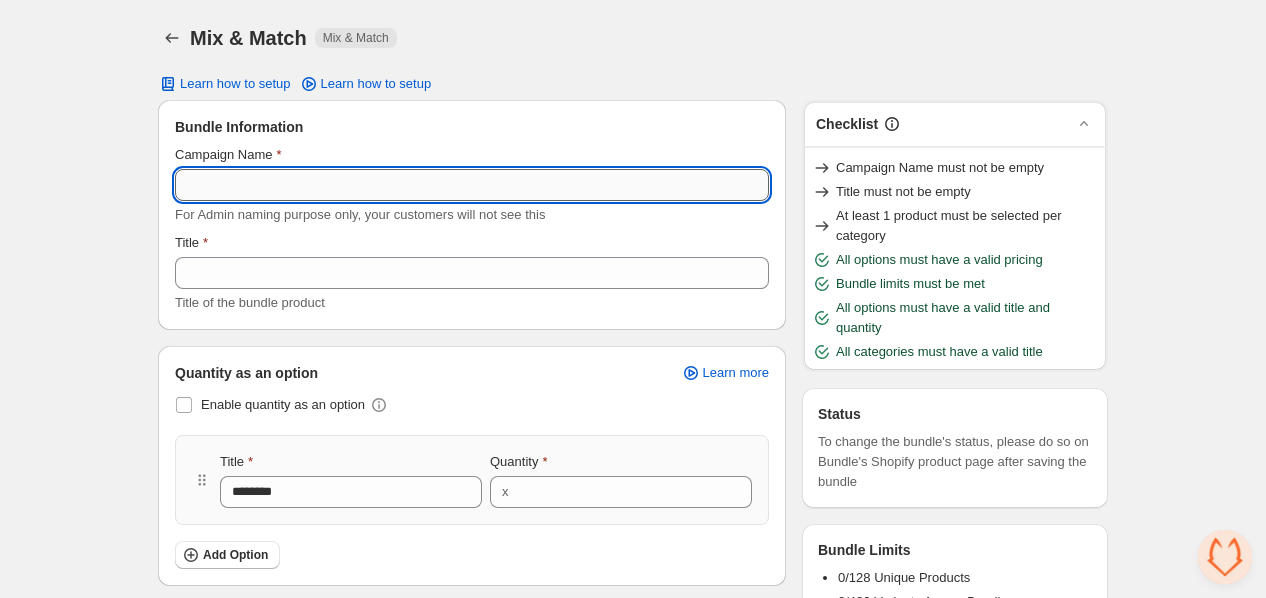 click on "Campaign Name" at bounding box center (472, 185) 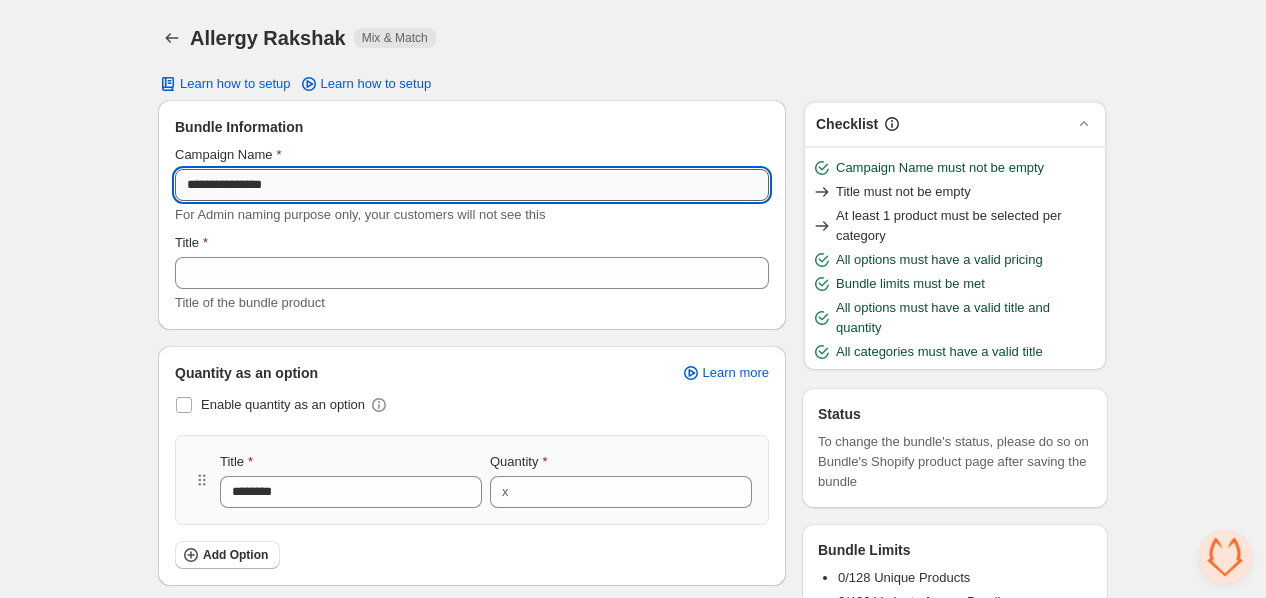 click on "**********" at bounding box center [472, 185] 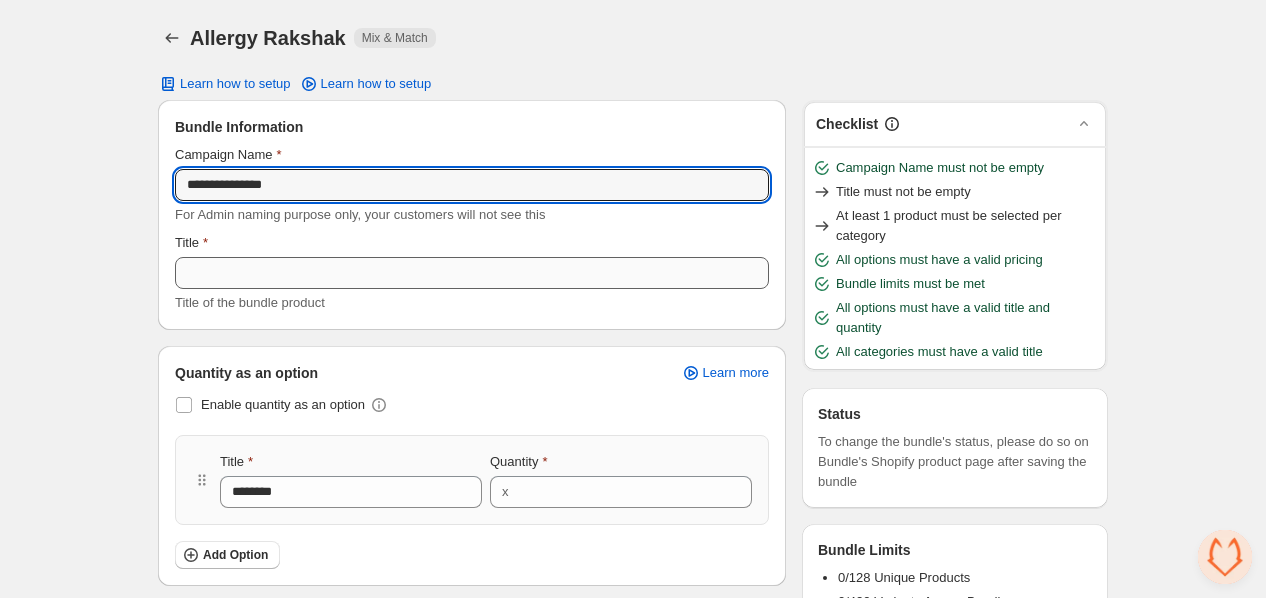 type on "**********" 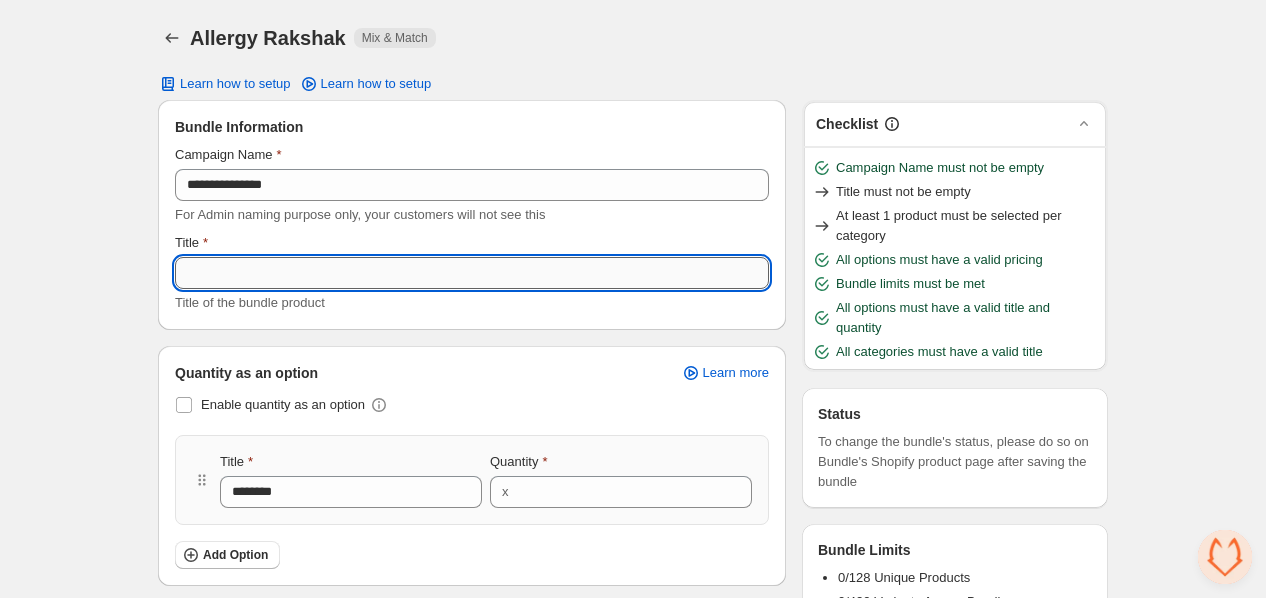 click on "Title" at bounding box center [472, 273] 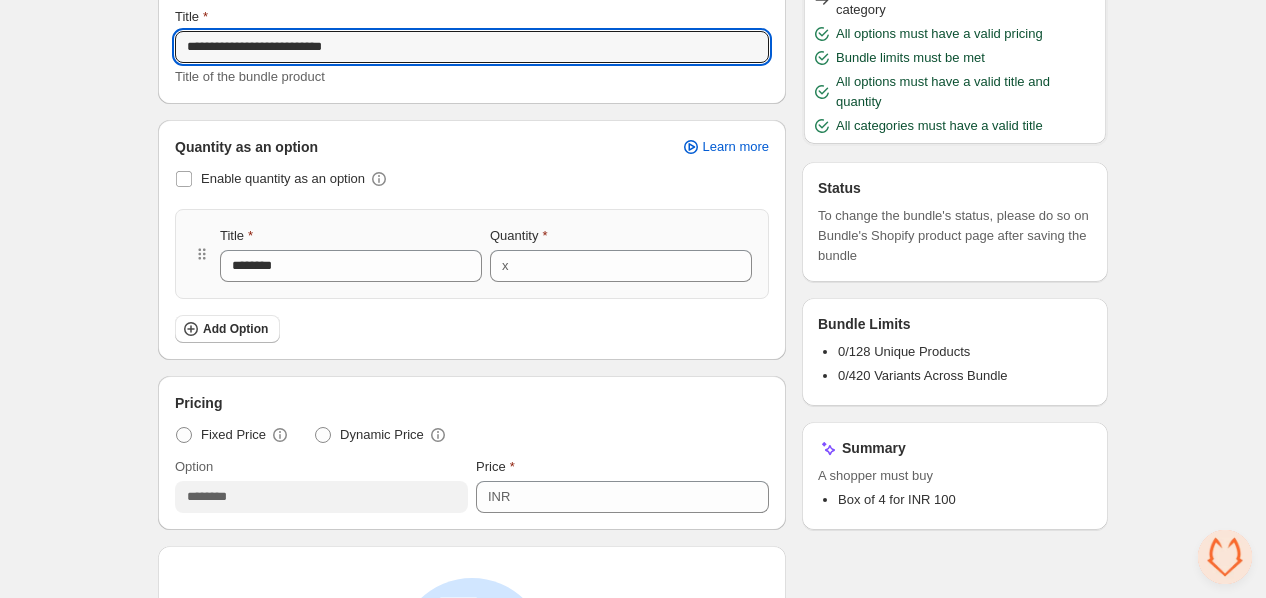 scroll, scrollTop: 246, scrollLeft: 0, axis: vertical 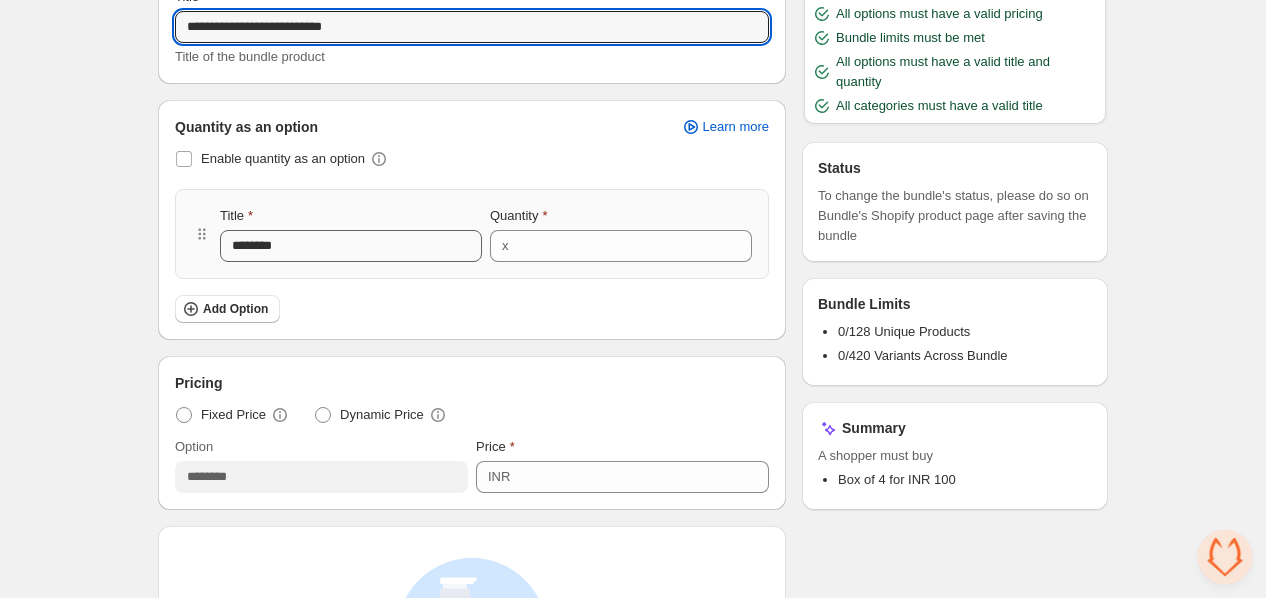 type on "**********" 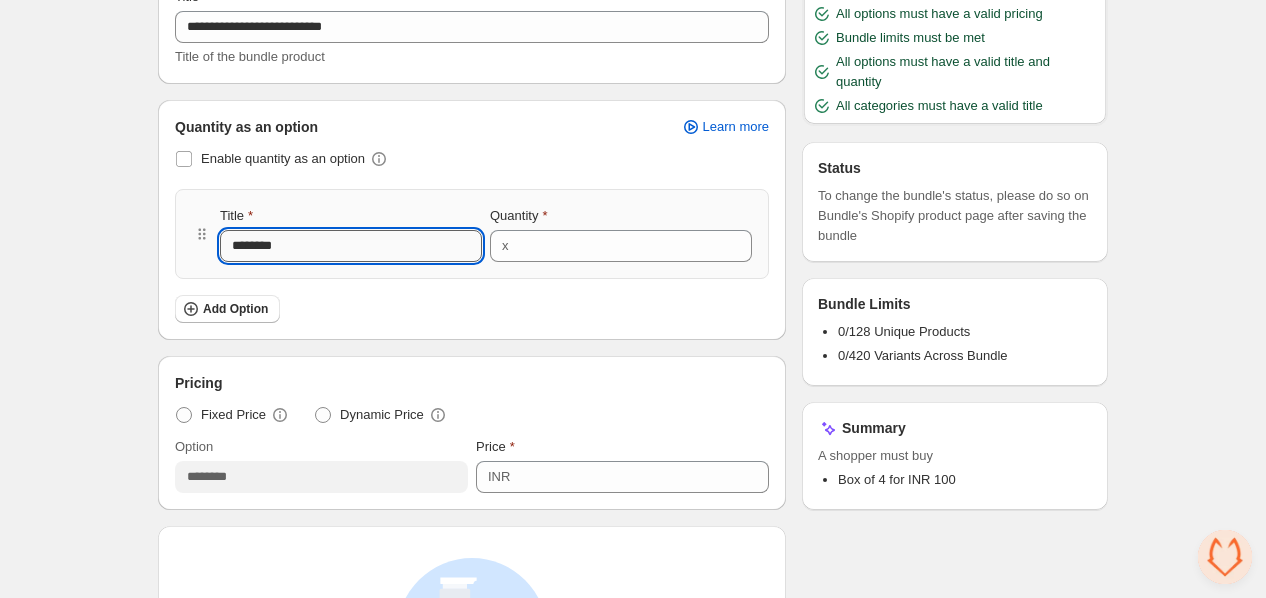 click on "********" at bounding box center [351, 246] 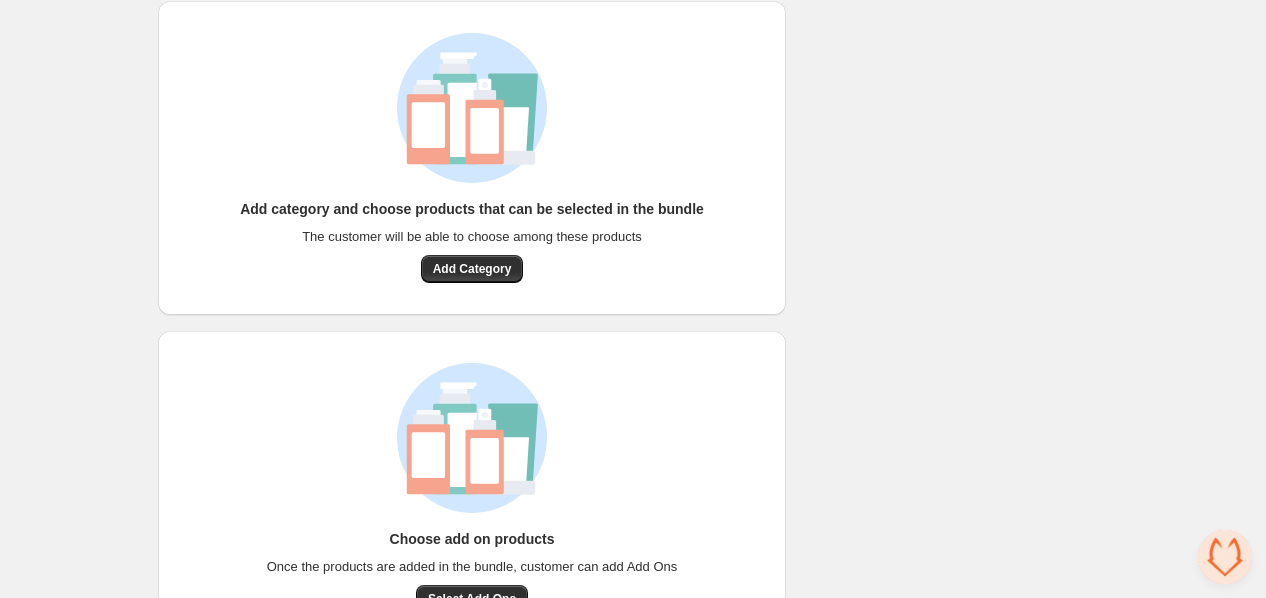 scroll, scrollTop: 246, scrollLeft: 0, axis: vertical 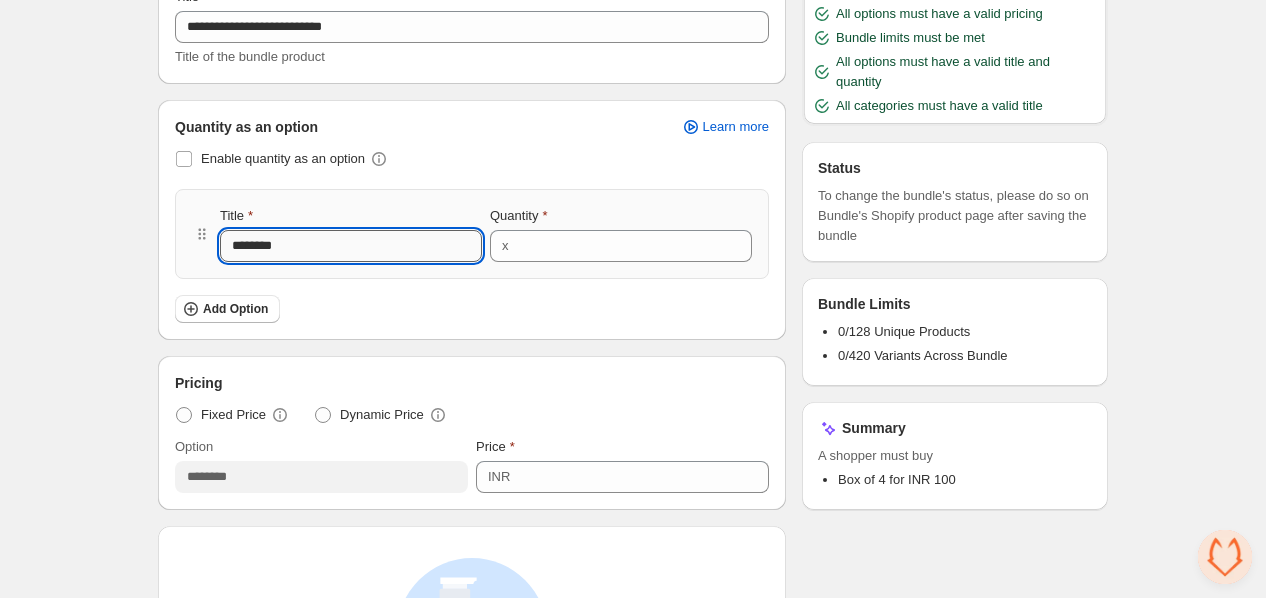 click on "********" at bounding box center [351, 246] 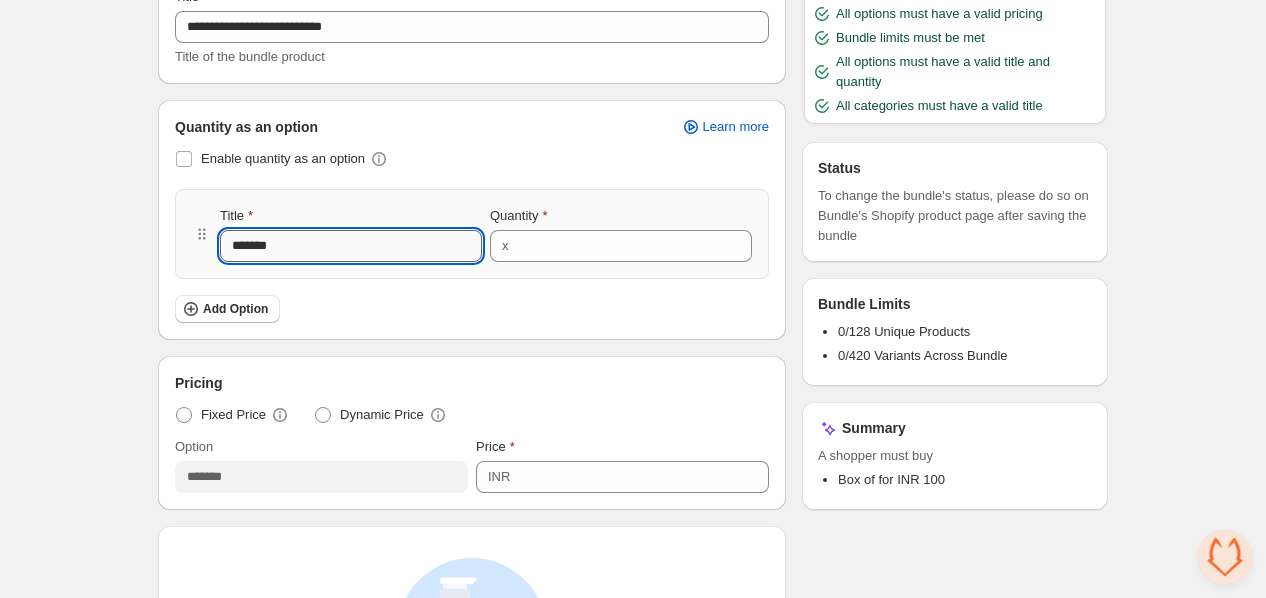 type on "******" 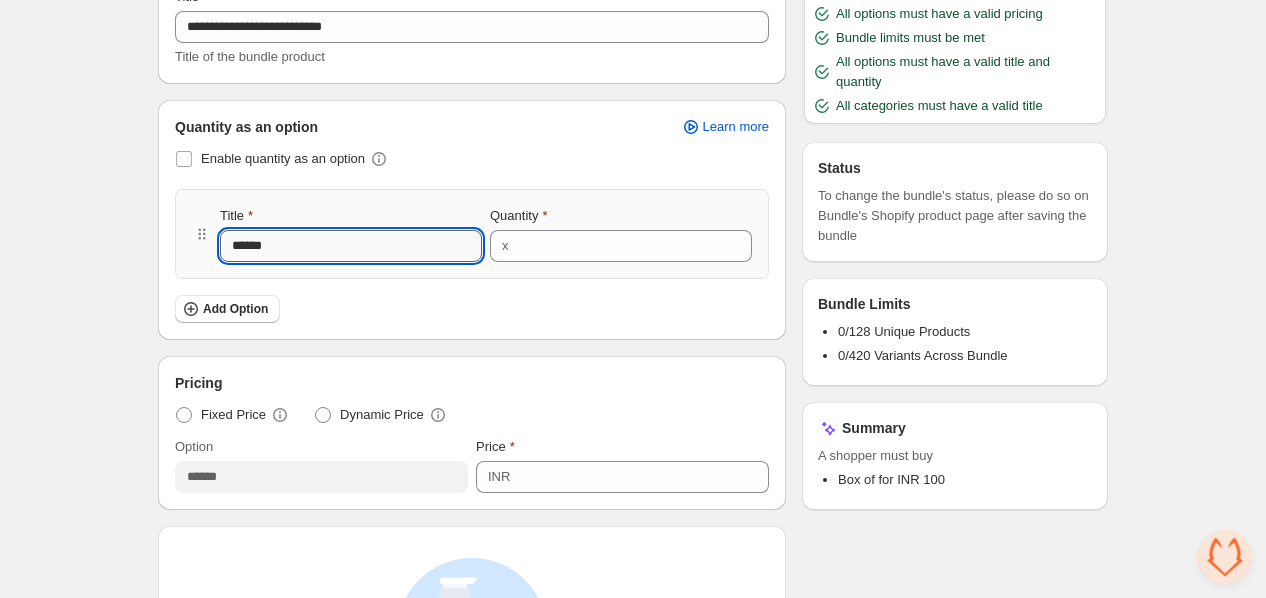 type on "*****" 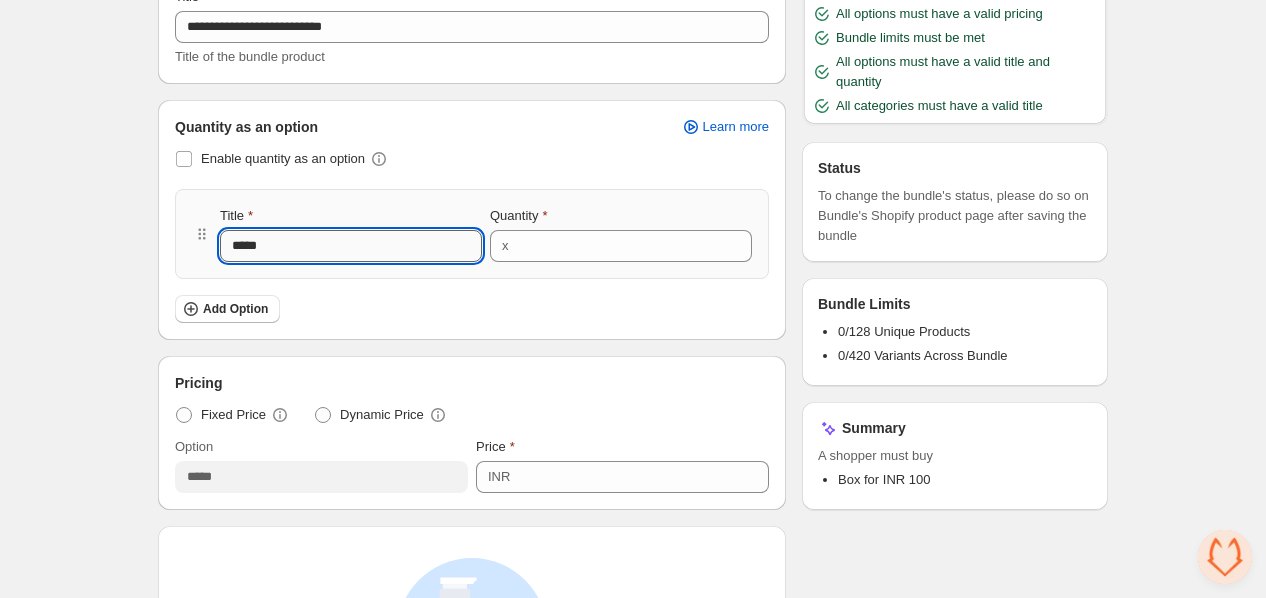 type on "***" 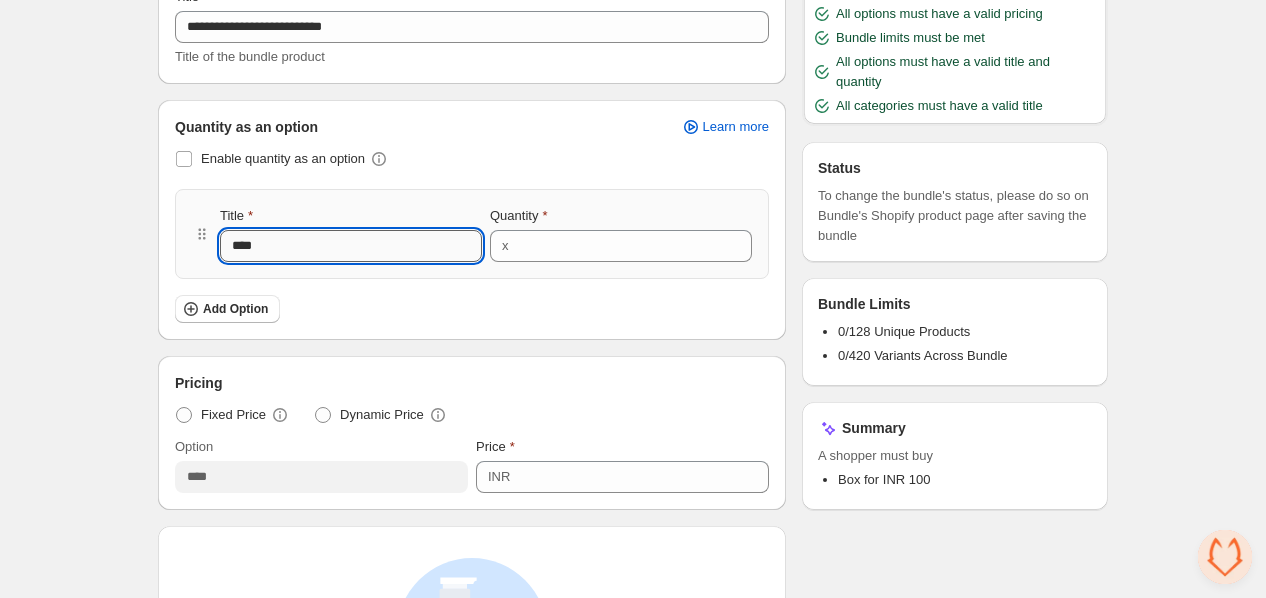type on "***" 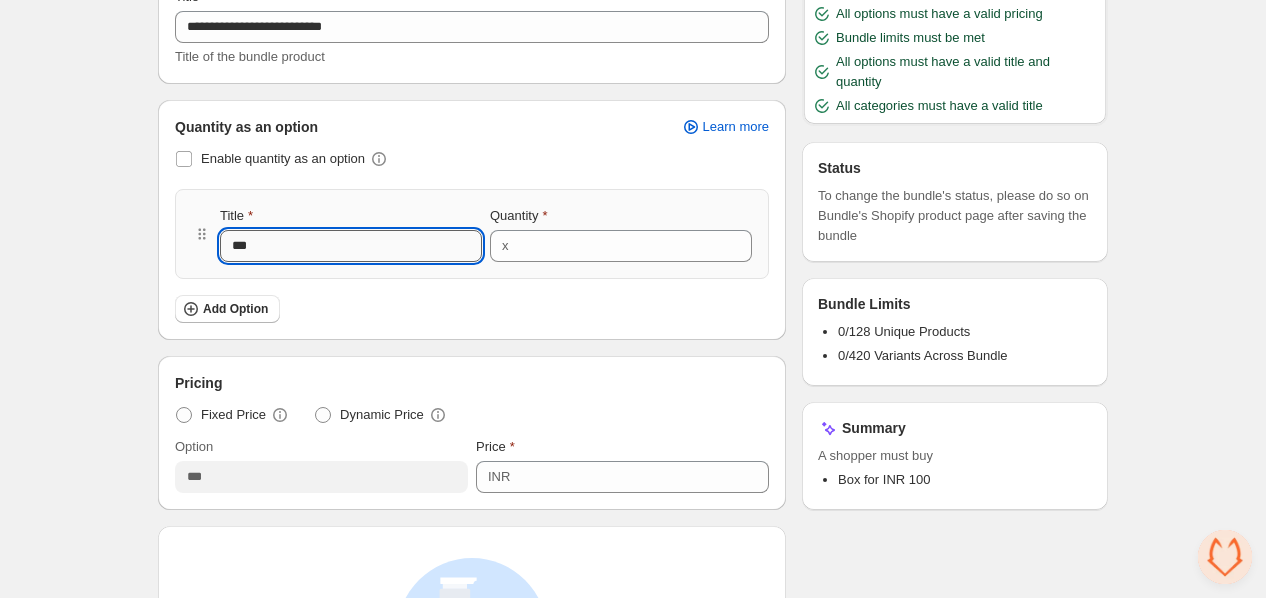 type on "**" 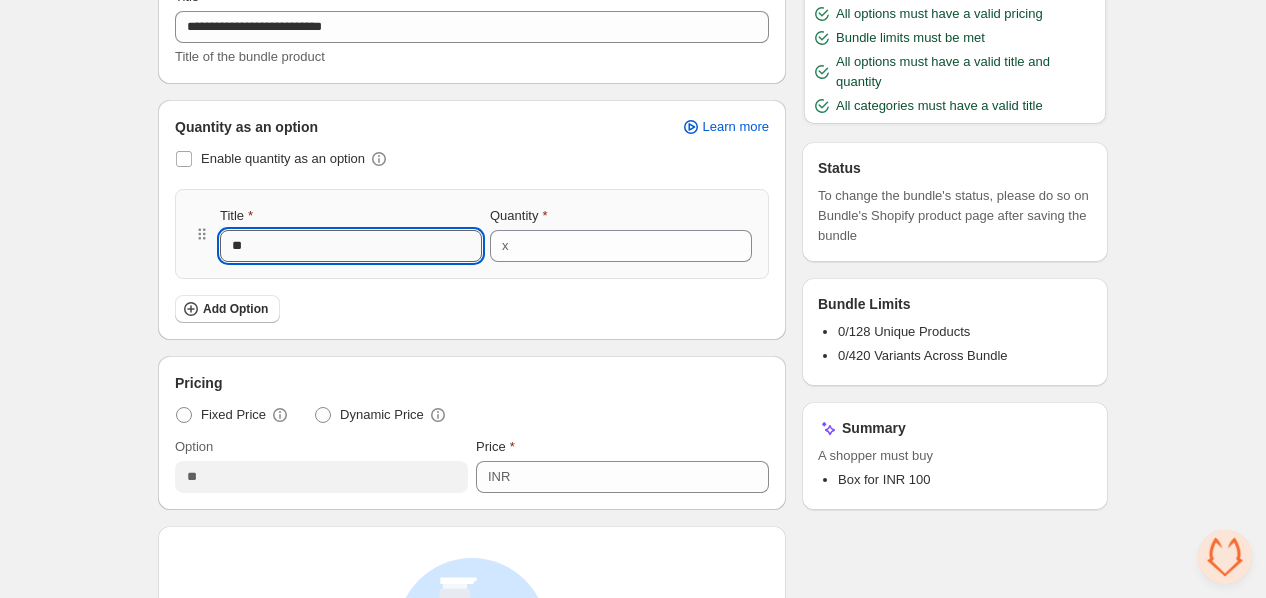 type on "*" 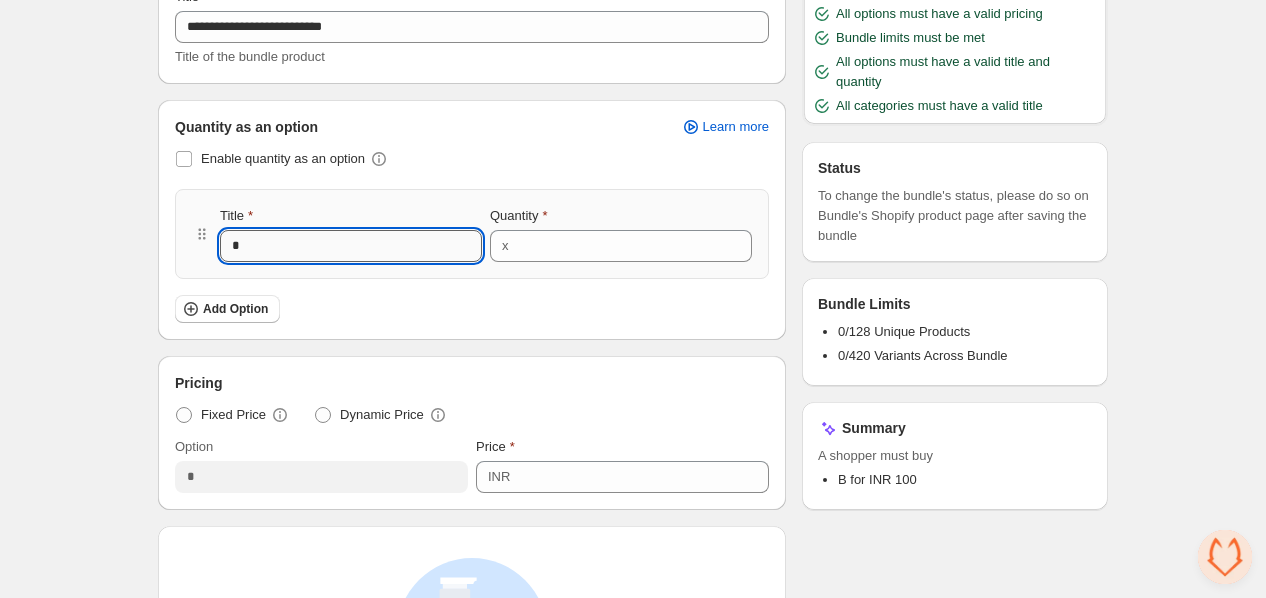 type 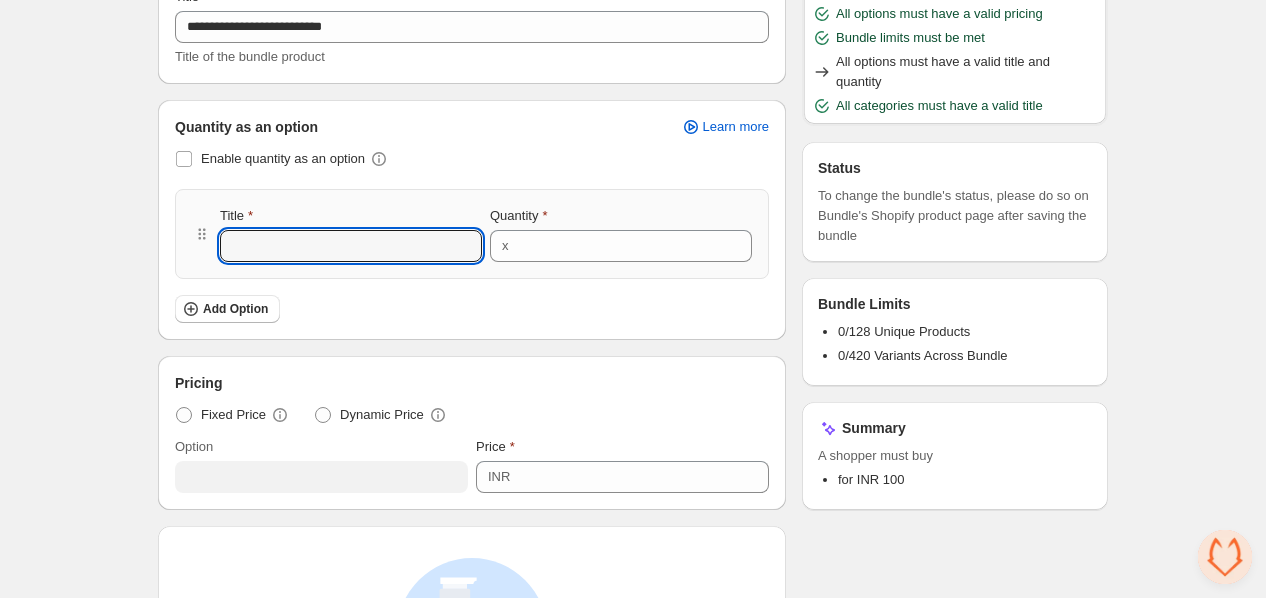 type 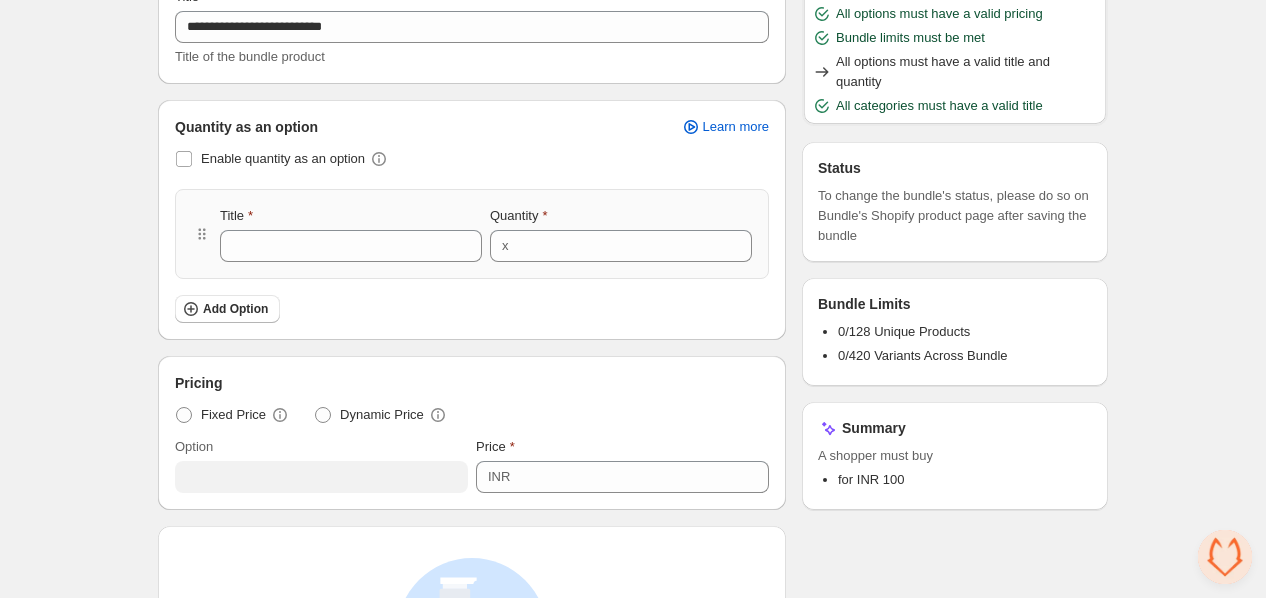 click on "Add Option" at bounding box center (472, 309) 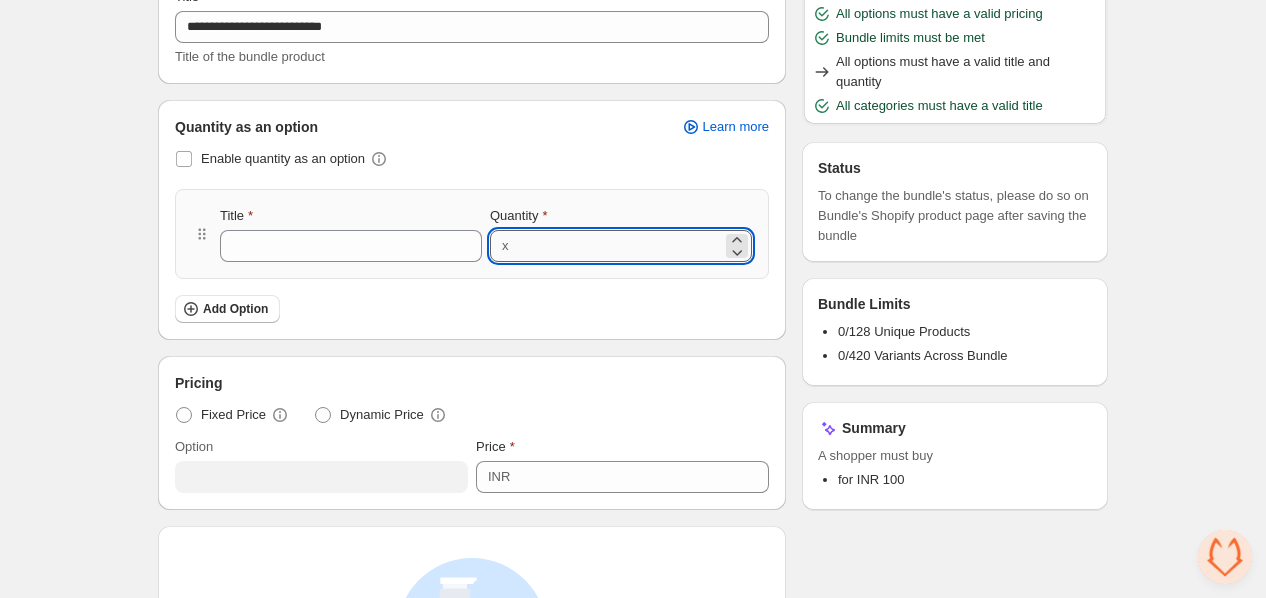 click on "*" at bounding box center [619, 246] 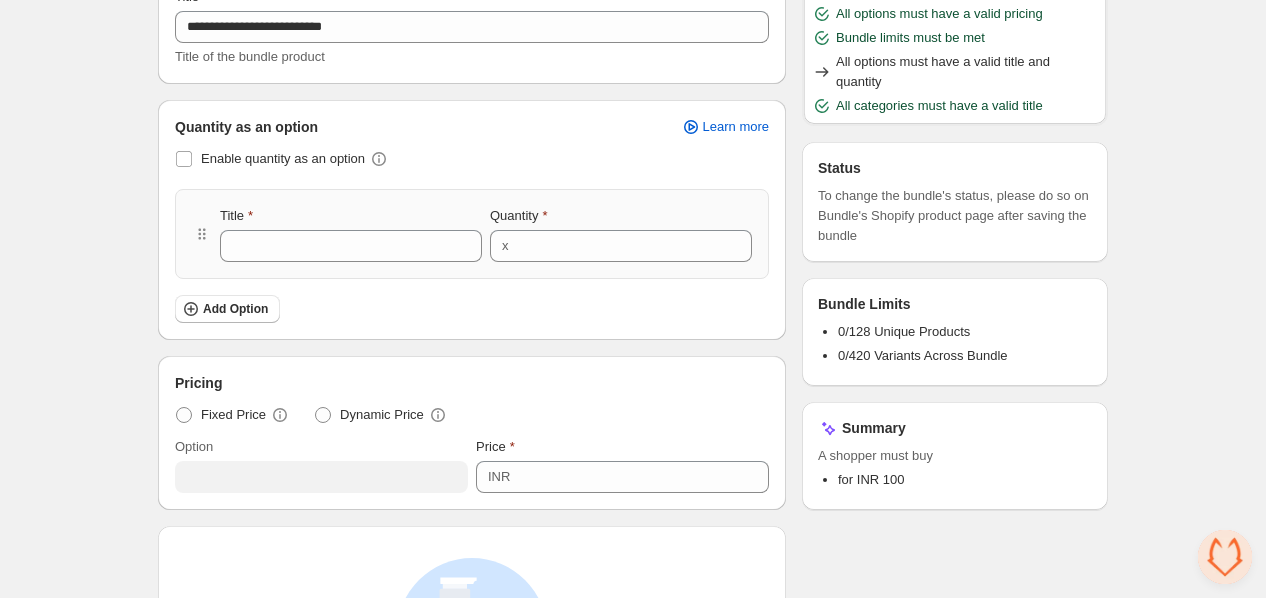 drag, startPoint x: 593, startPoint y: 289, endPoint x: 581, endPoint y: 290, distance: 12.0415945 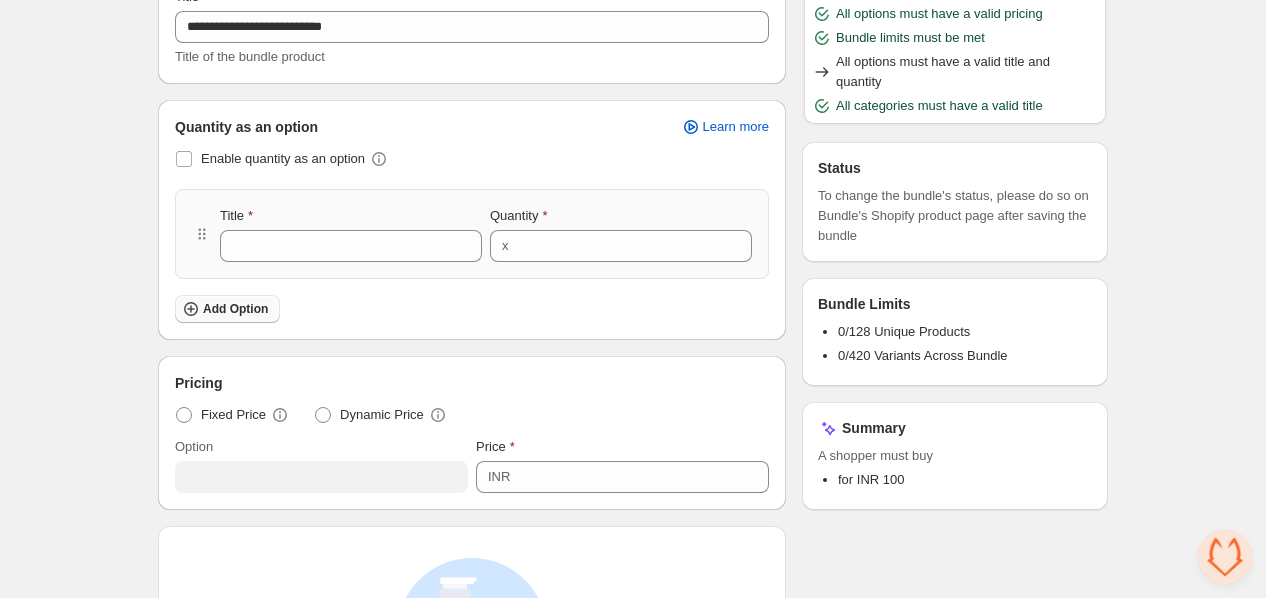 click on "Add Option" at bounding box center [235, 309] 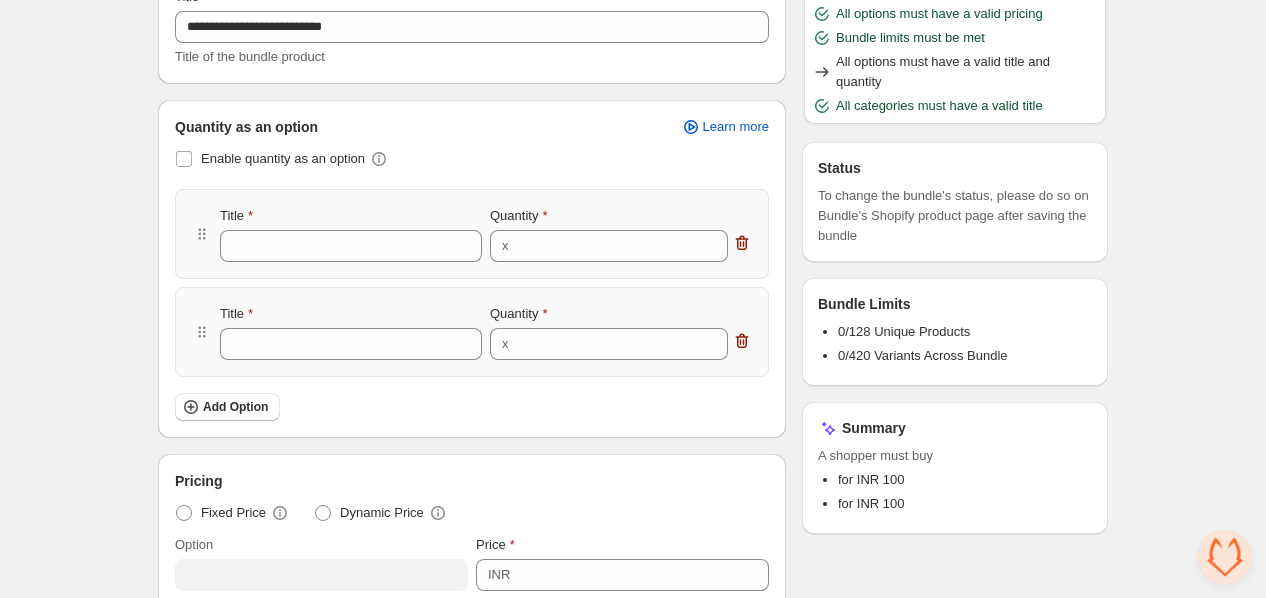 click 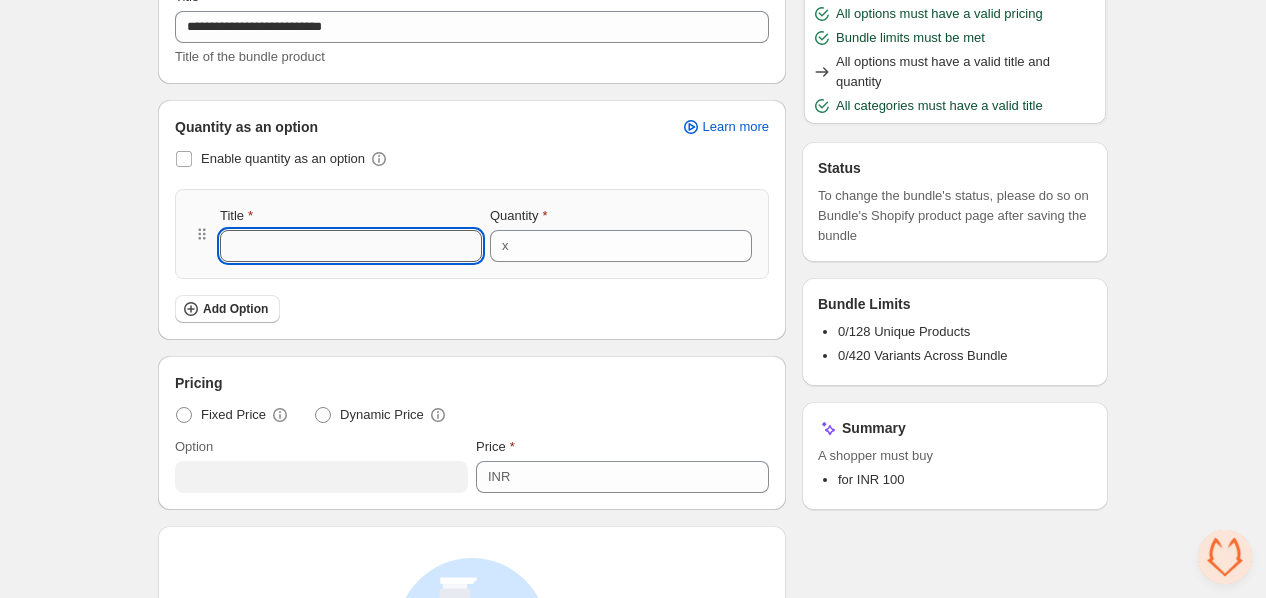 click on "Title" at bounding box center (351, 246) 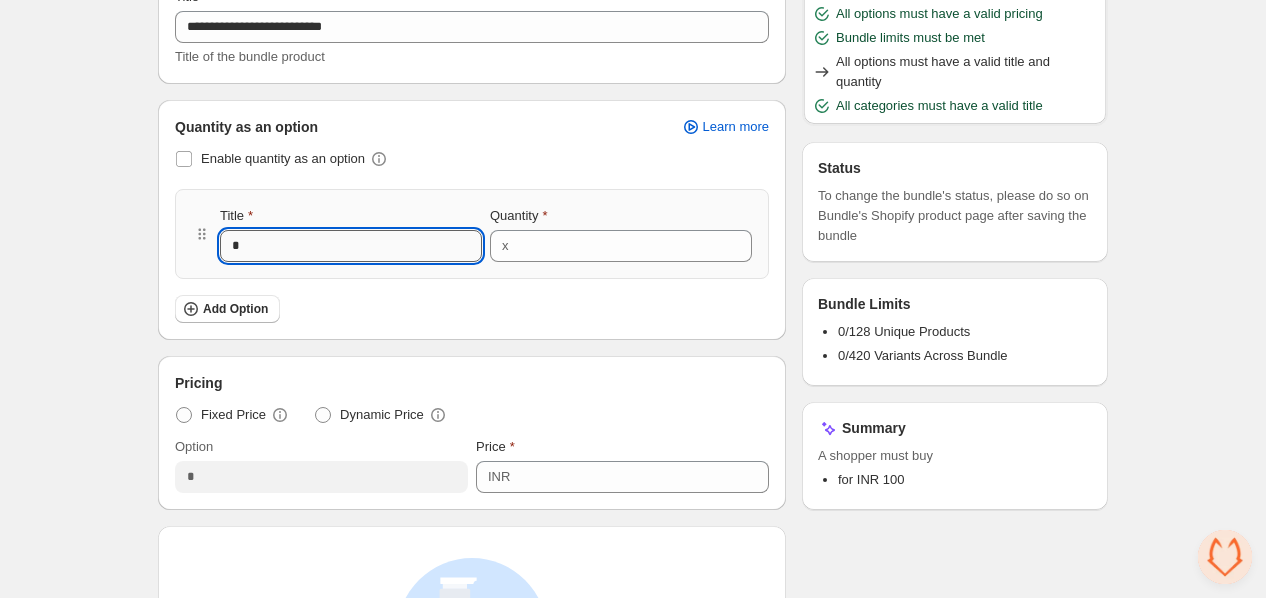 type 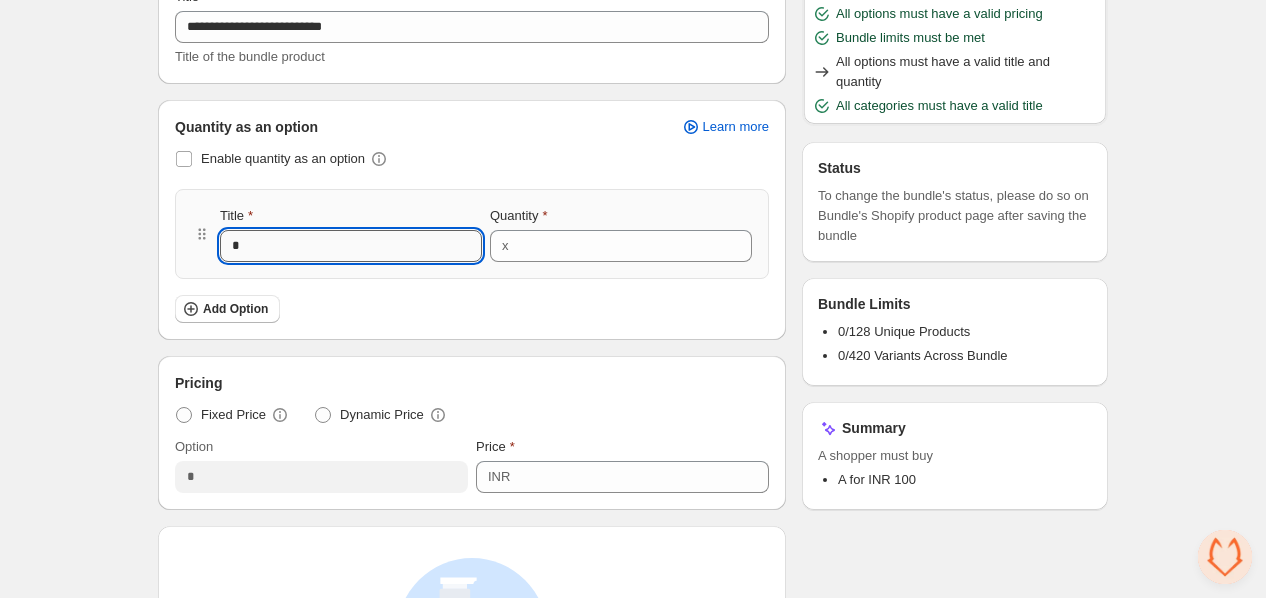 type on "**" 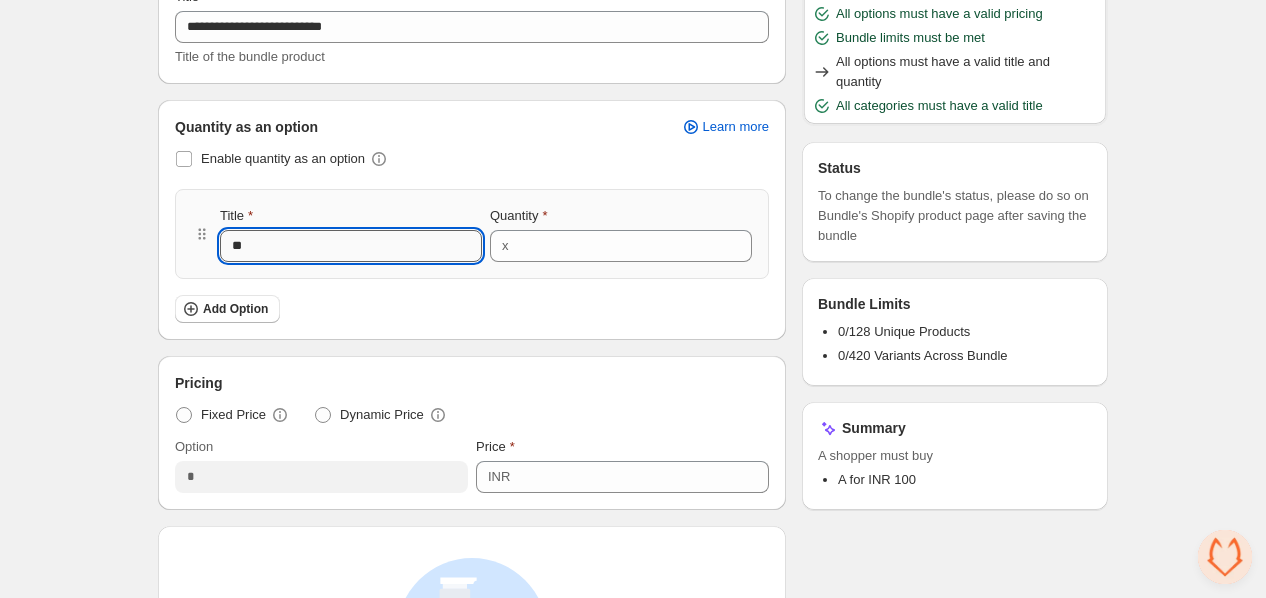 type on "**" 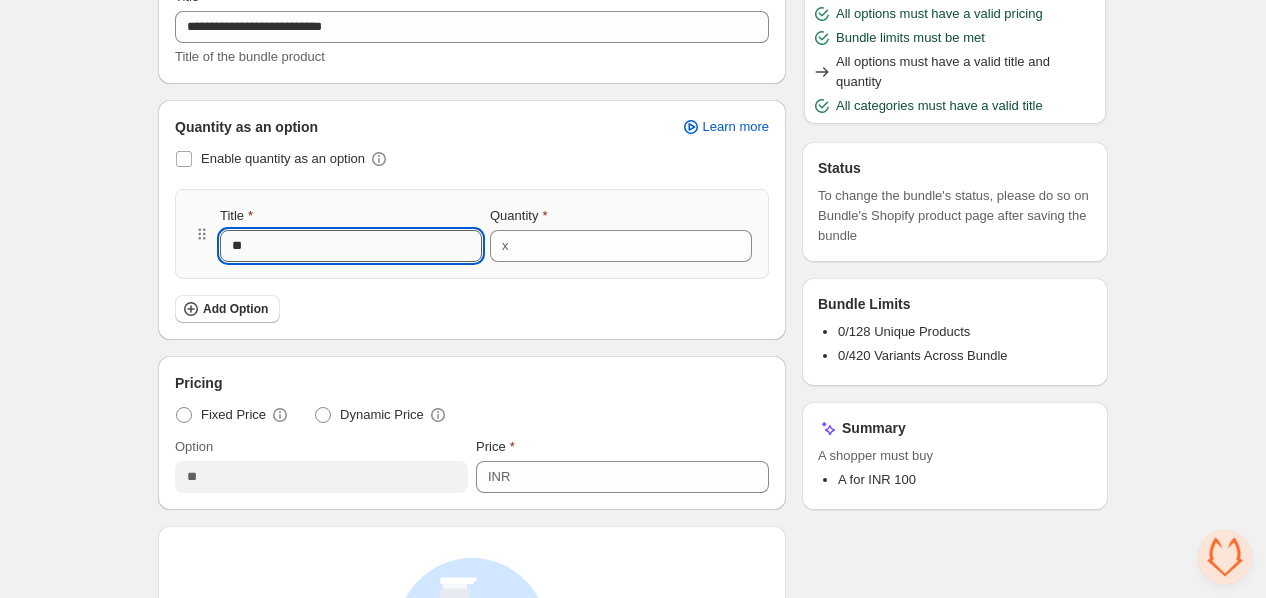 type 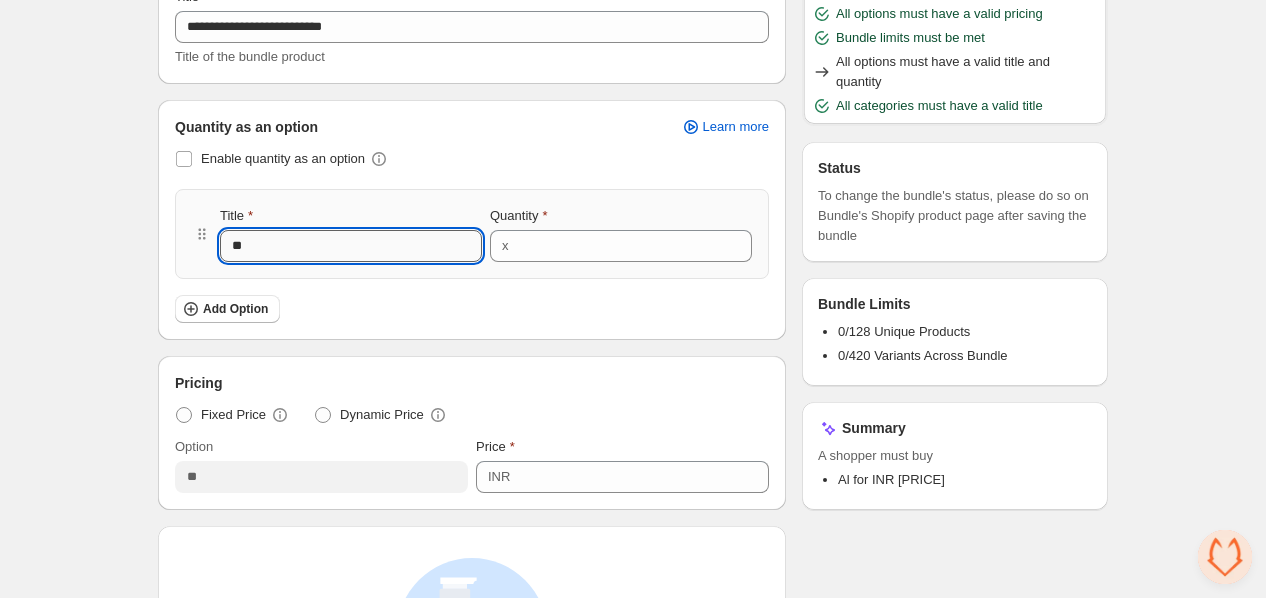 type on "***" 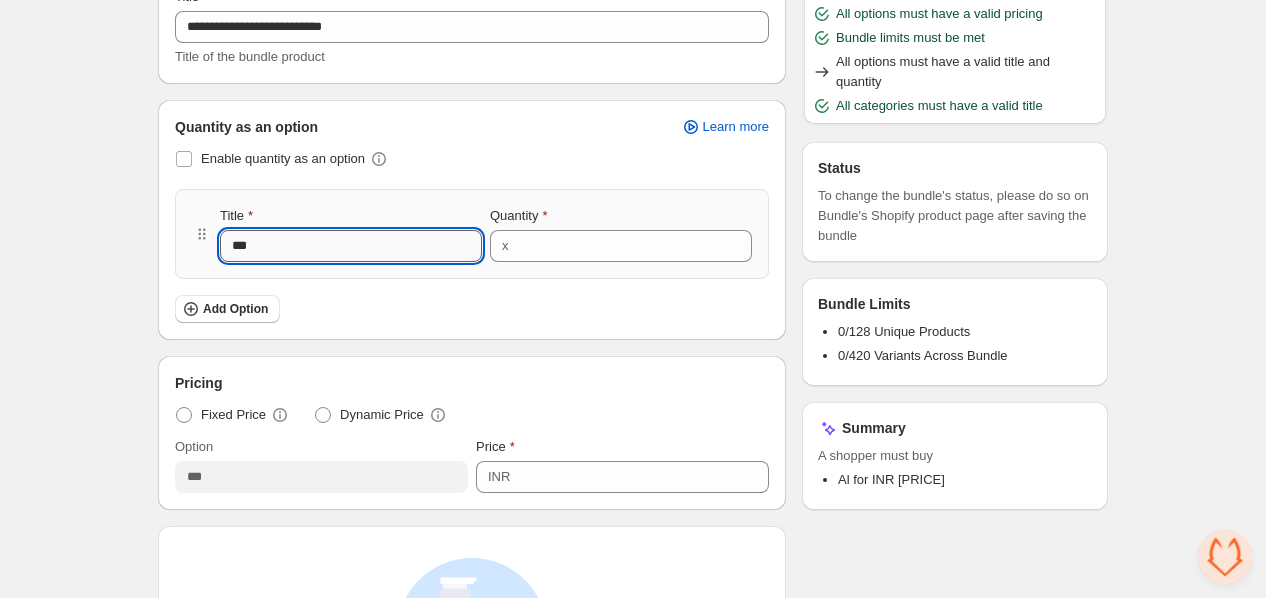 type 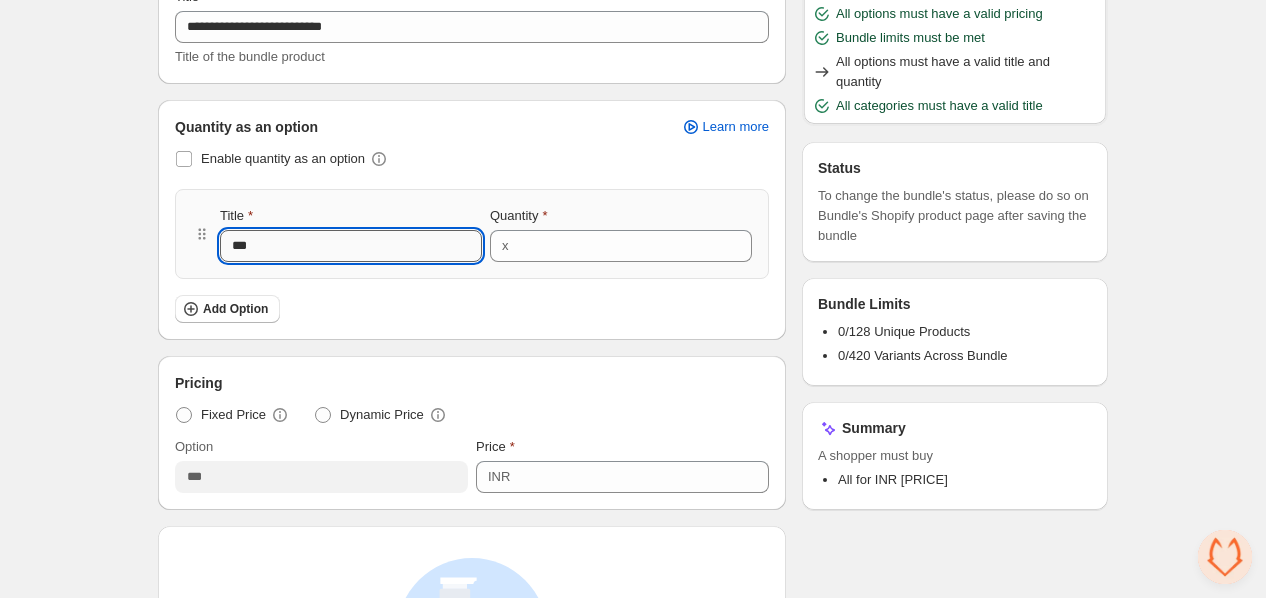 type on "****" 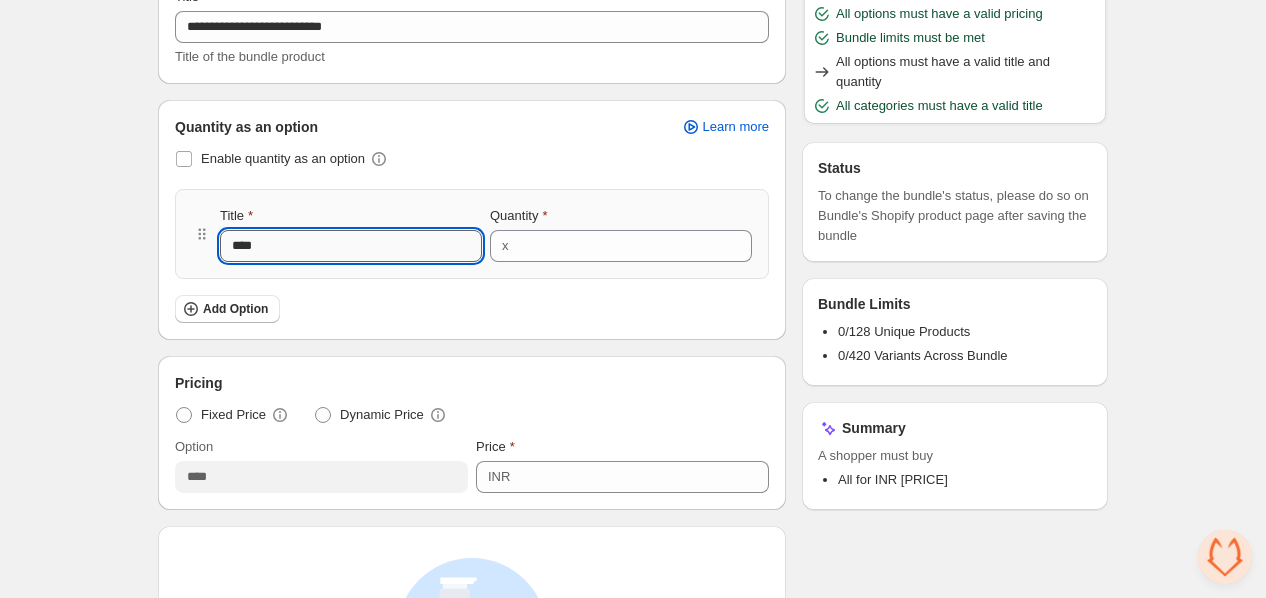 type 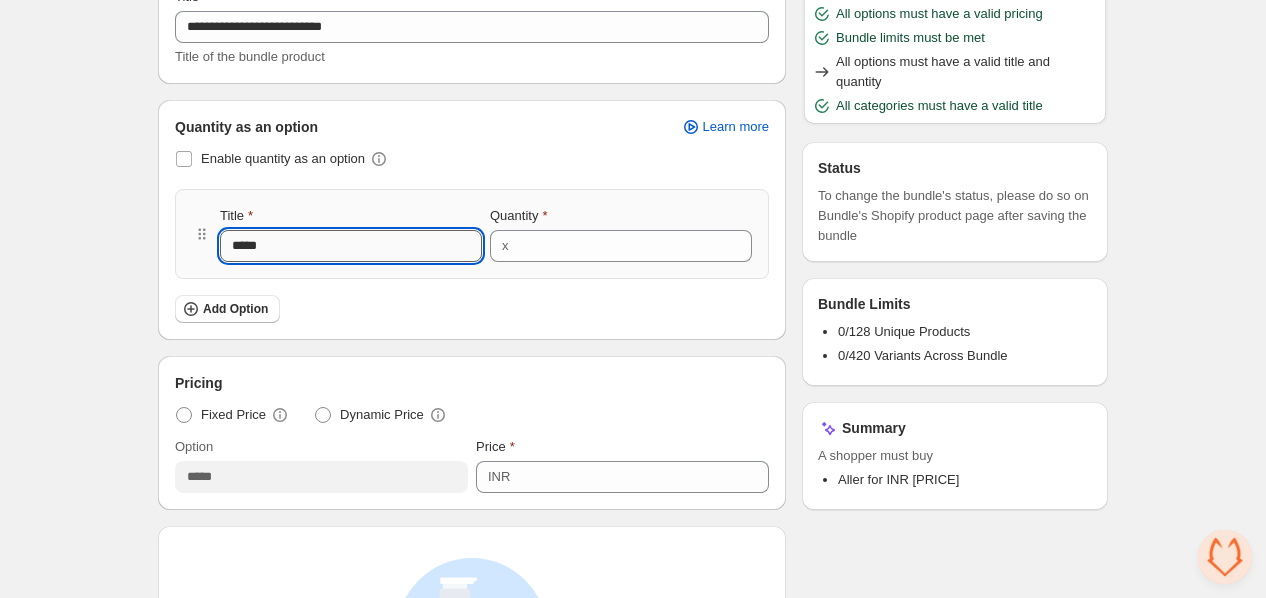 type 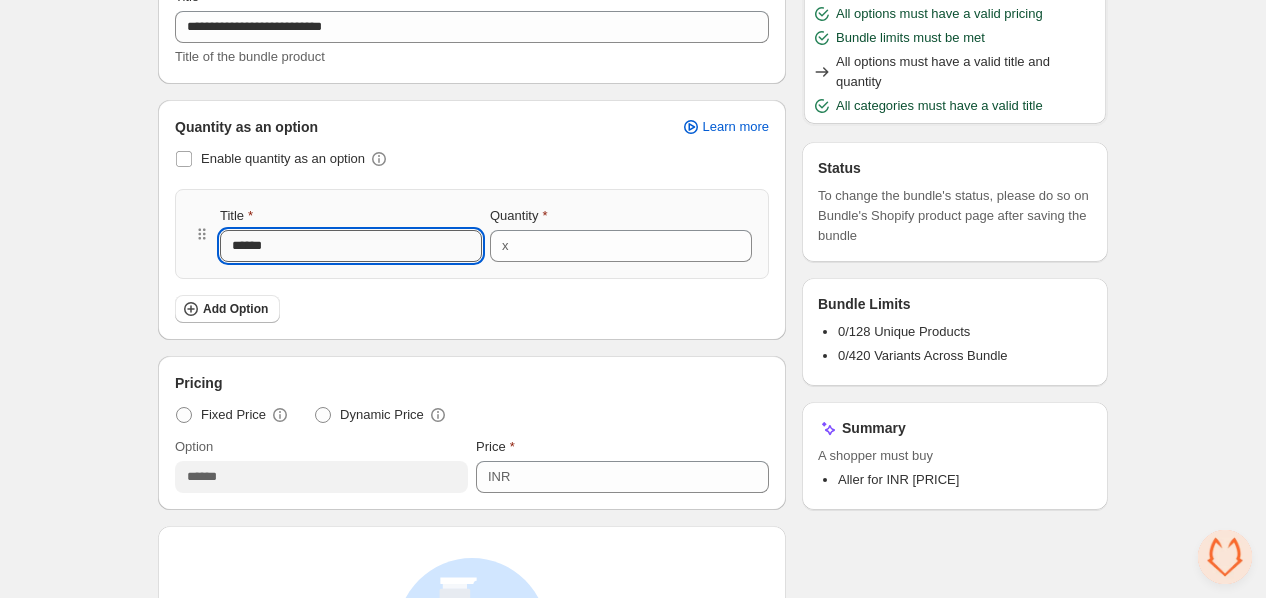 type 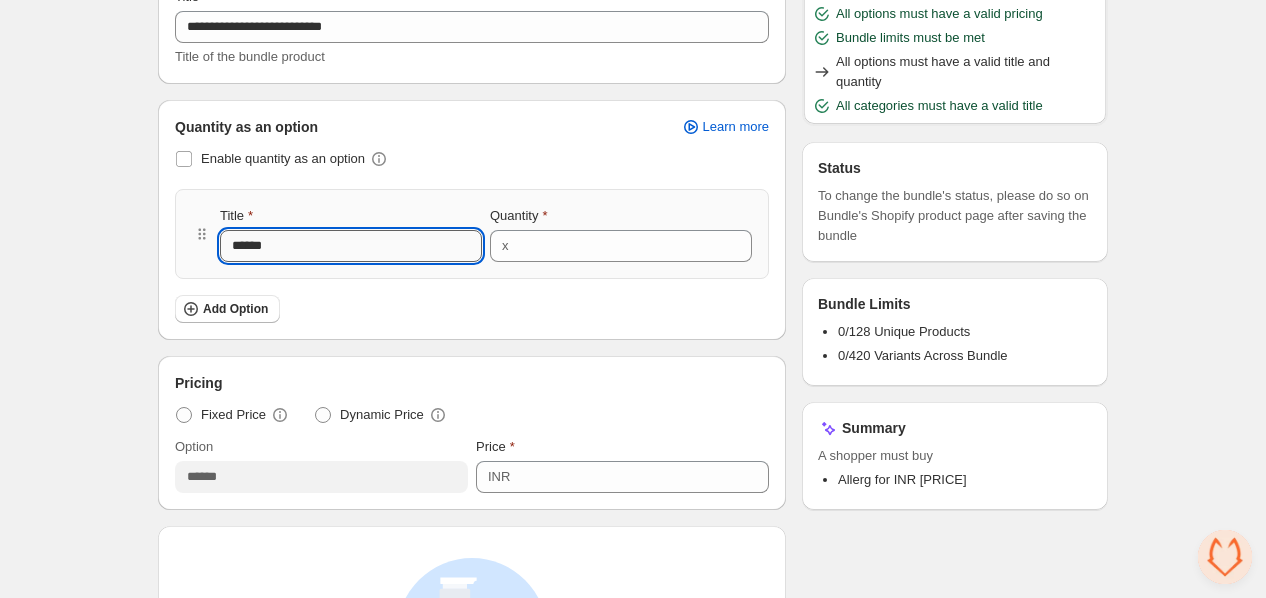 type on "*******" 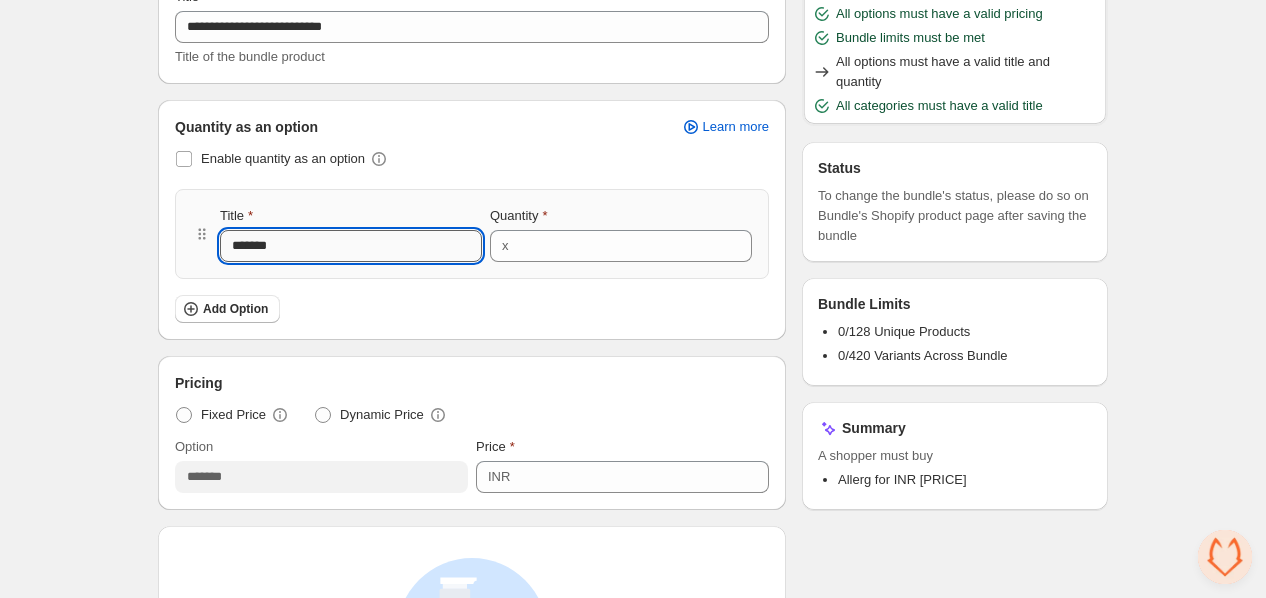 type 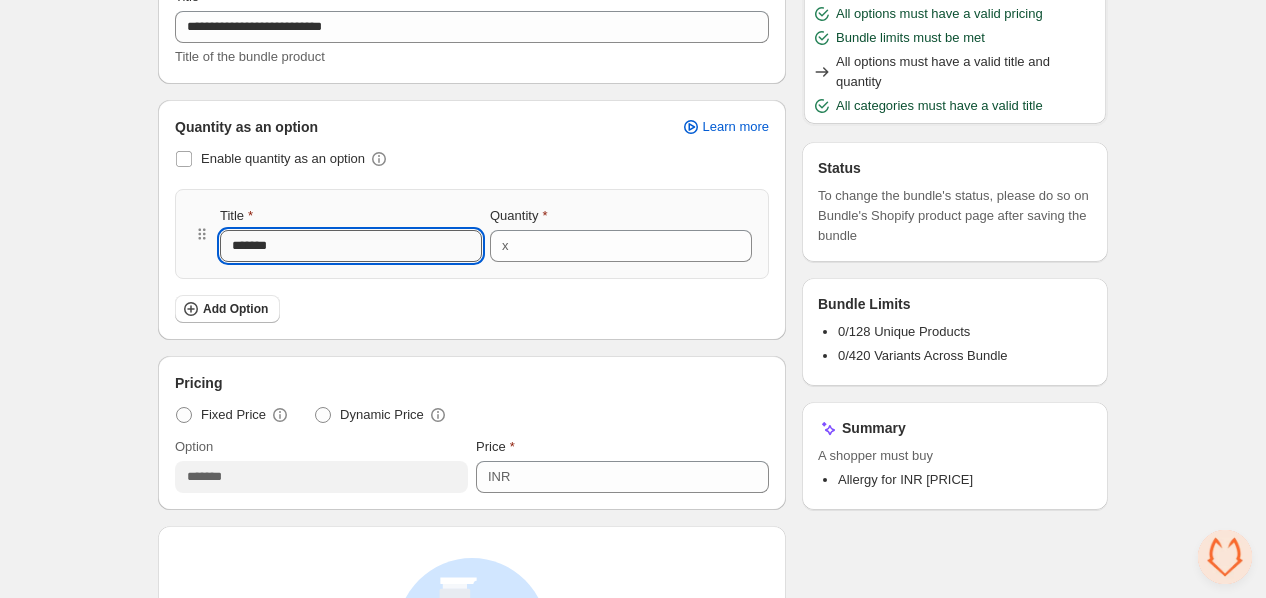 type on "*******" 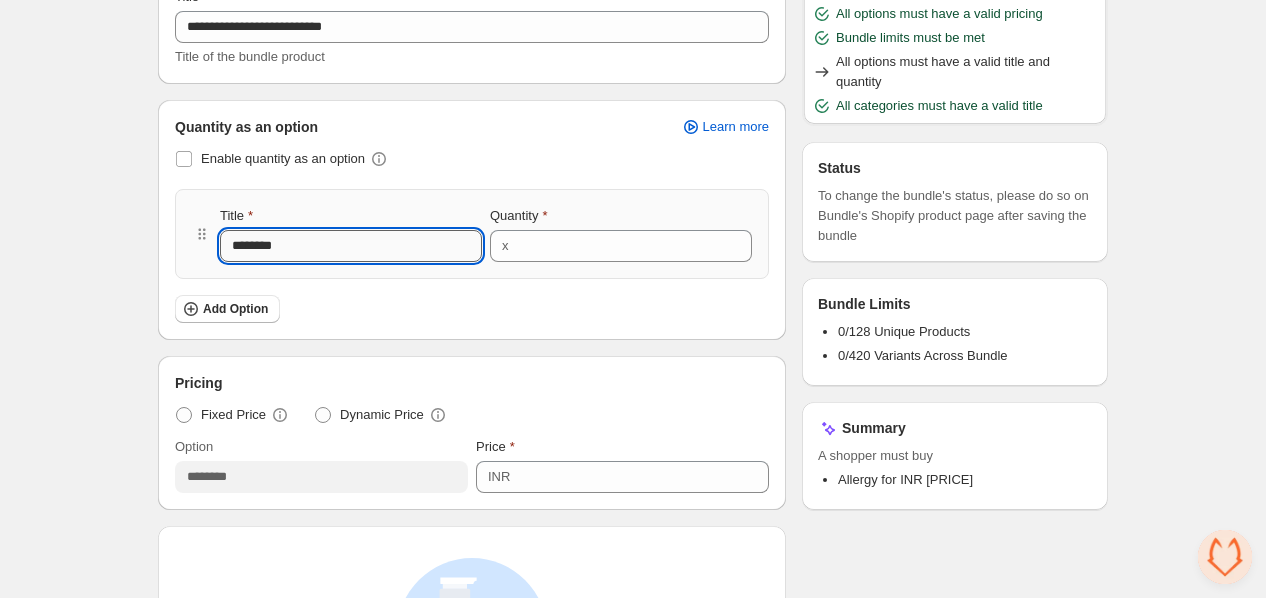 type 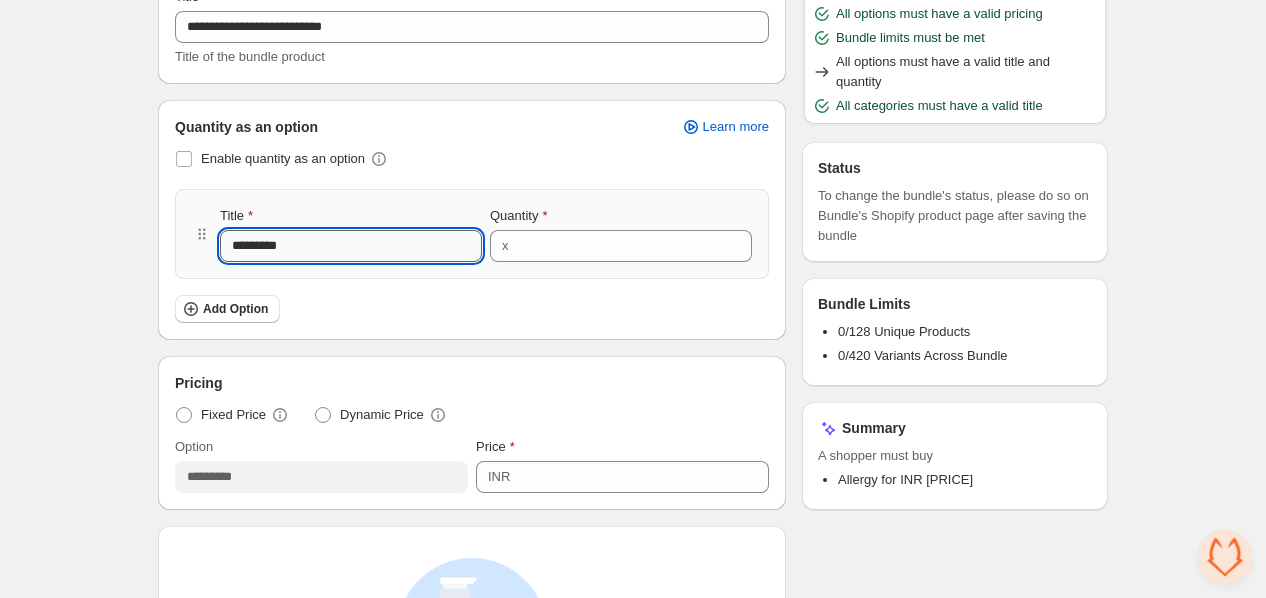type 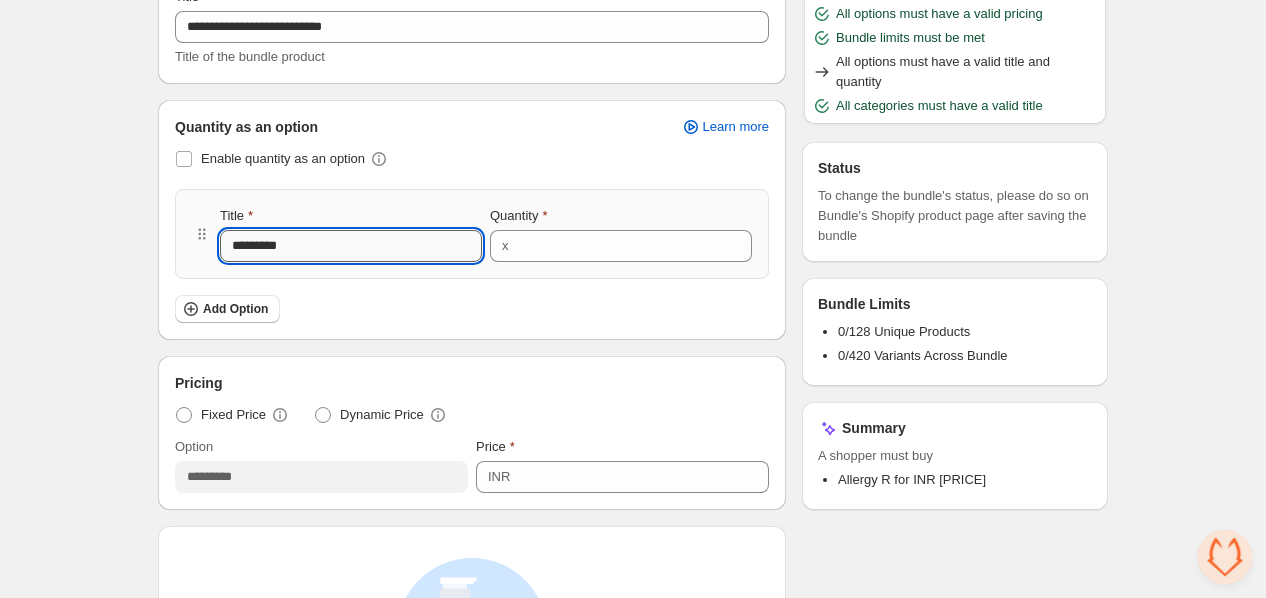 type on "**********" 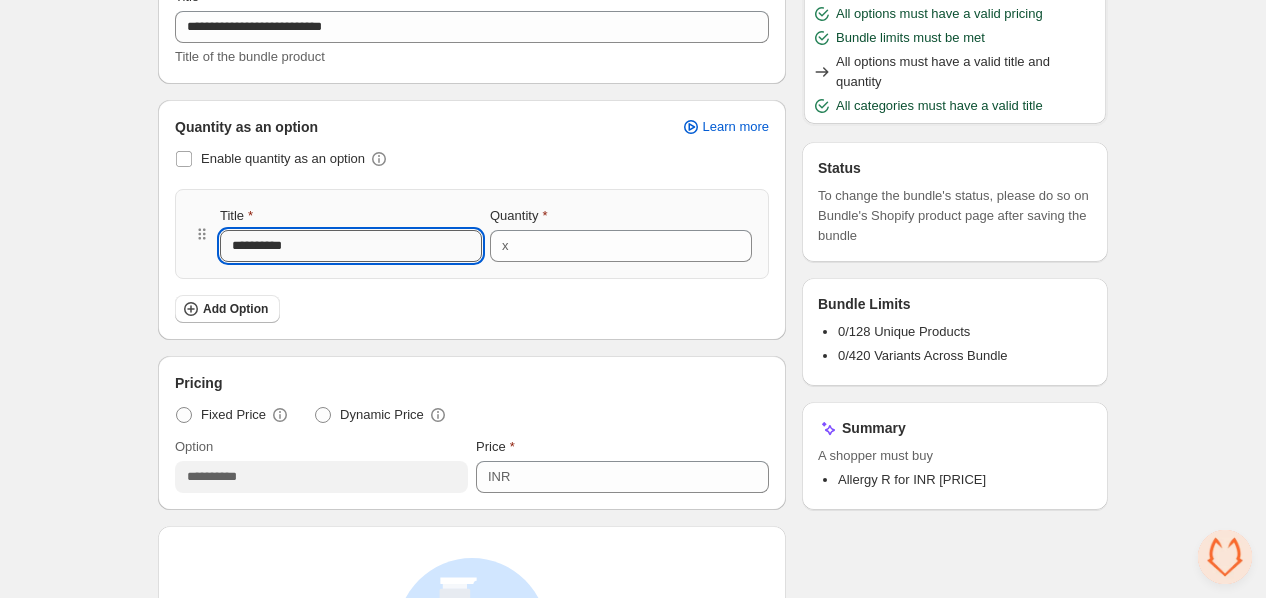 type 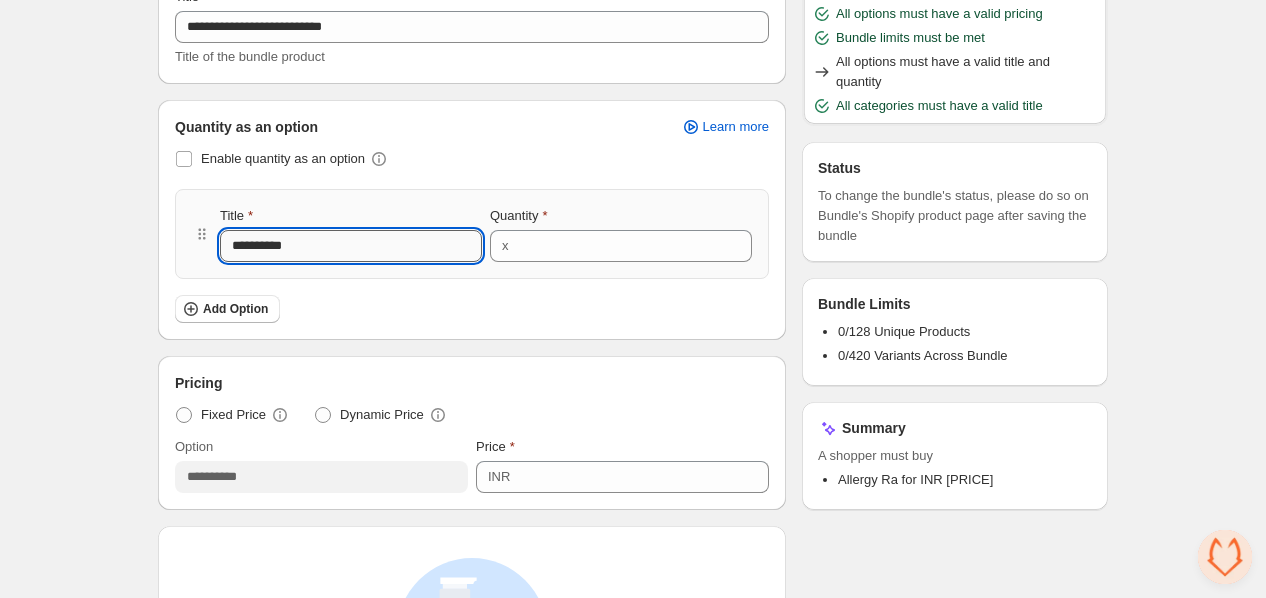 type on "**********" 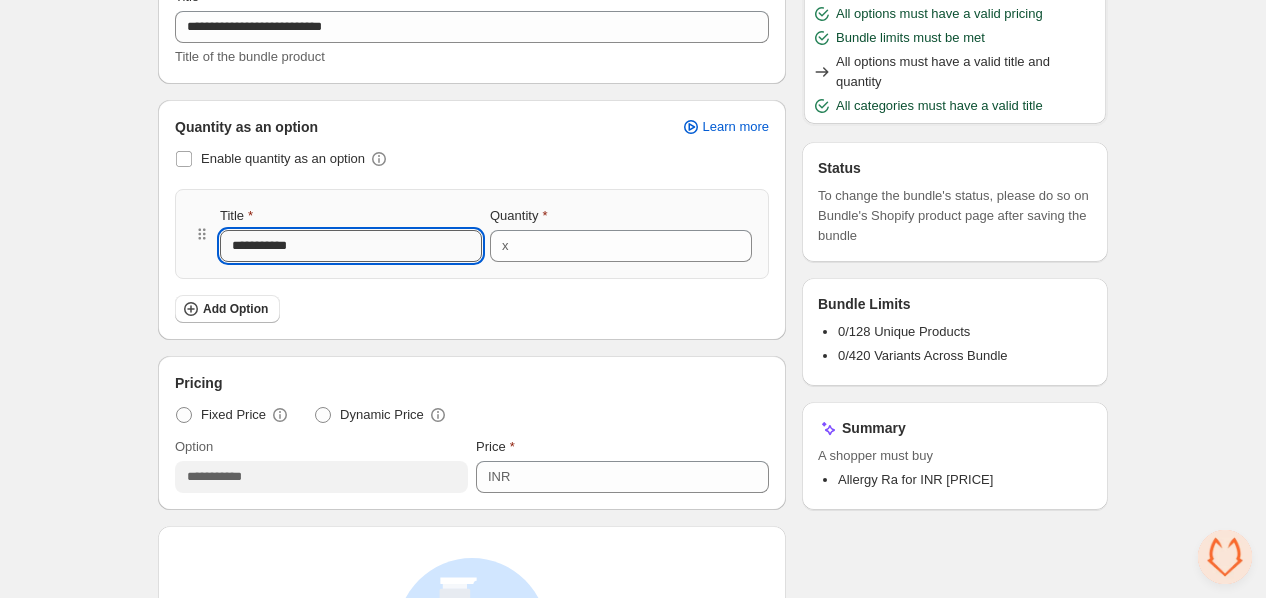 type 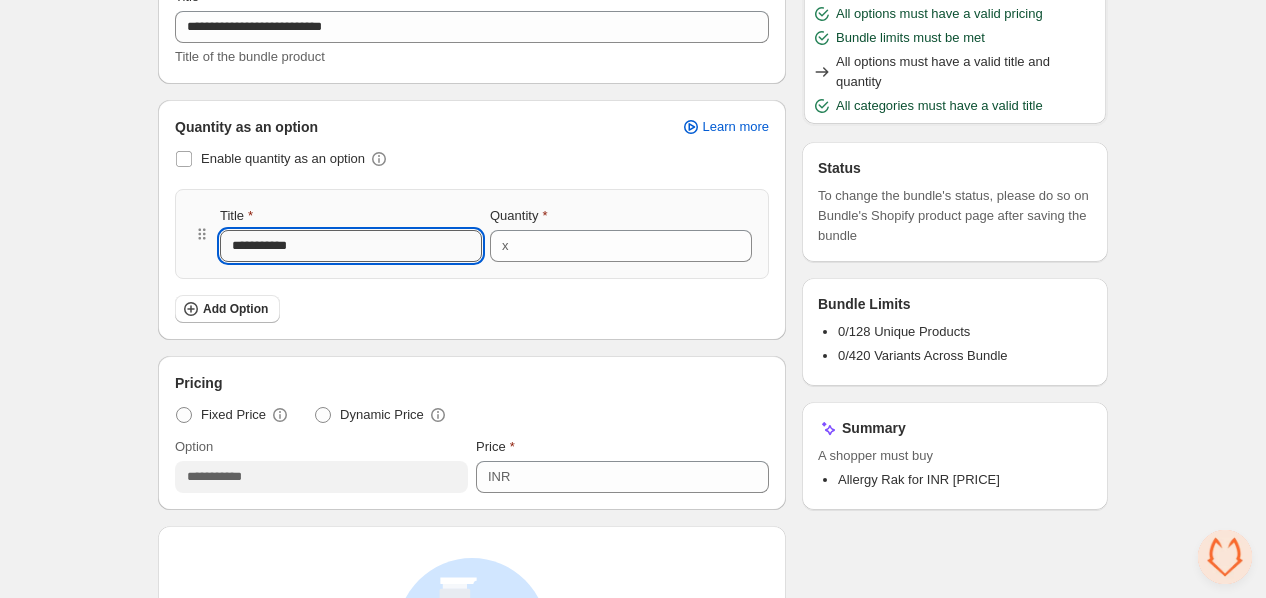 type on "**********" 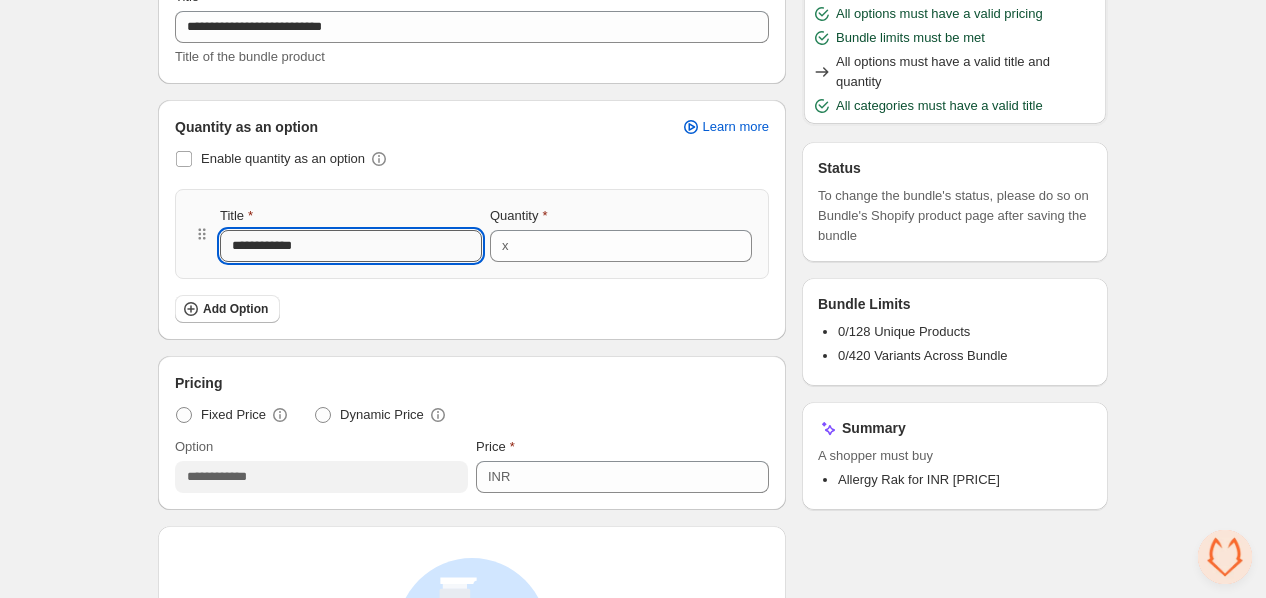 type 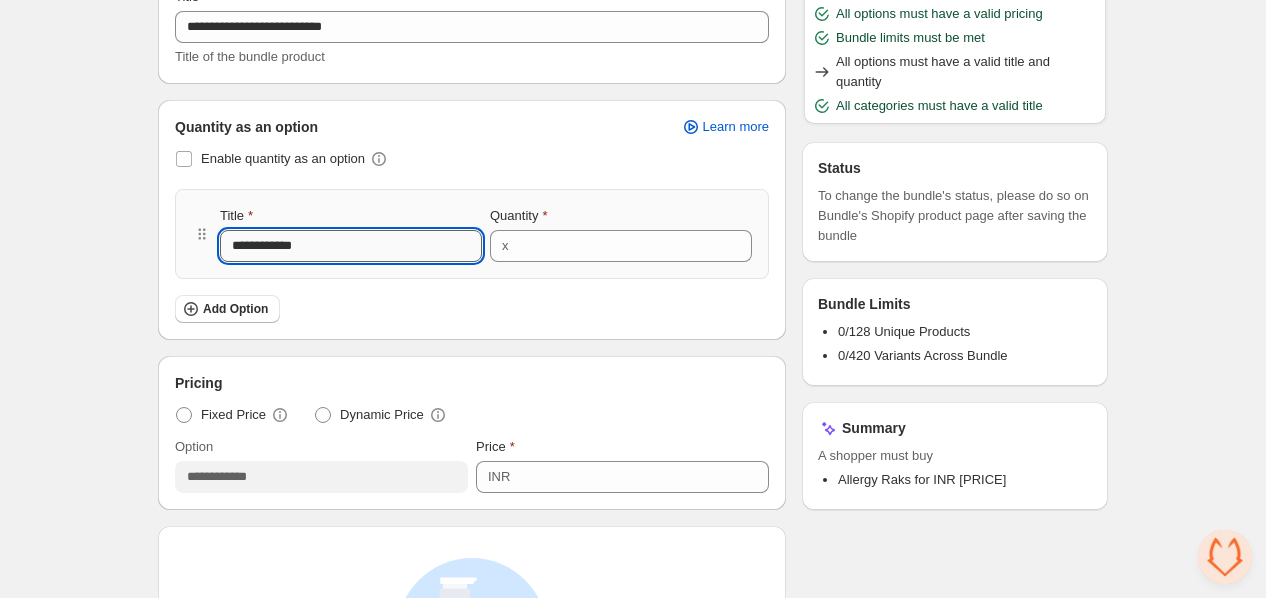 type on "**********" 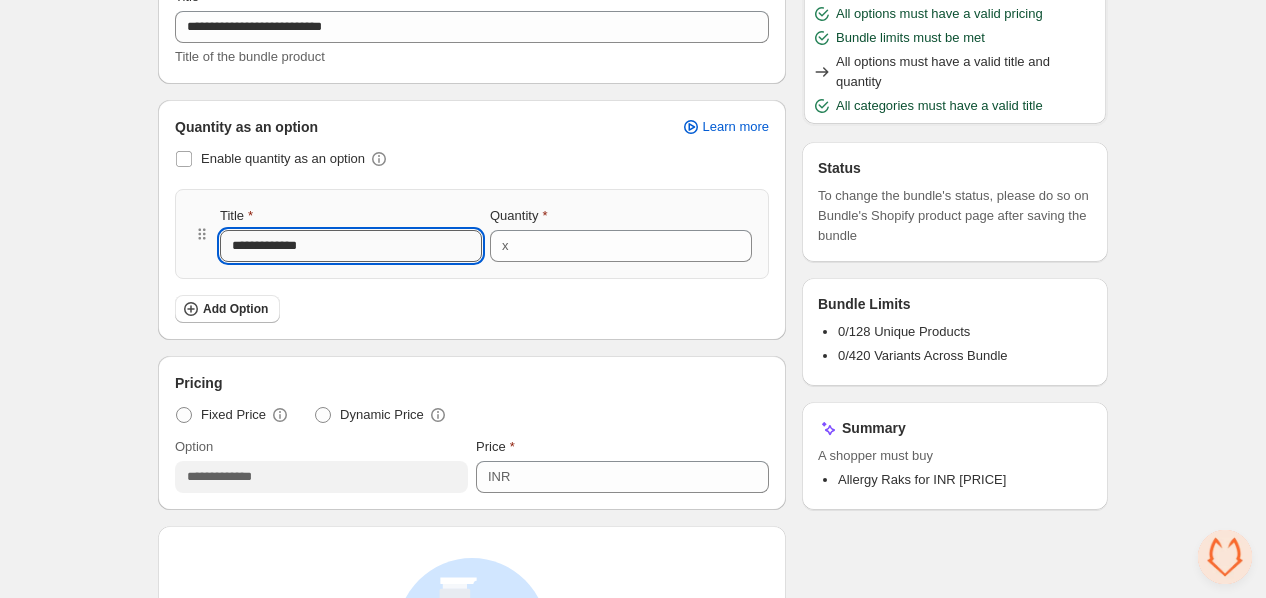 type 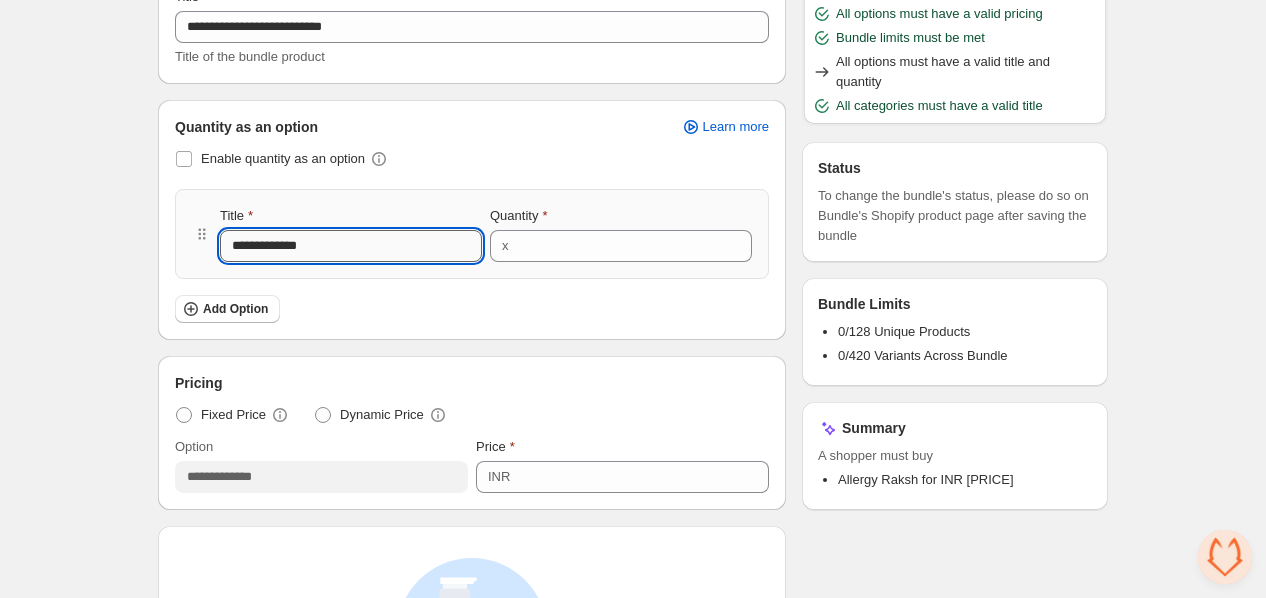 type on "**********" 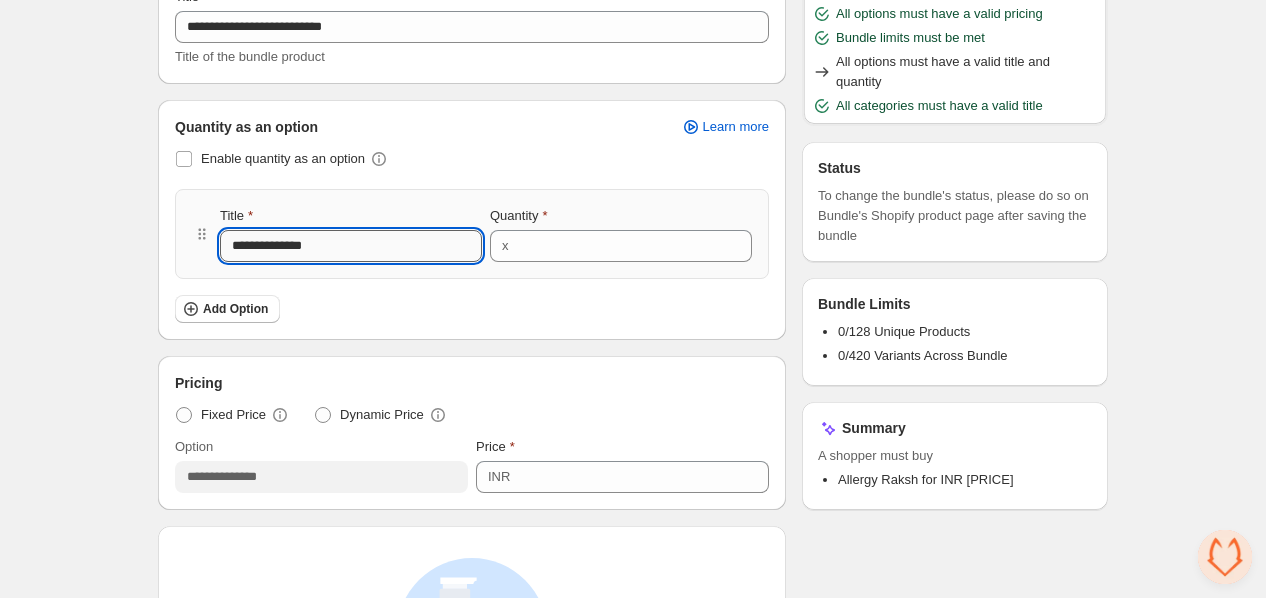 type 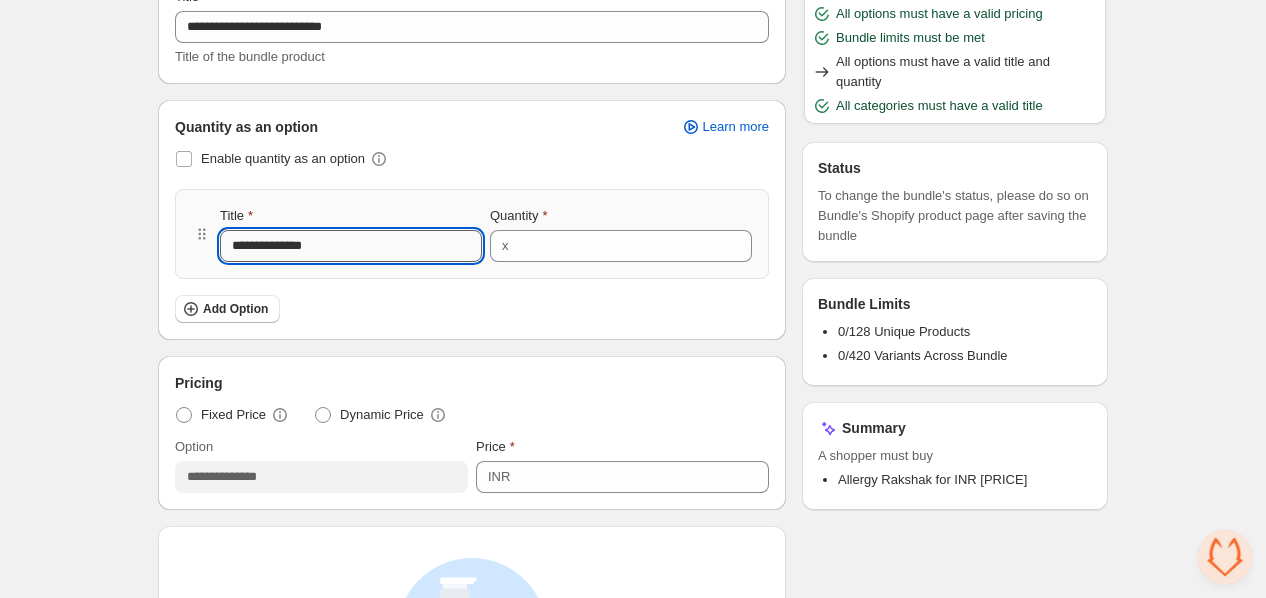 type on "**********" 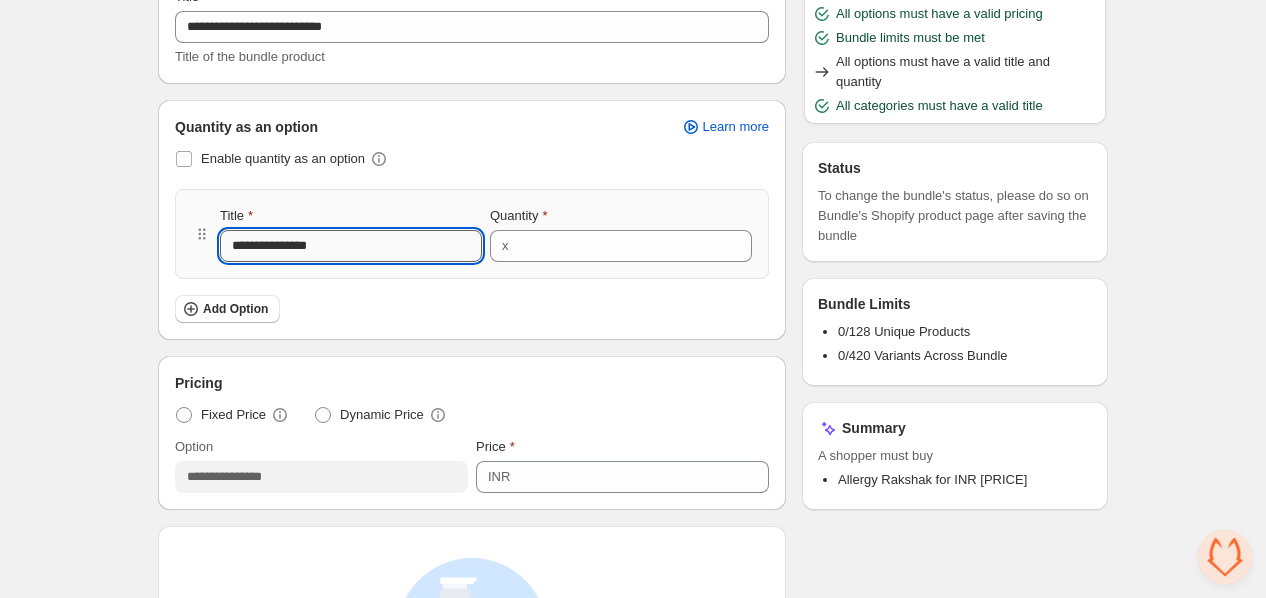 type 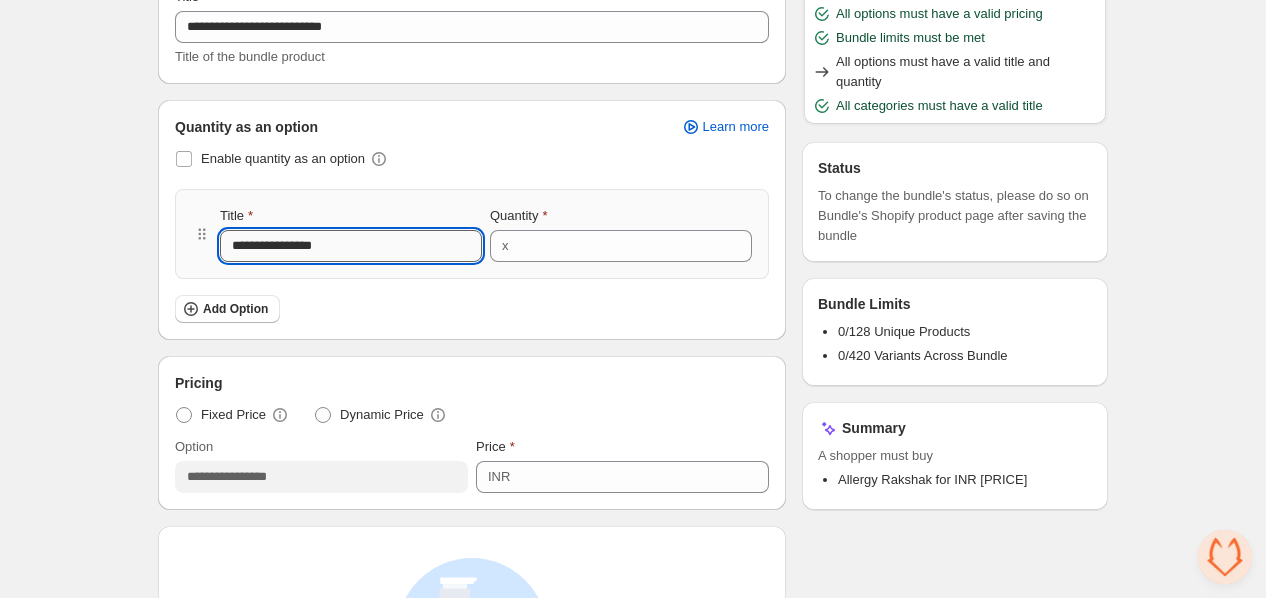 type 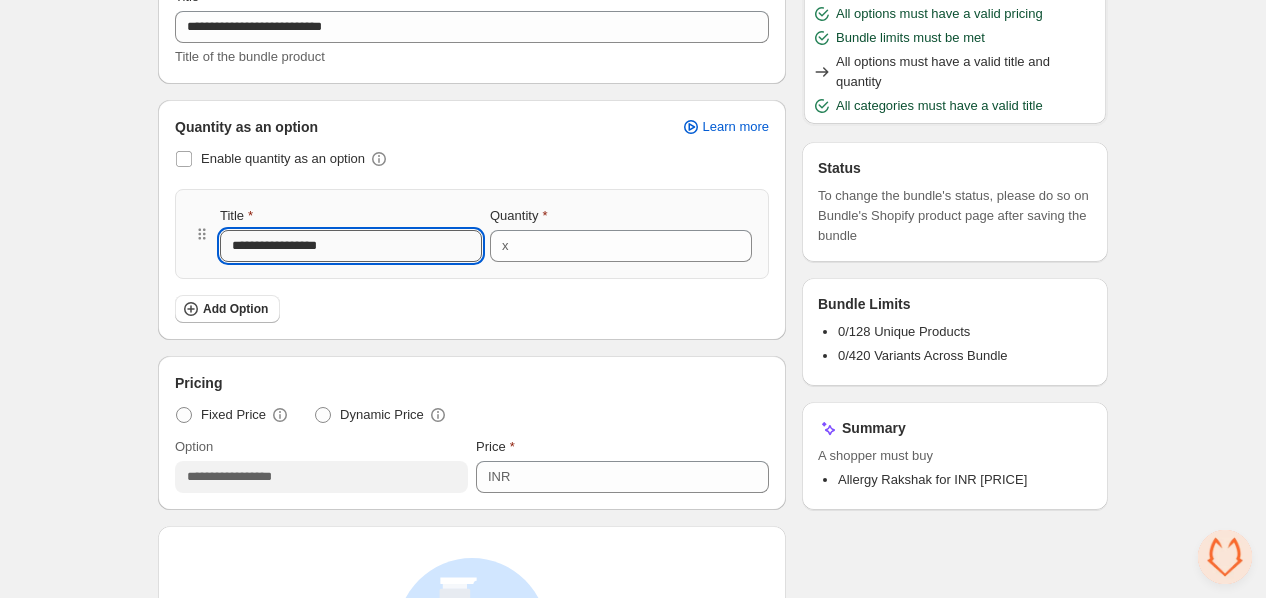 type 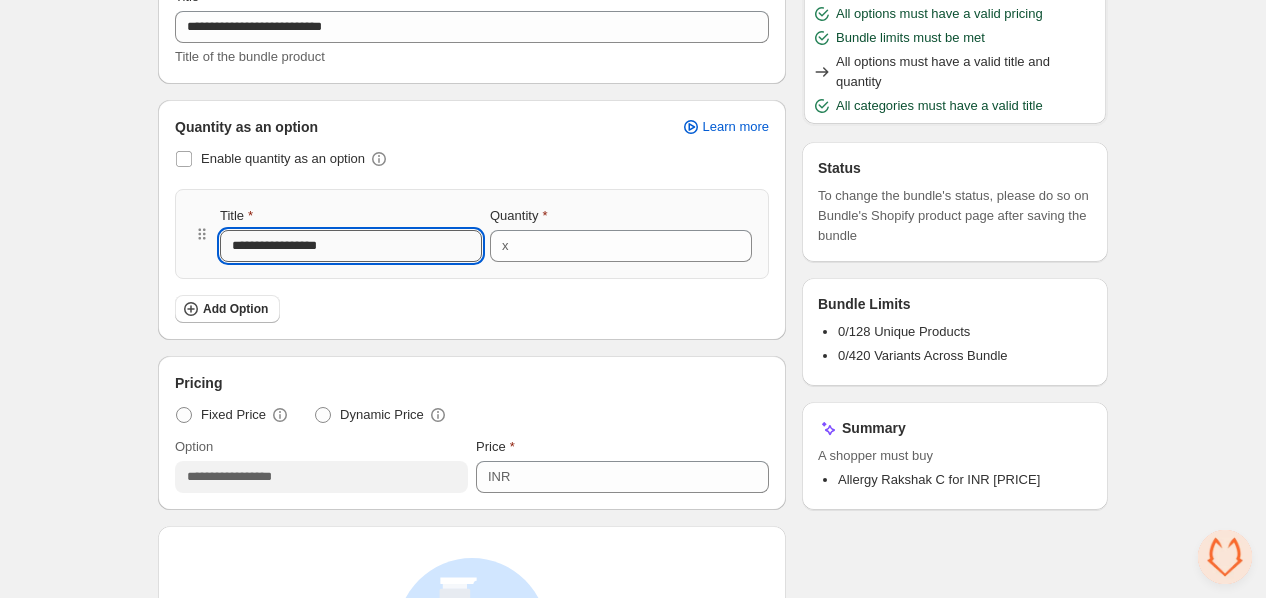 type on "**********" 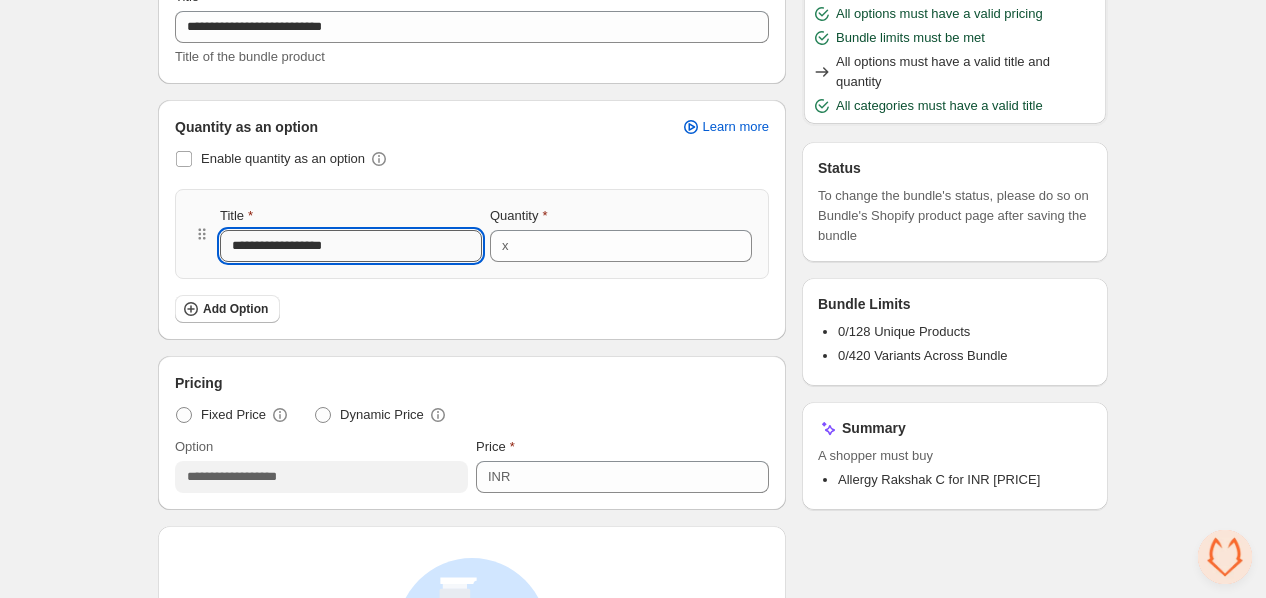 type 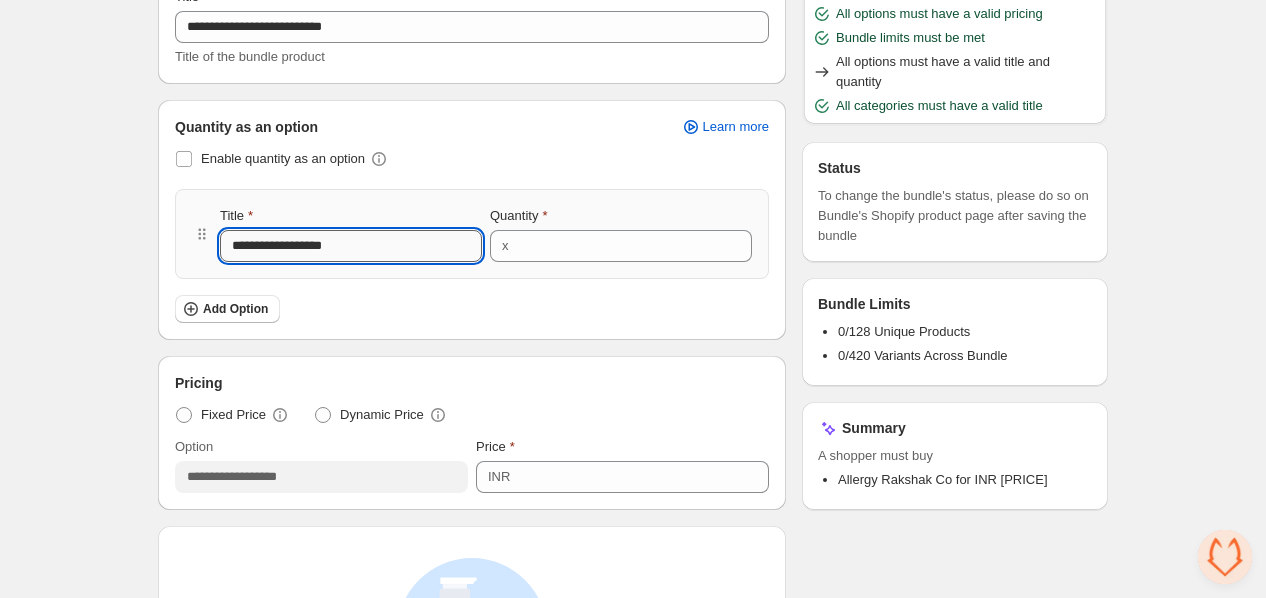 type on "**********" 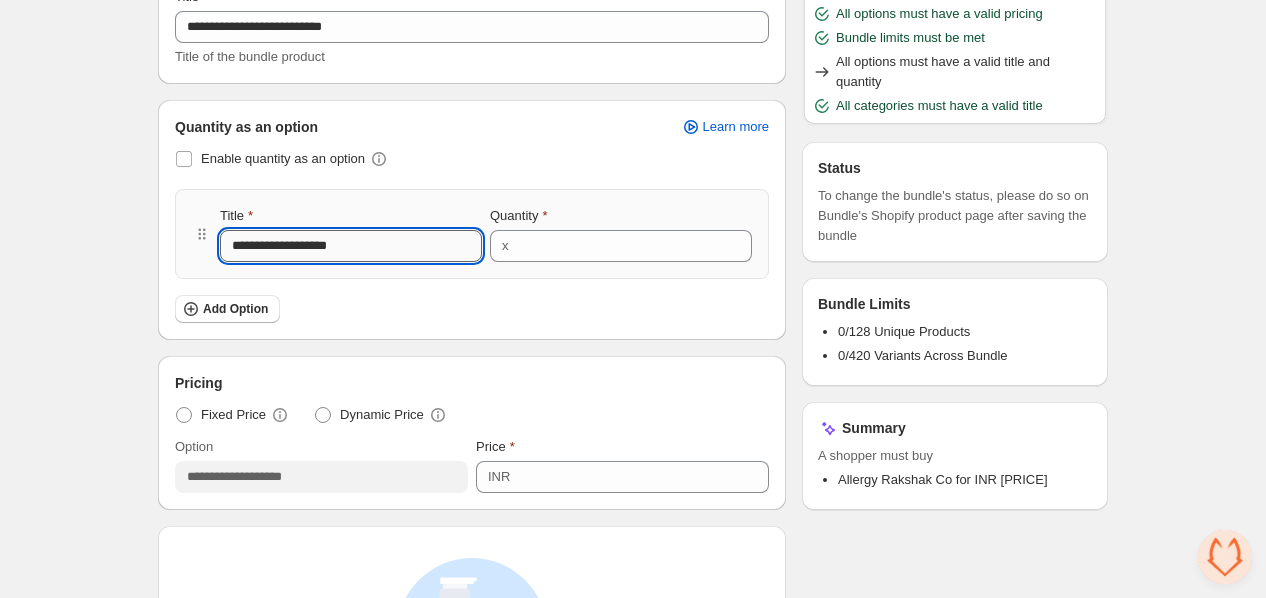 type 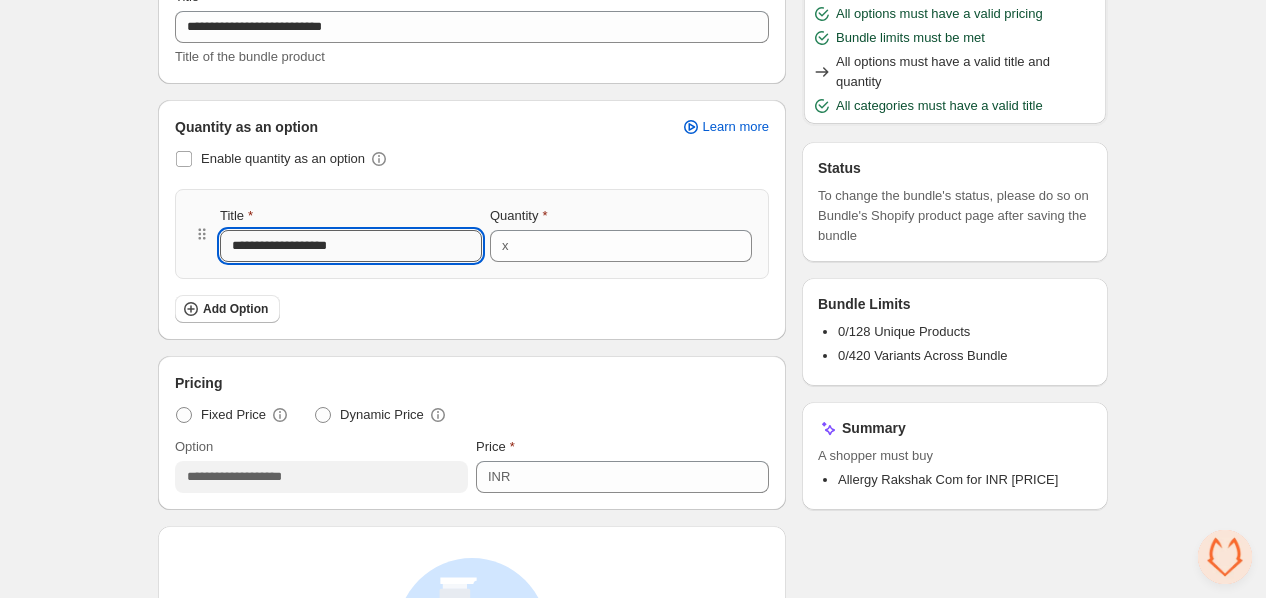 type on "**********" 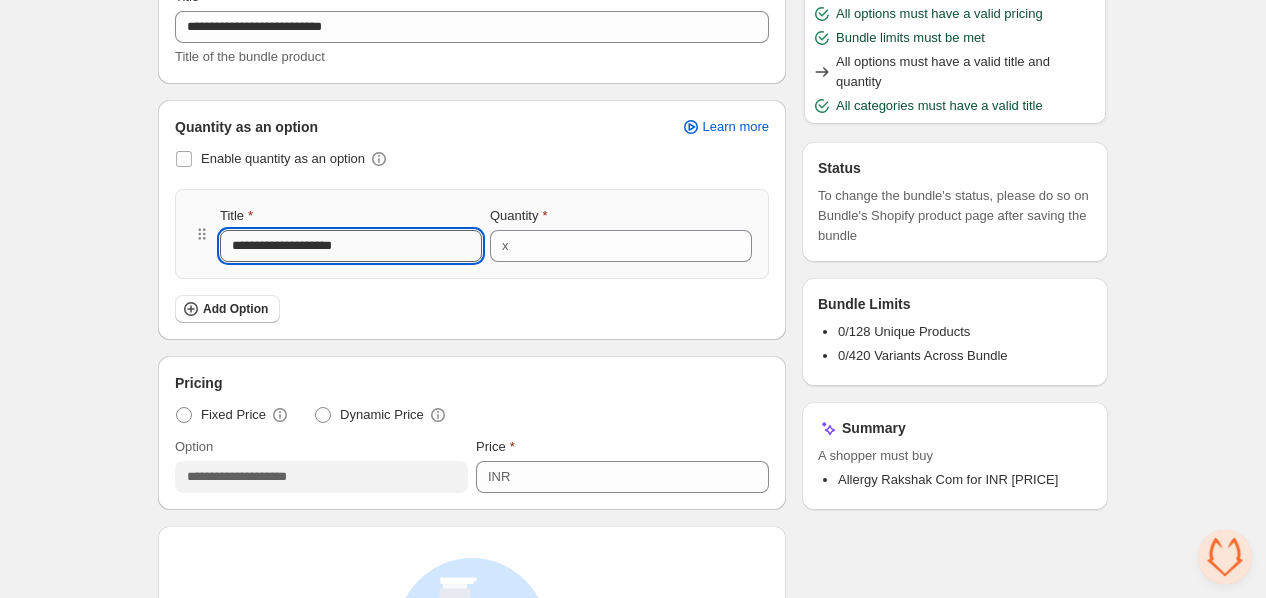 type 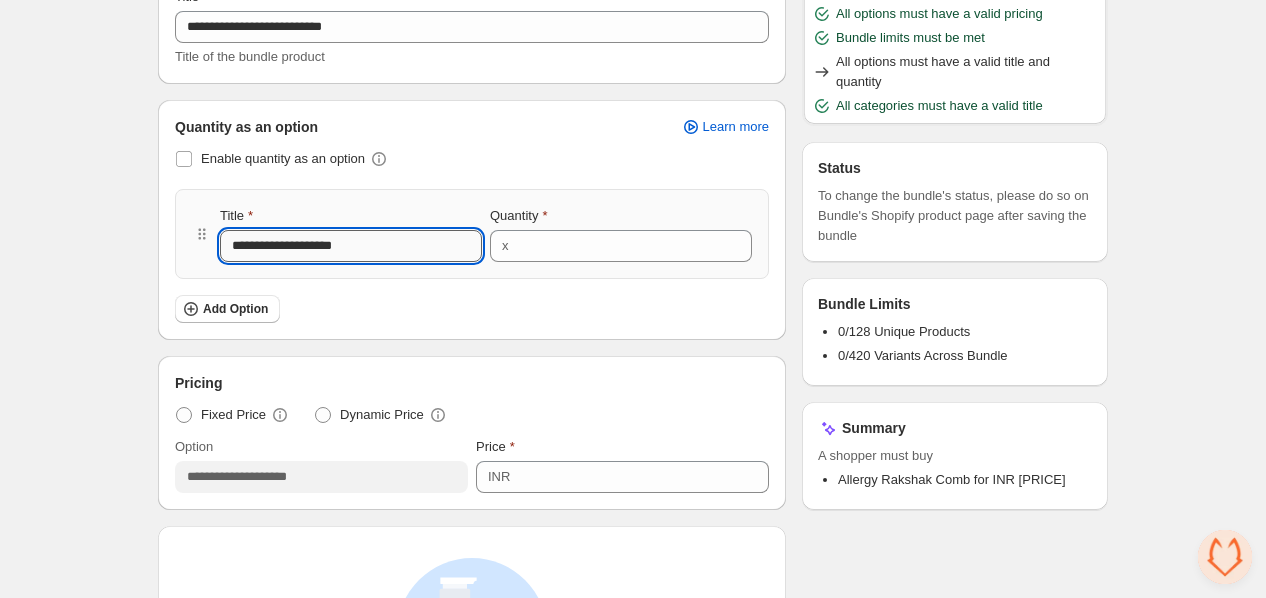 type on "**********" 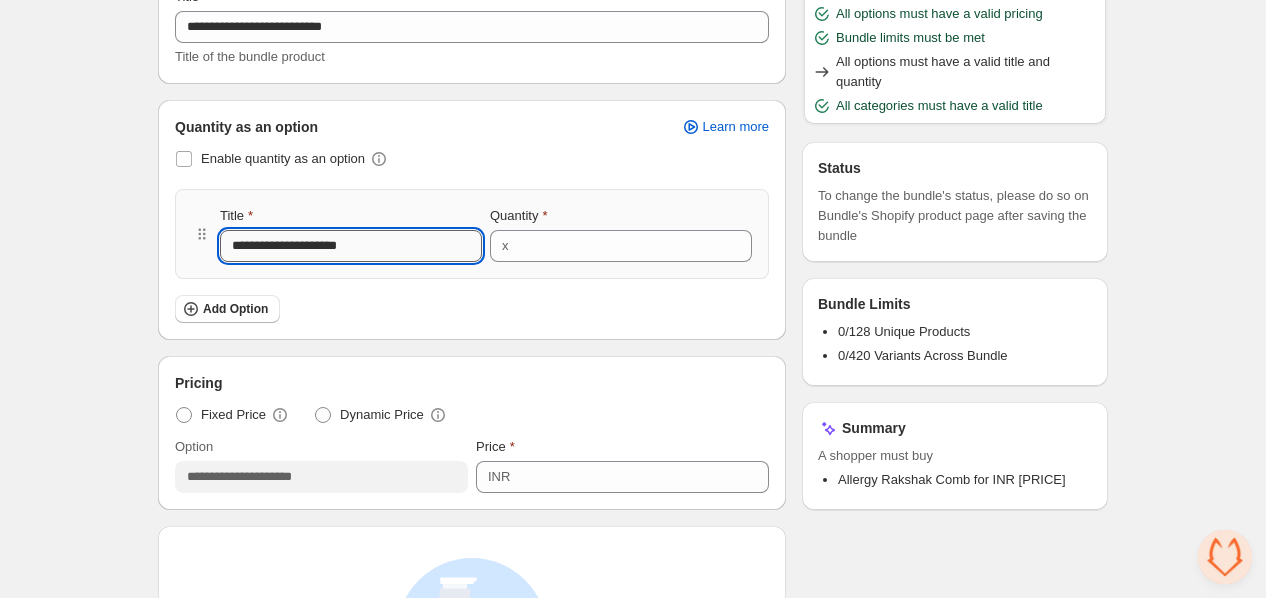 type 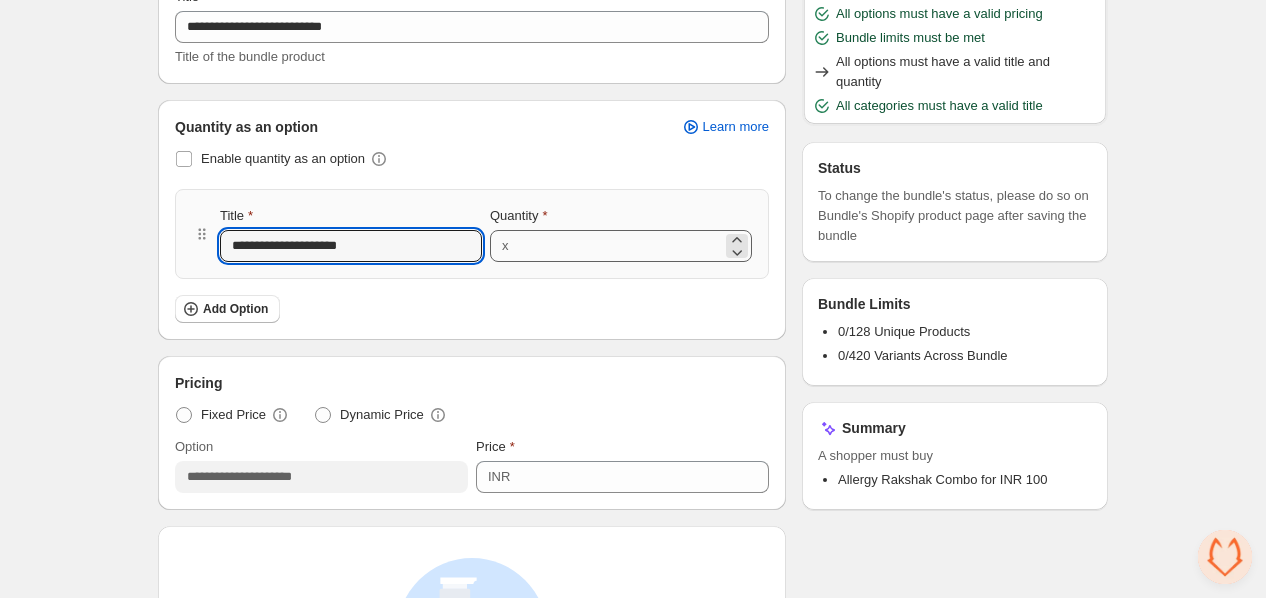 type on "**********" 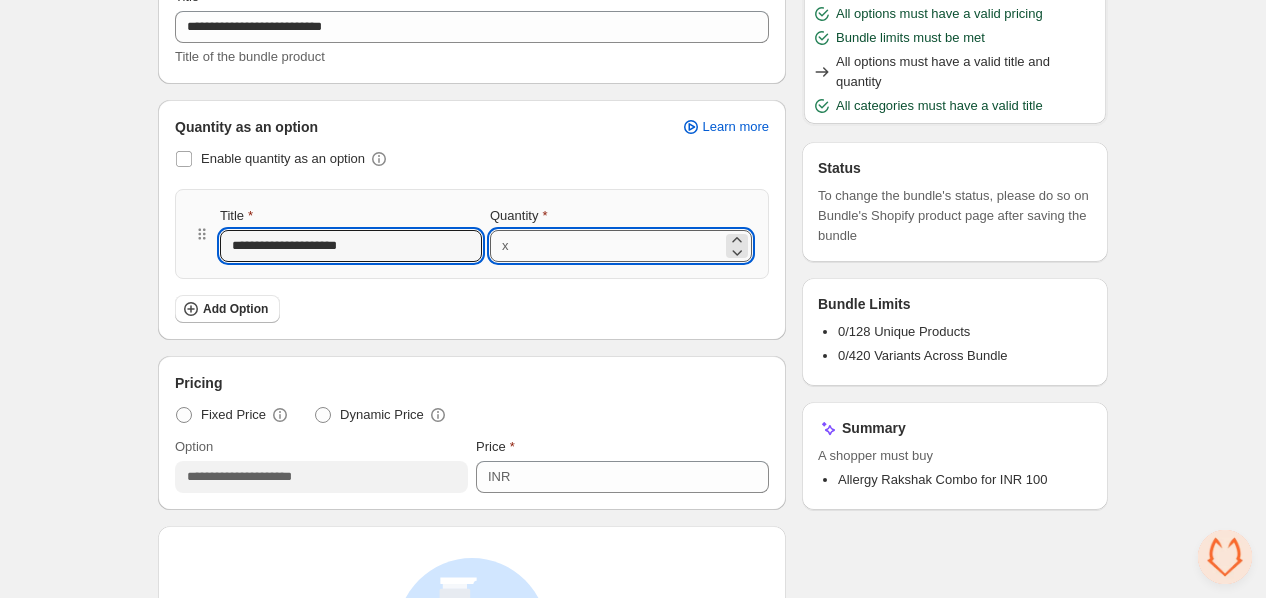 click on "Quantity" at bounding box center (619, 246) 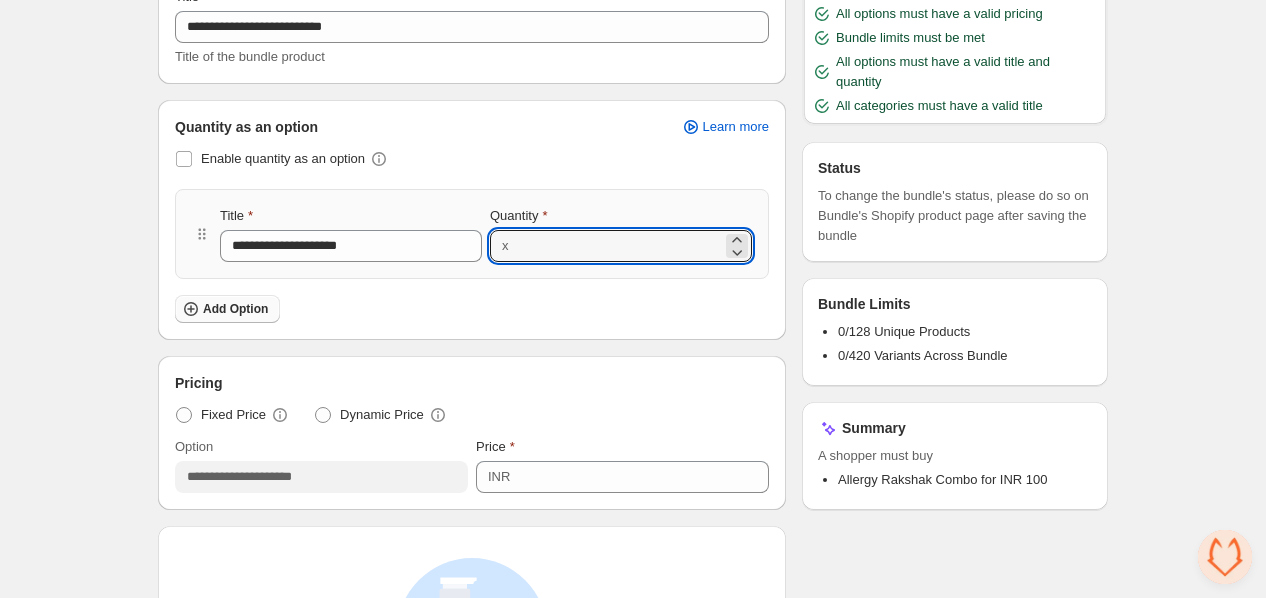 type on "***" 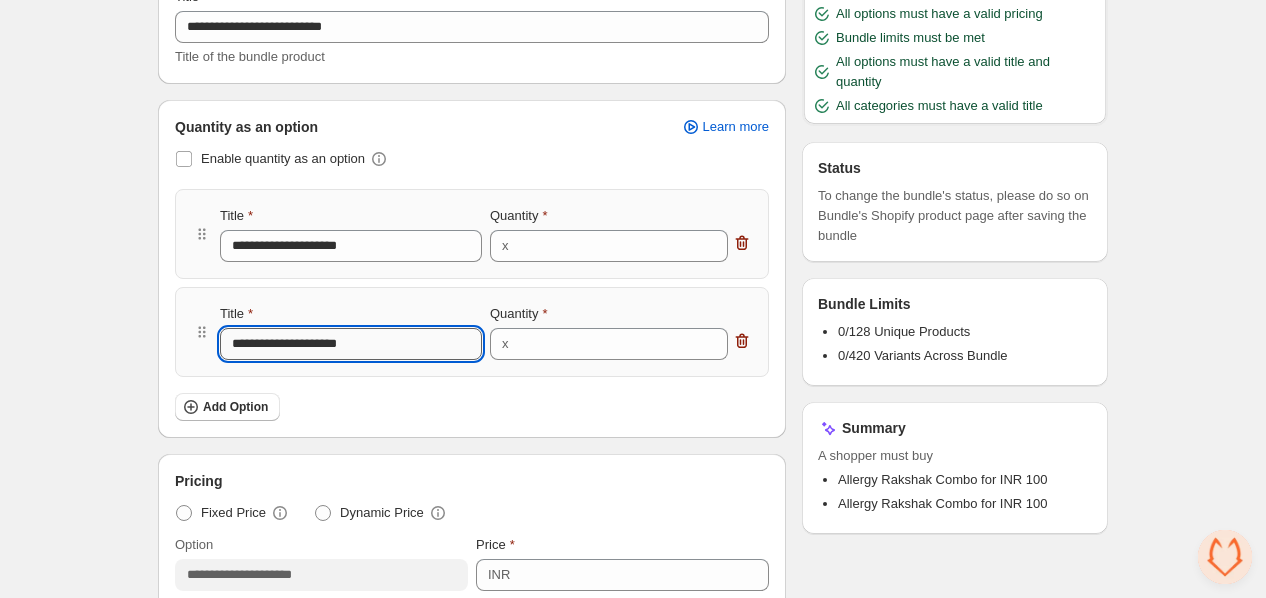 click on "**********" at bounding box center (351, 344) 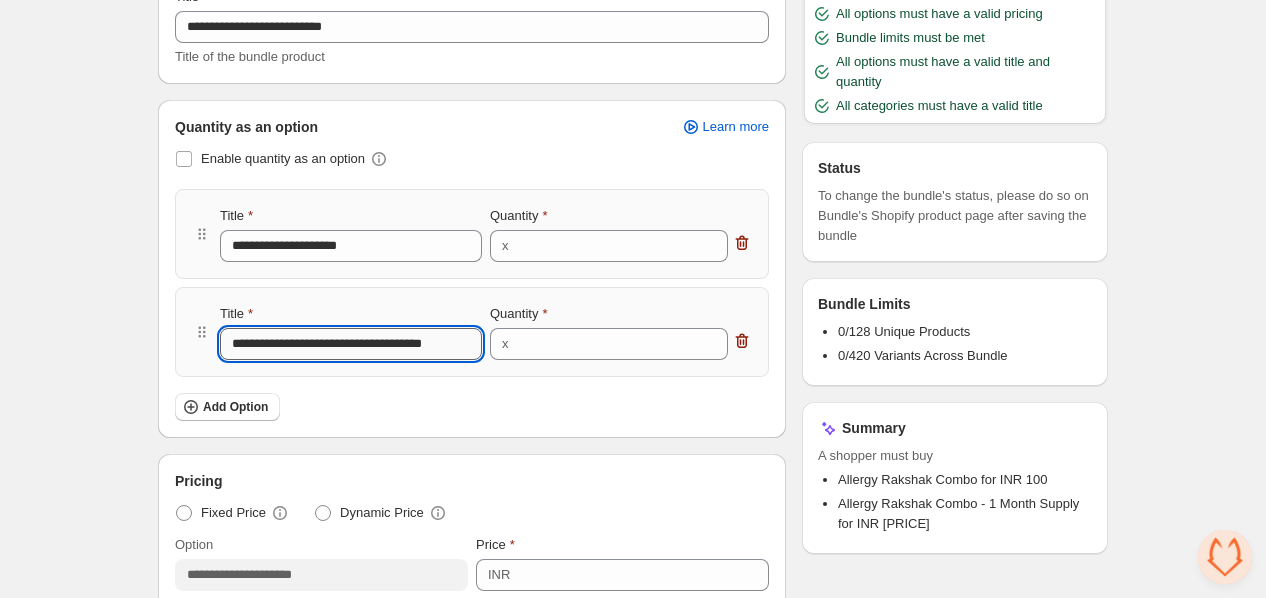 scroll, scrollTop: 0, scrollLeft: 2, axis: horizontal 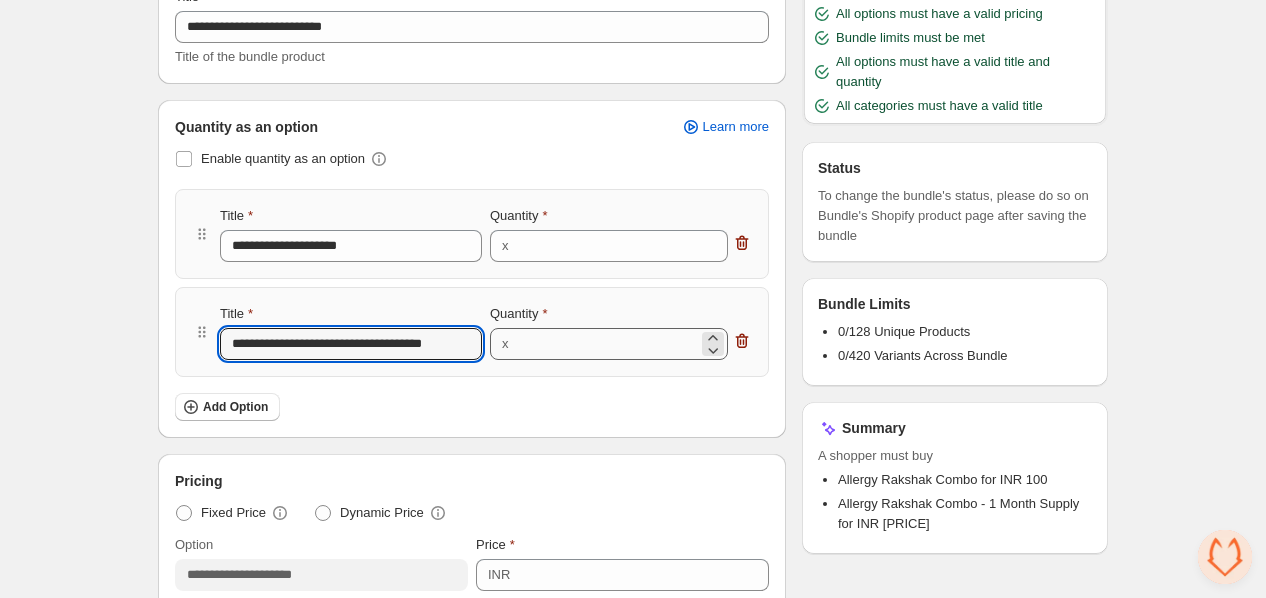 type on "**********" 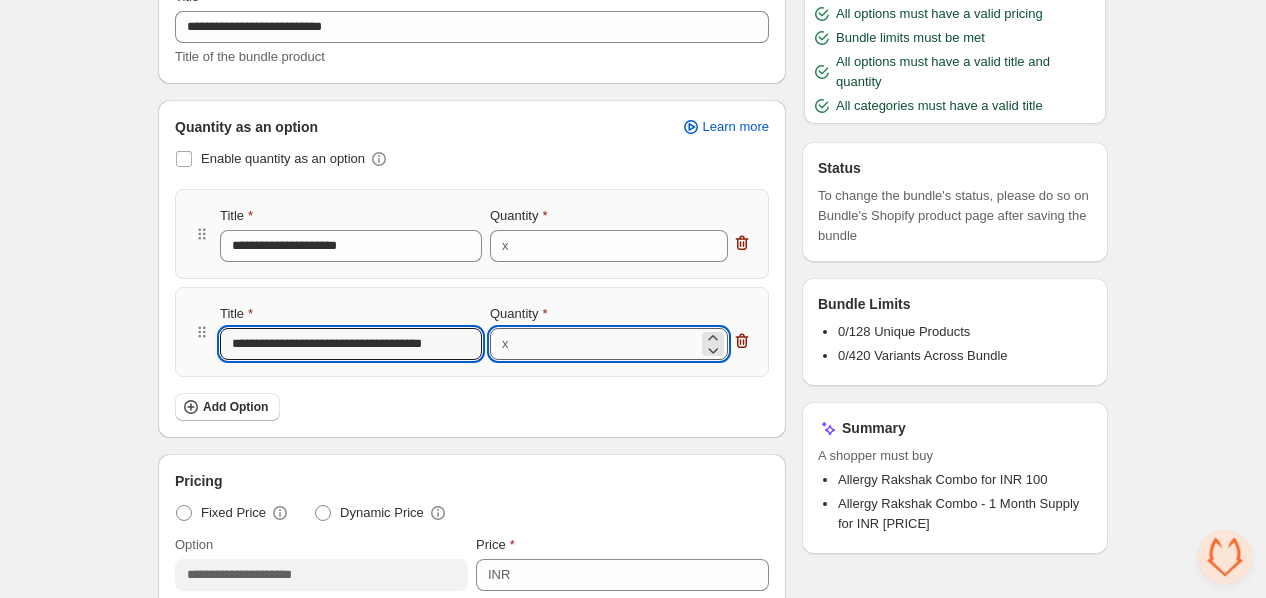 click on "***" at bounding box center [607, 344] 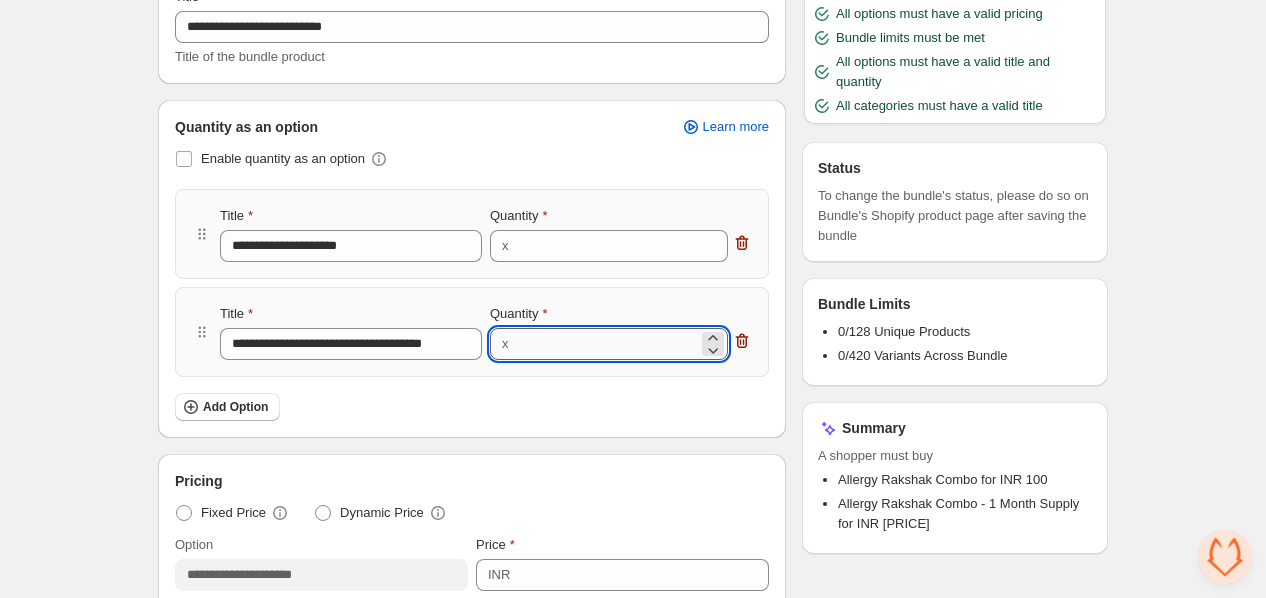scroll, scrollTop: 0, scrollLeft: 0, axis: both 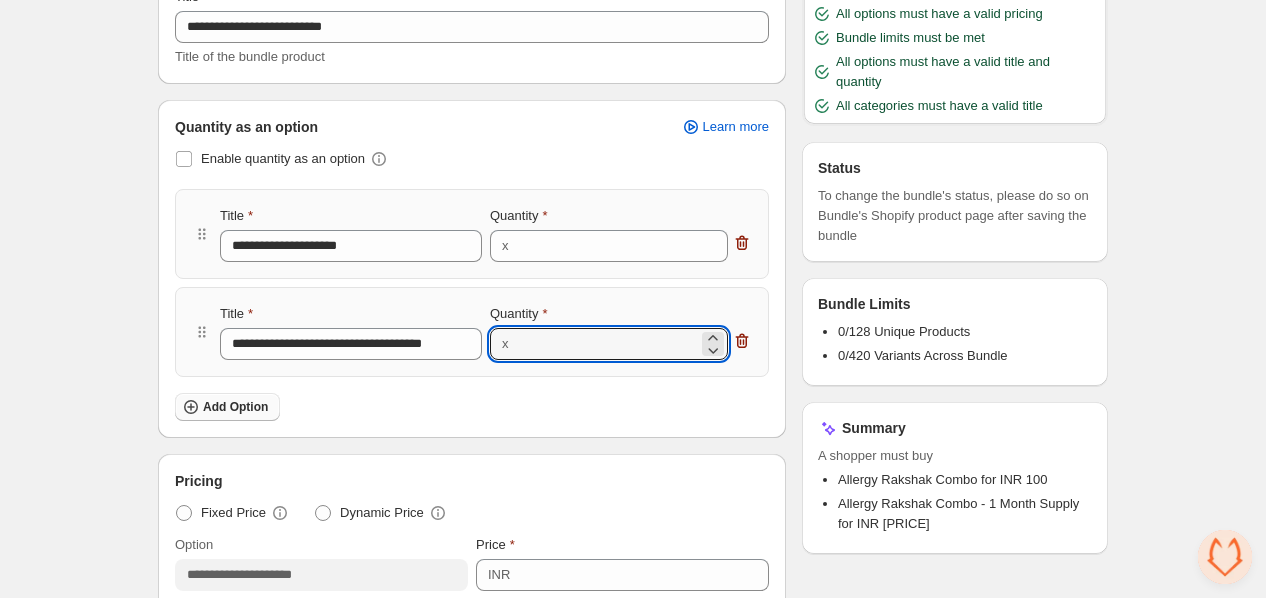 type on "***" 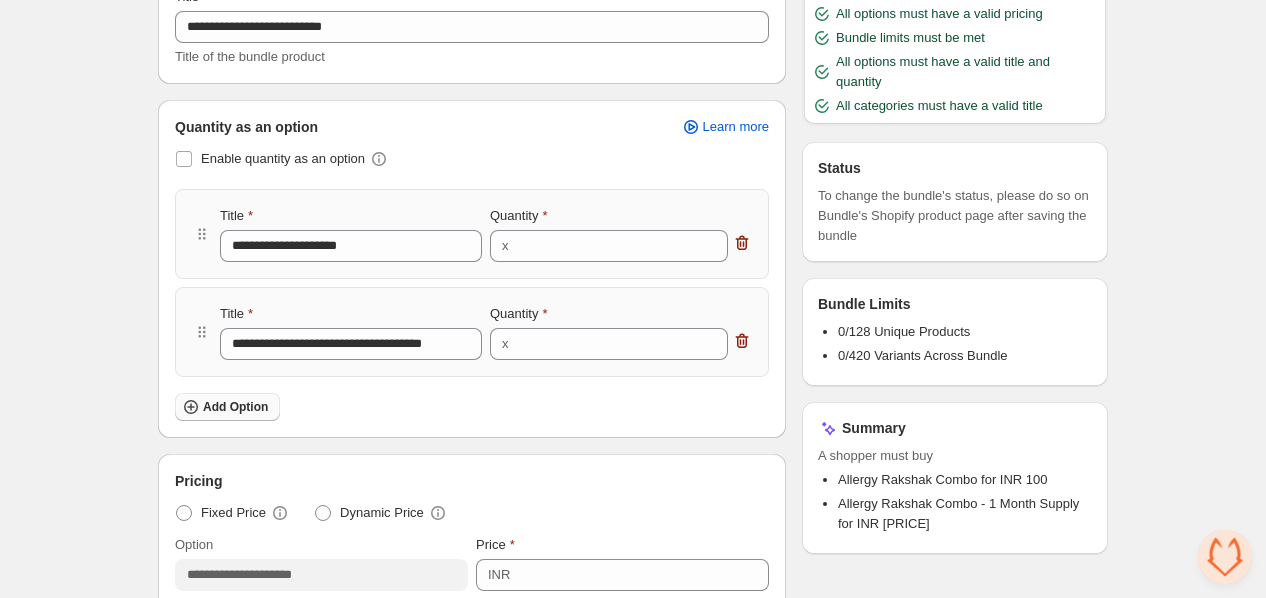 click on "Add Option" at bounding box center [235, 407] 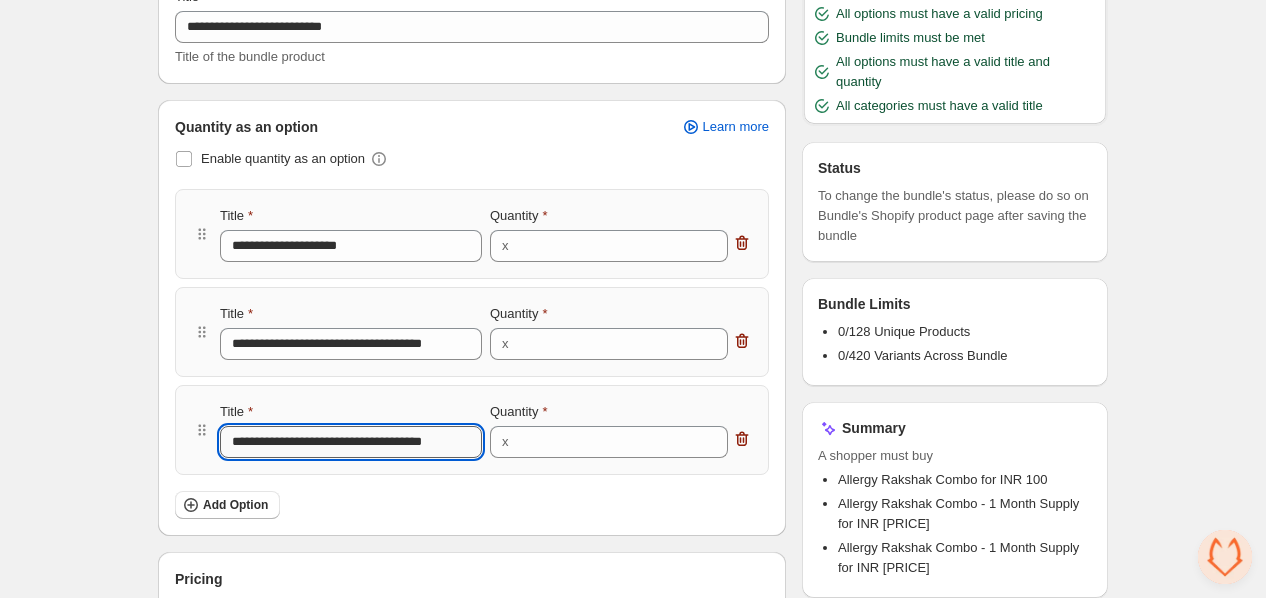 click on "**********" at bounding box center [351, 442] 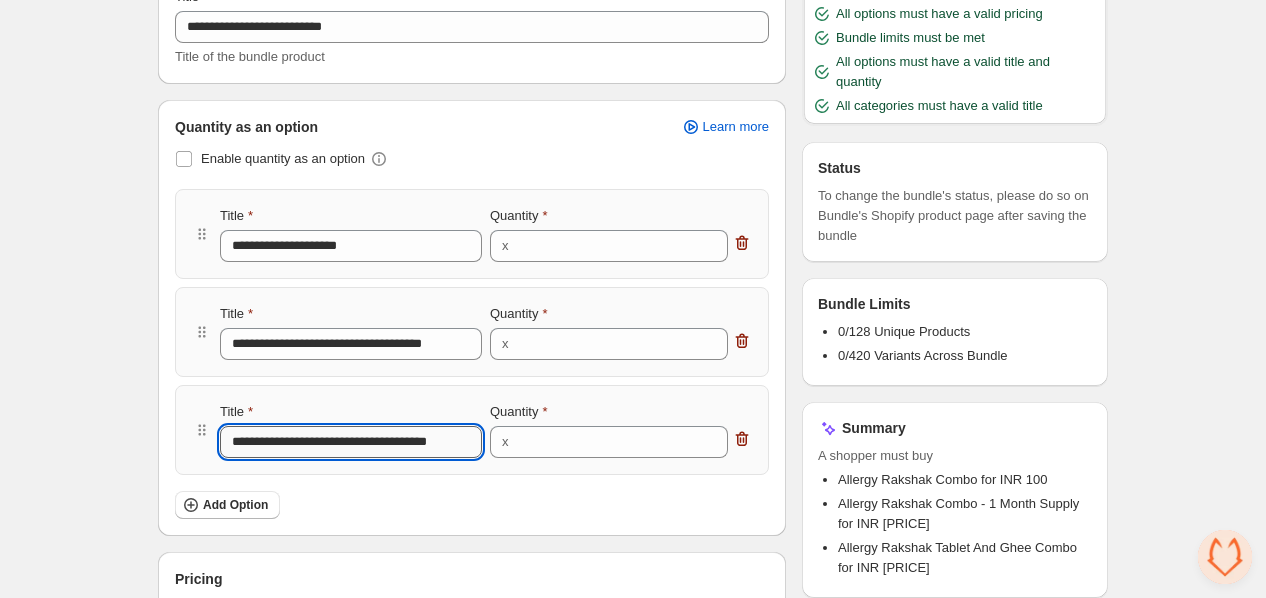 scroll, scrollTop: 0, scrollLeft: 3, axis: horizontal 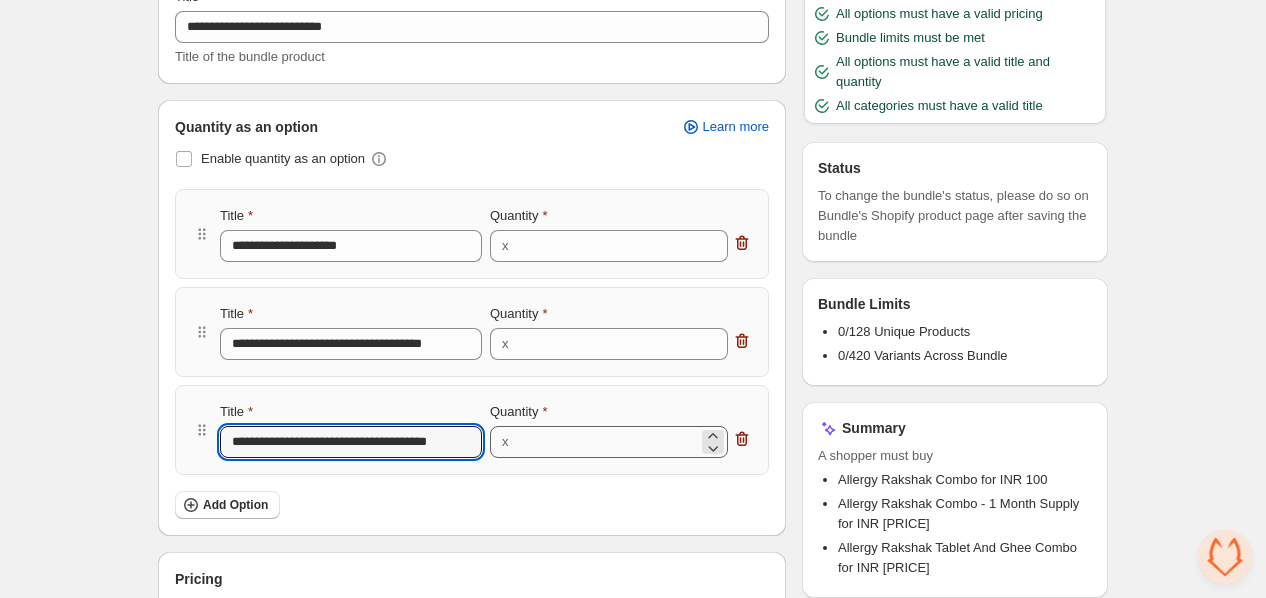 type on "**********" 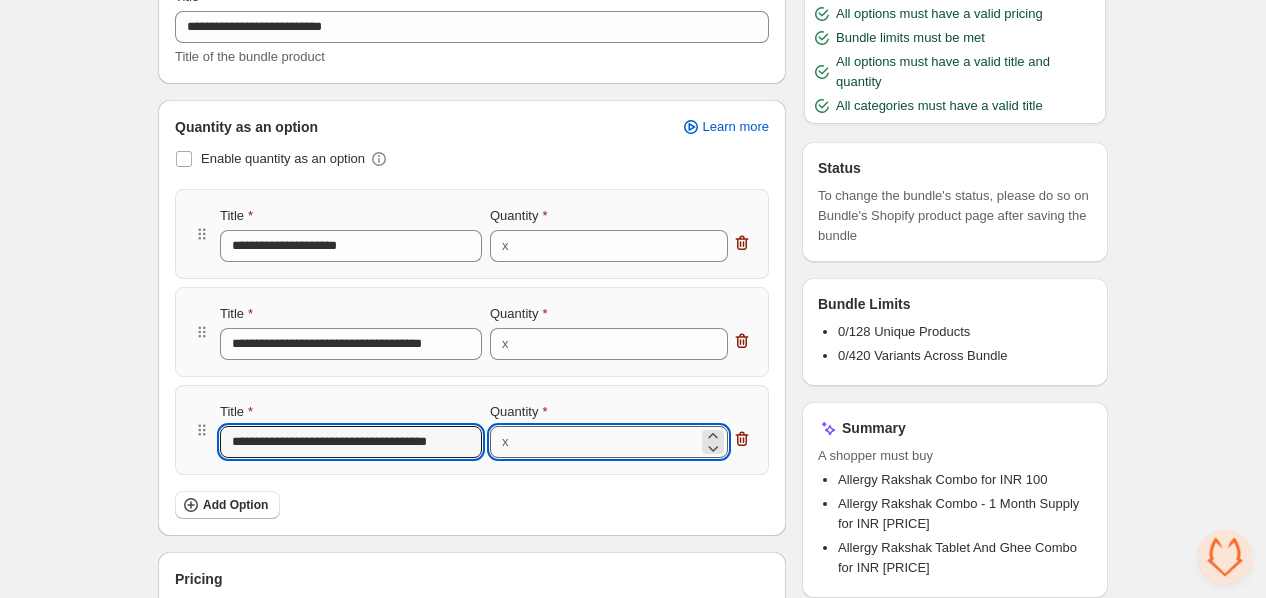 scroll, scrollTop: 0, scrollLeft: 0, axis: both 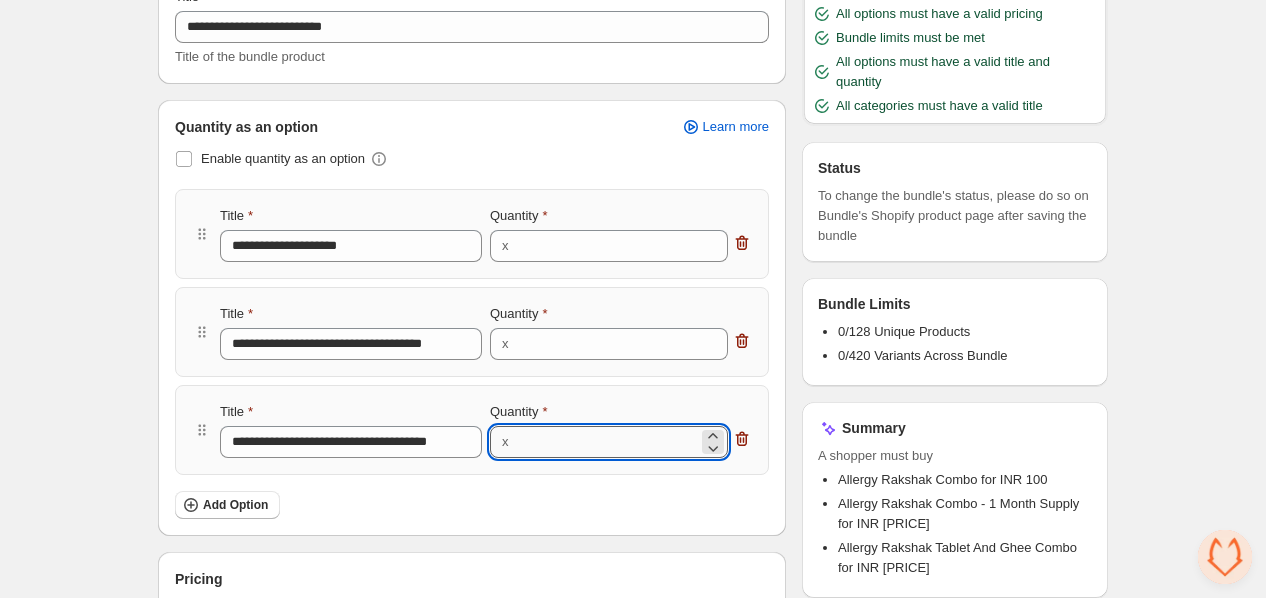 click on "***" at bounding box center (607, 442) 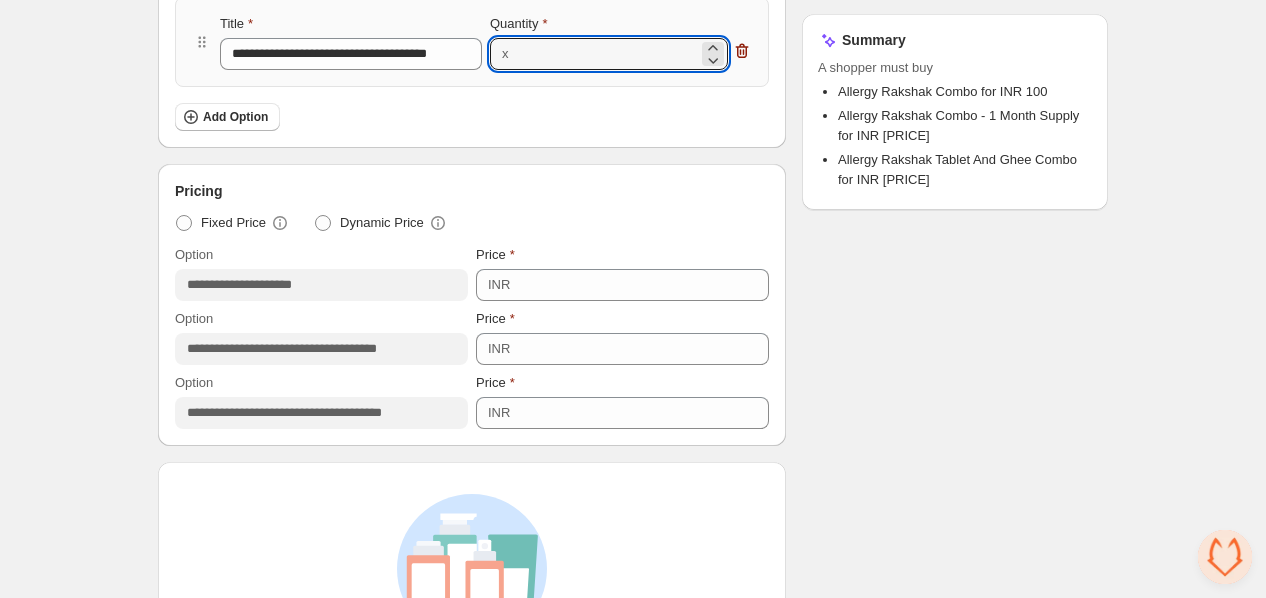 scroll, scrollTop: 631, scrollLeft: 0, axis: vertical 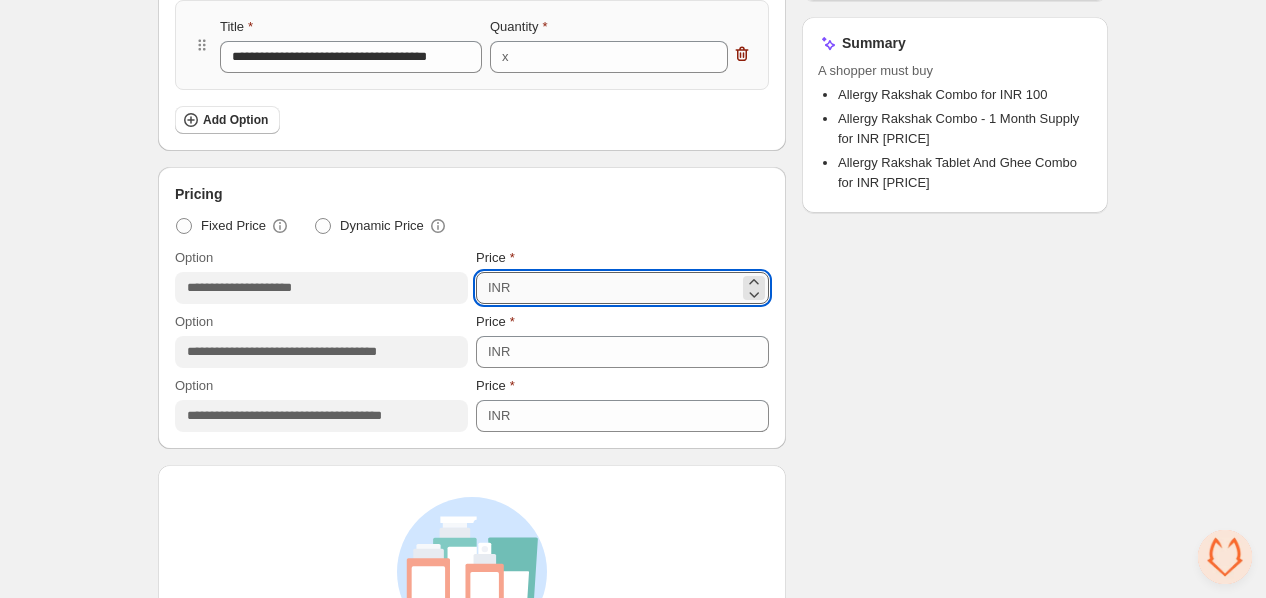 click on "***" at bounding box center (627, 288) 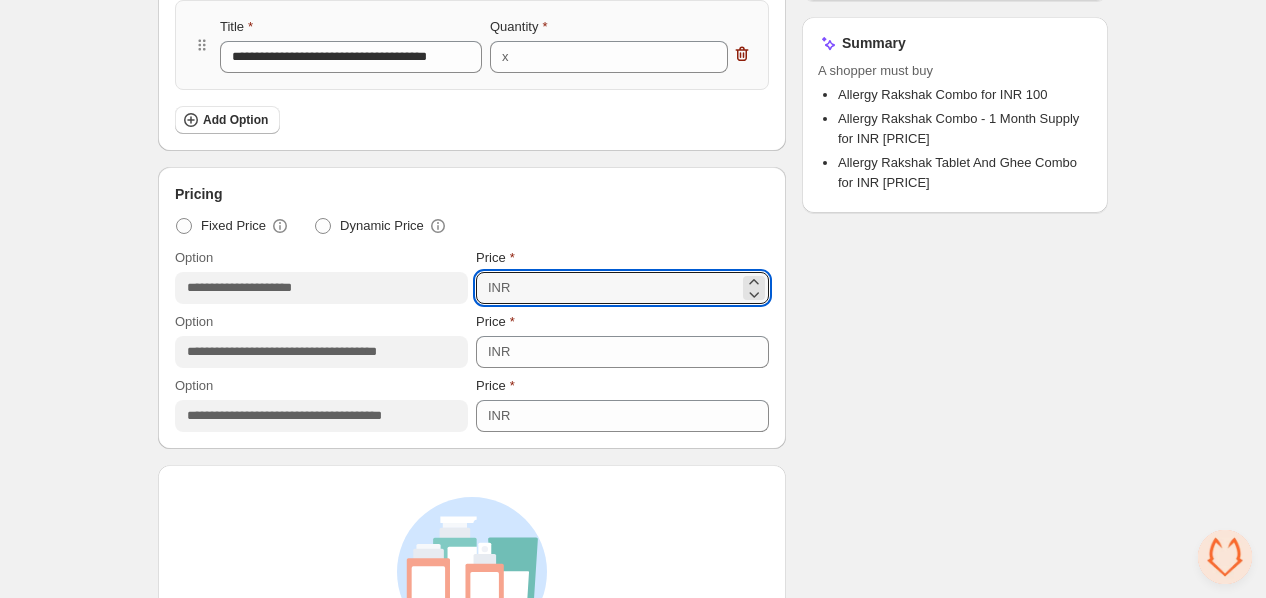 drag, startPoint x: 550, startPoint y: 285, endPoint x: 510, endPoint y: 290, distance: 40.311287 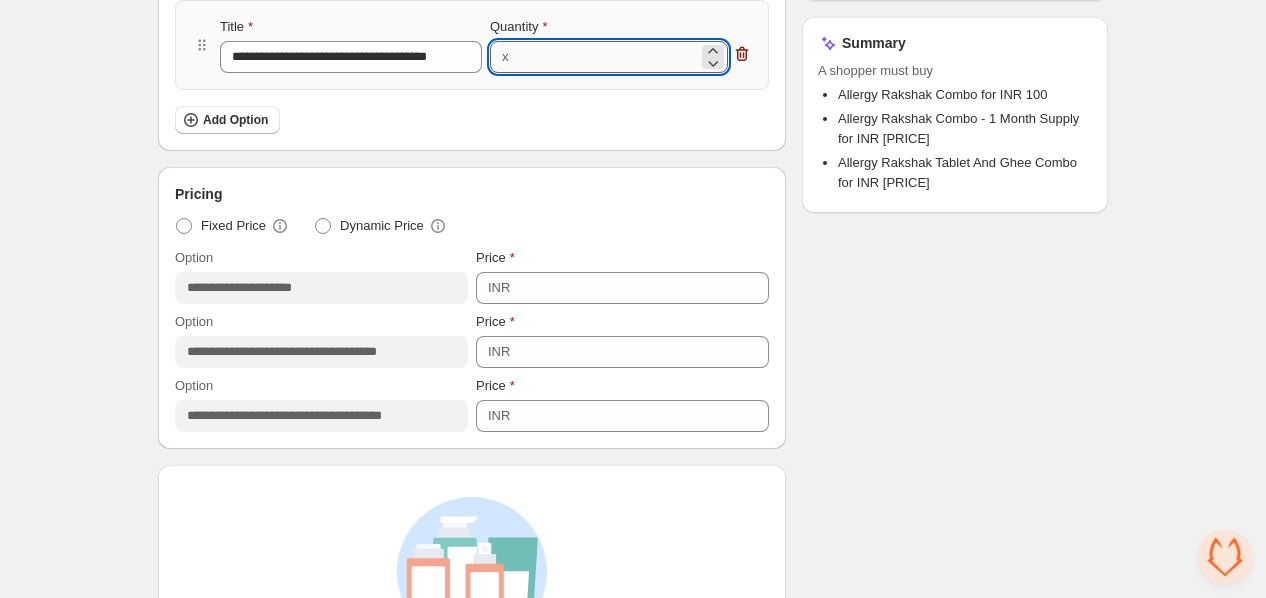 drag, startPoint x: 580, startPoint y: 56, endPoint x: 514, endPoint y: 58, distance: 66.0303 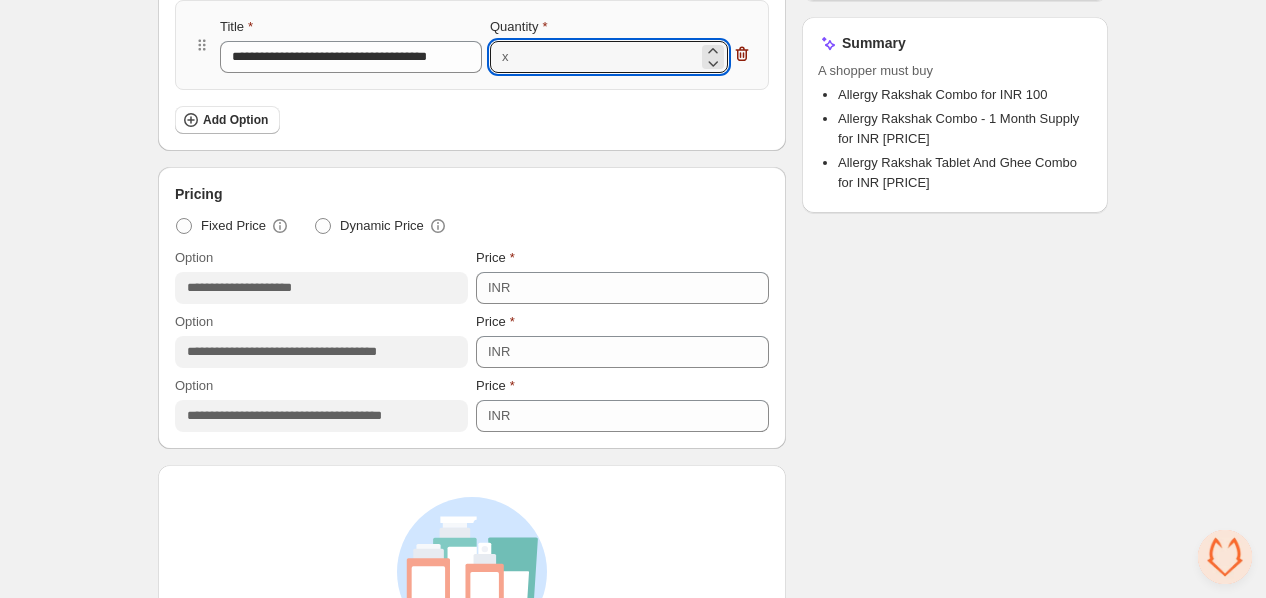type on "*" 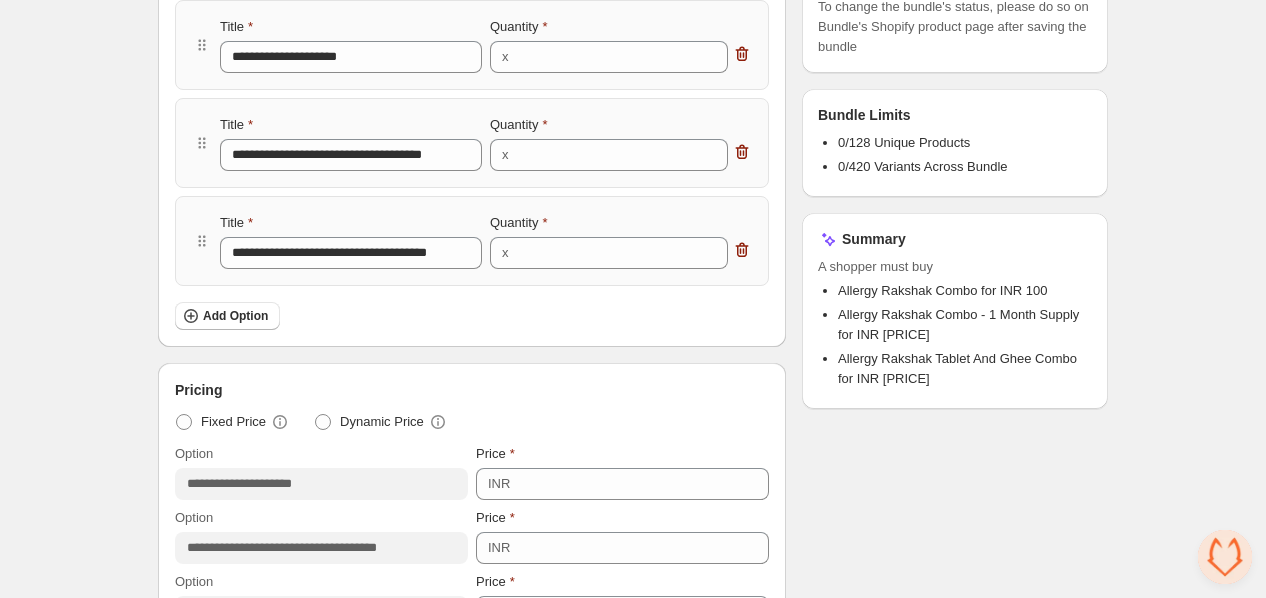 scroll, scrollTop: 377, scrollLeft: 0, axis: vertical 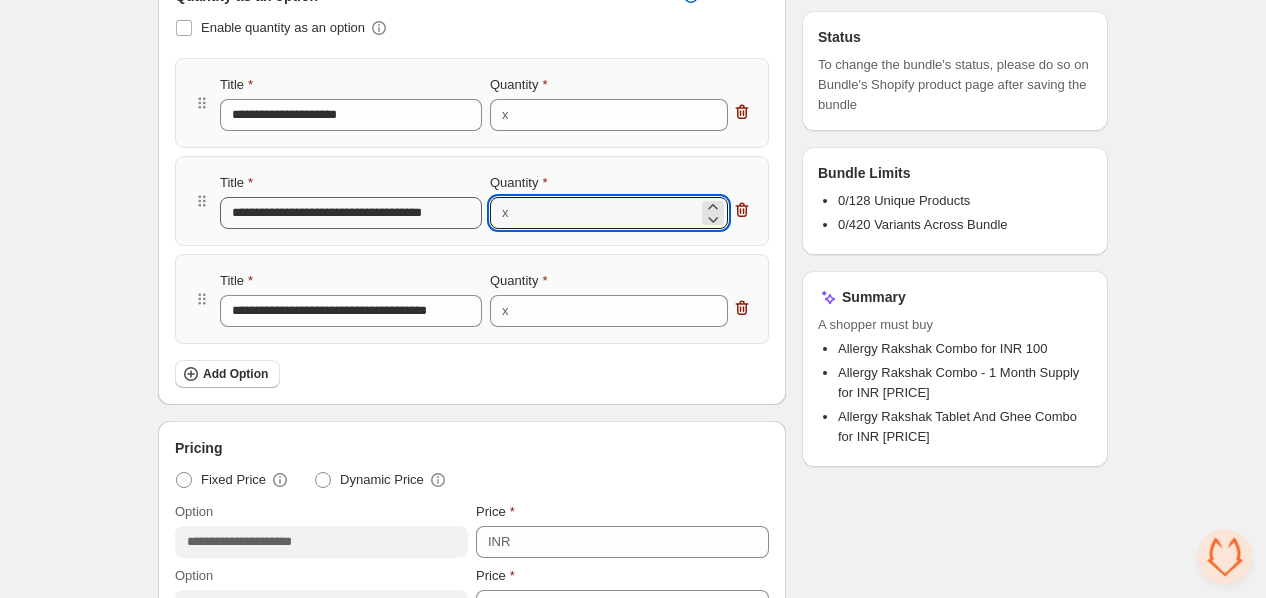 drag, startPoint x: 536, startPoint y: 214, endPoint x: 470, endPoint y: 214, distance: 66 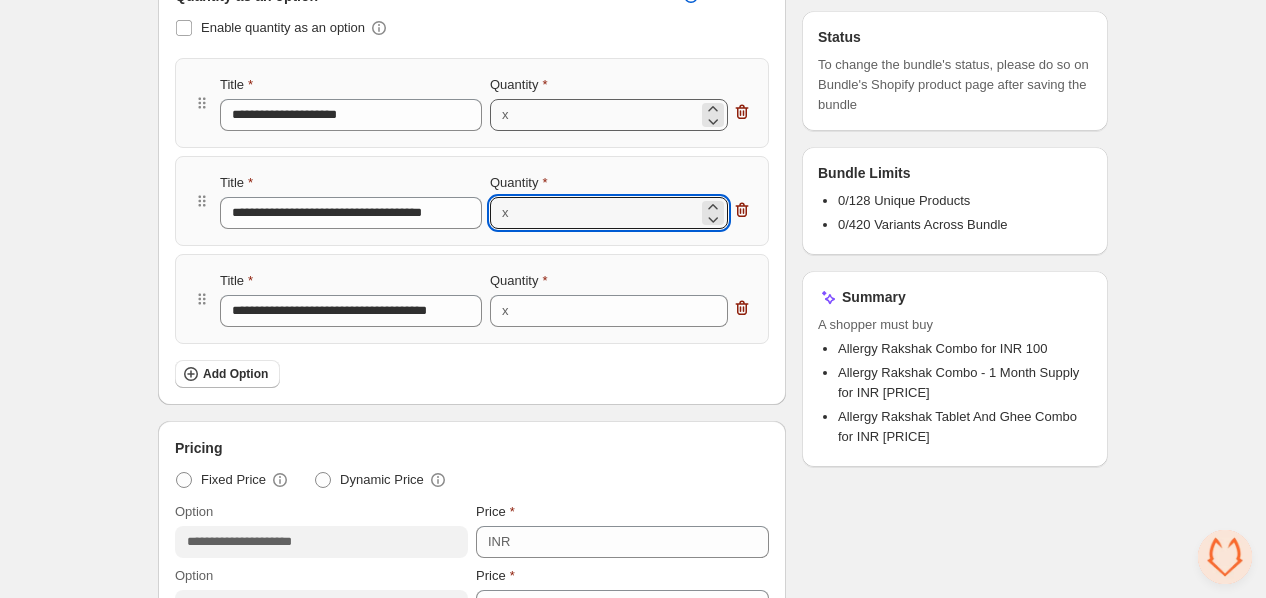 type on "*" 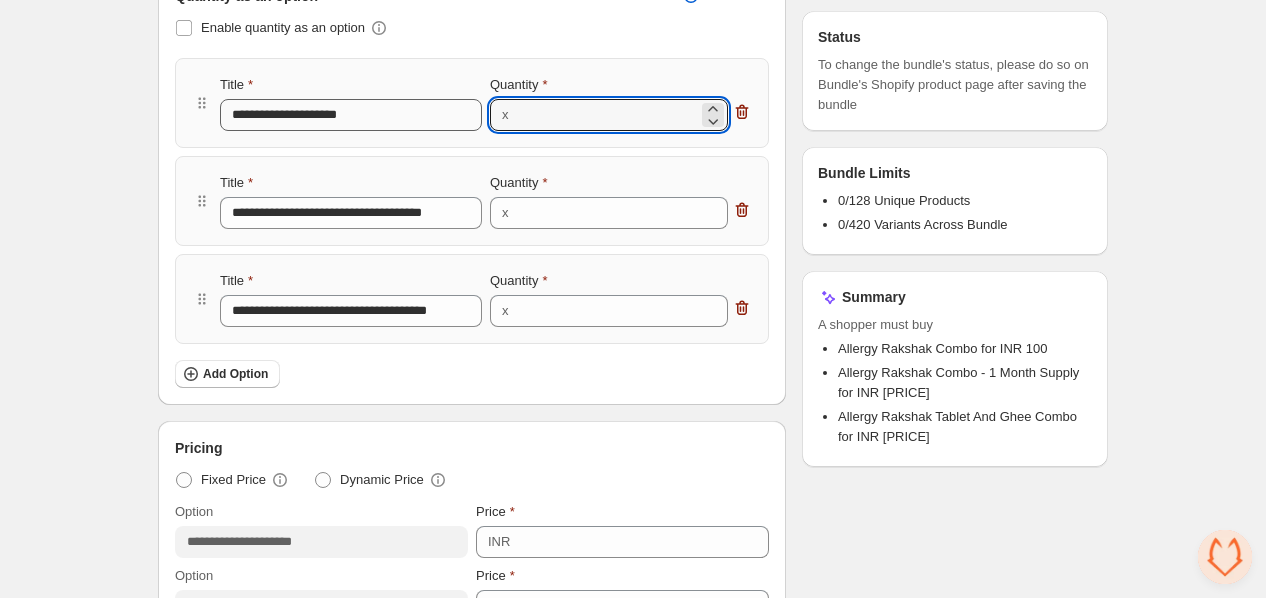 drag, startPoint x: 582, startPoint y: 113, endPoint x: 437, endPoint y: 121, distance: 145.22052 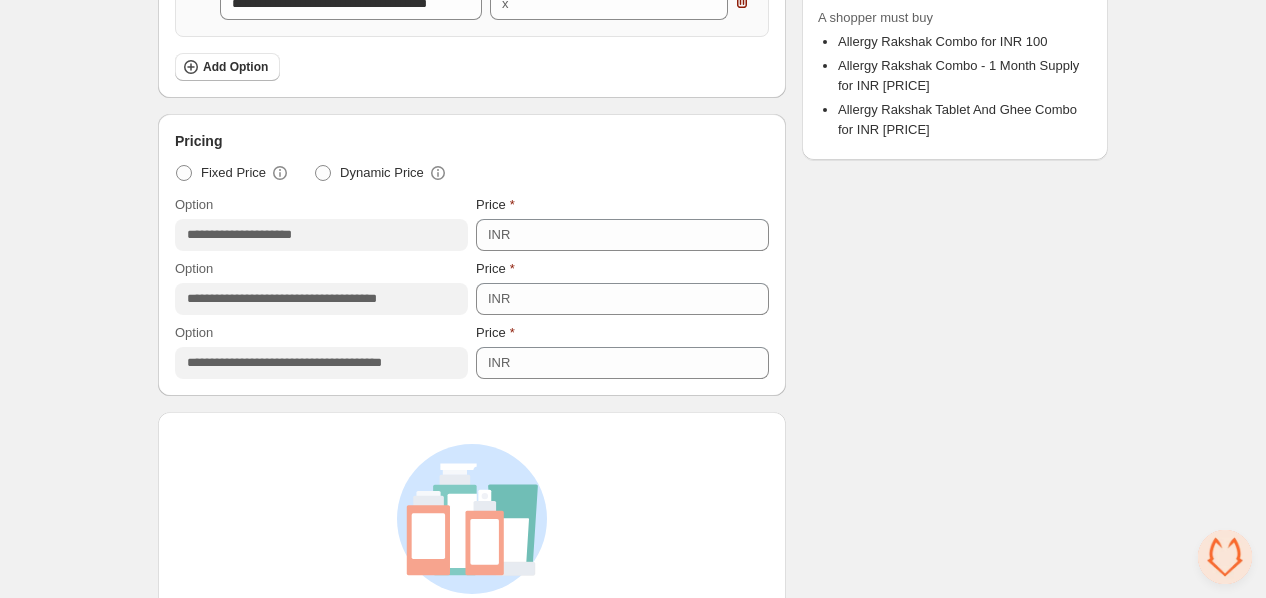 scroll, scrollTop: 687, scrollLeft: 0, axis: vertical 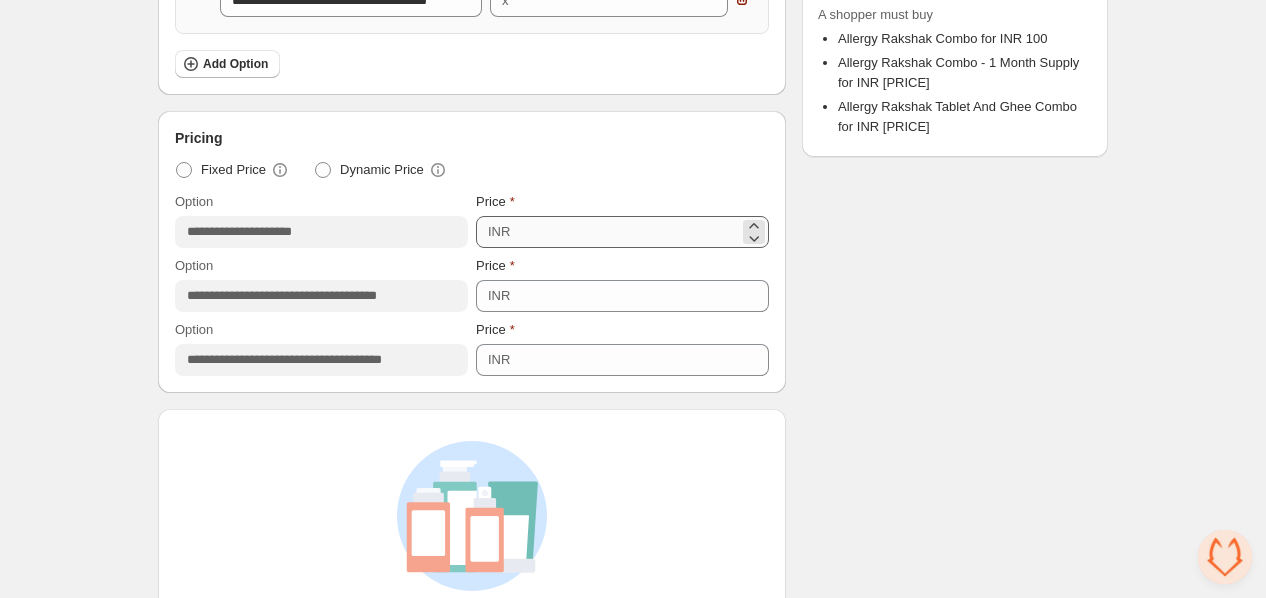 type on "*" 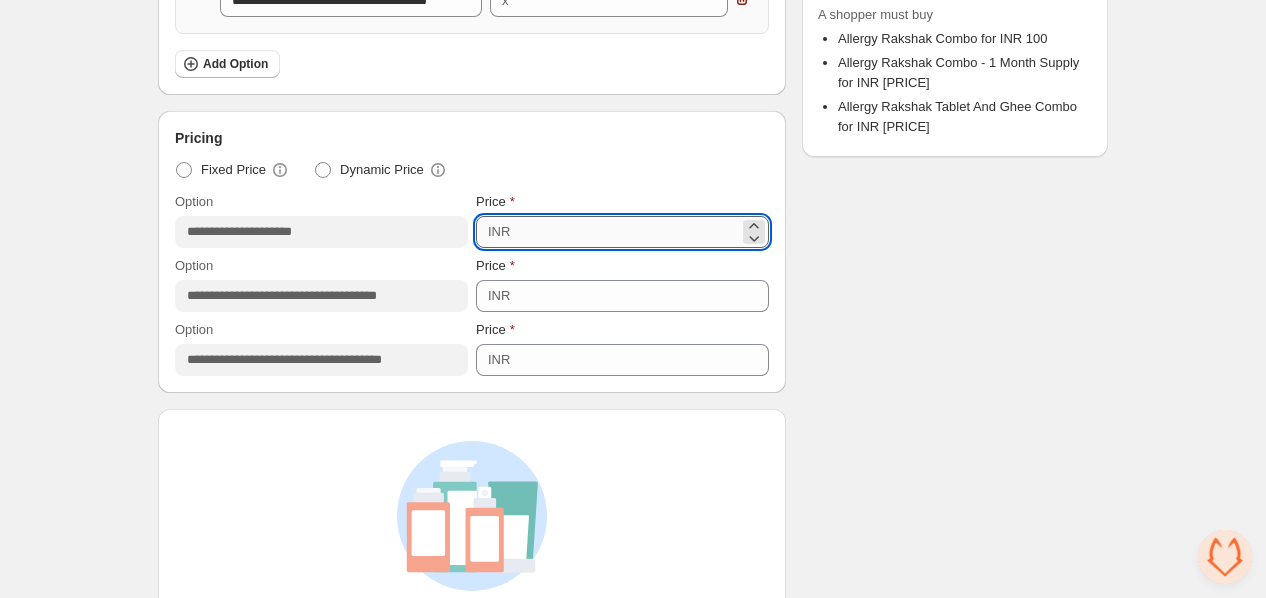 click on "***" at bounding box center (627, 232) 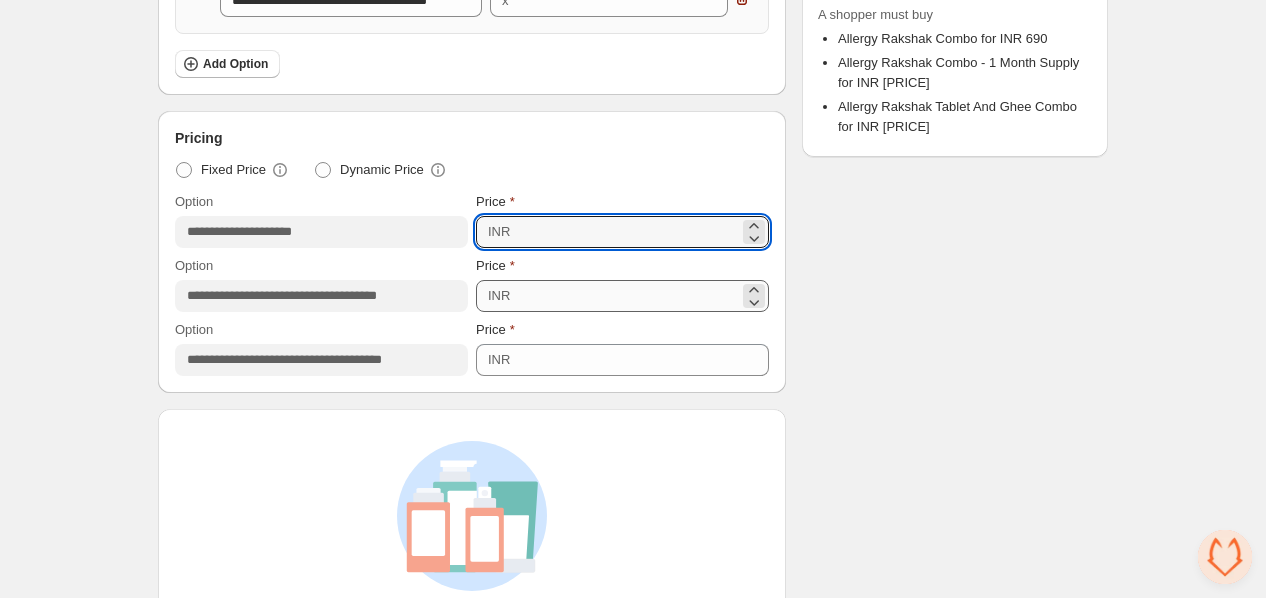 type on "***" 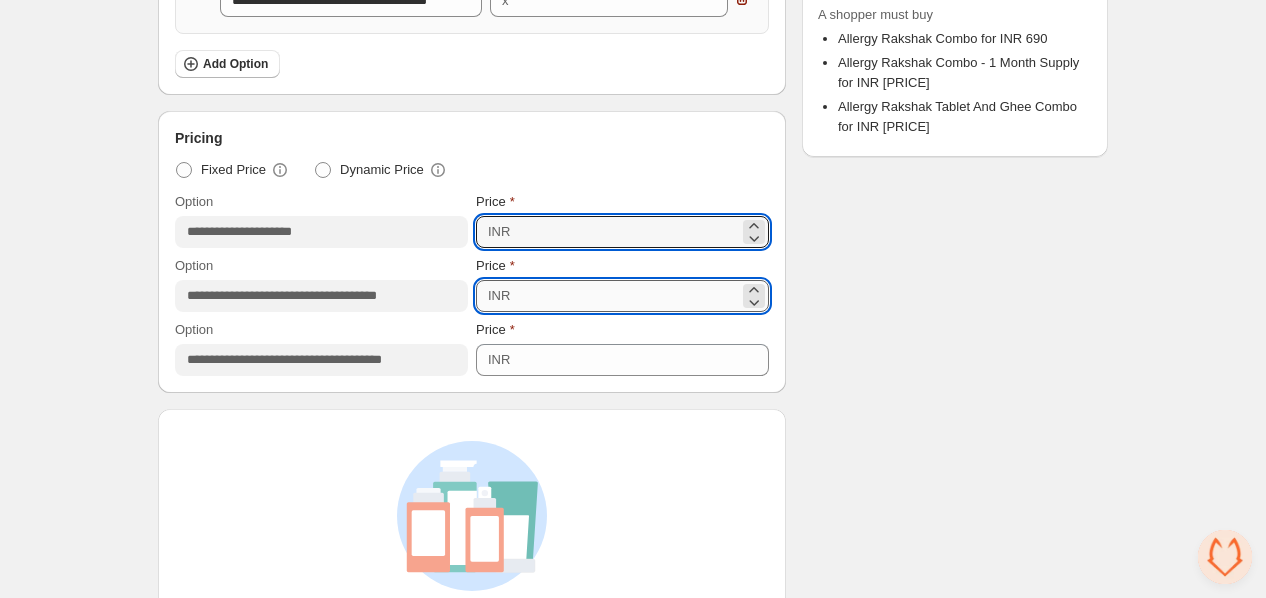 click on "***" at bounding box center [627, 296] 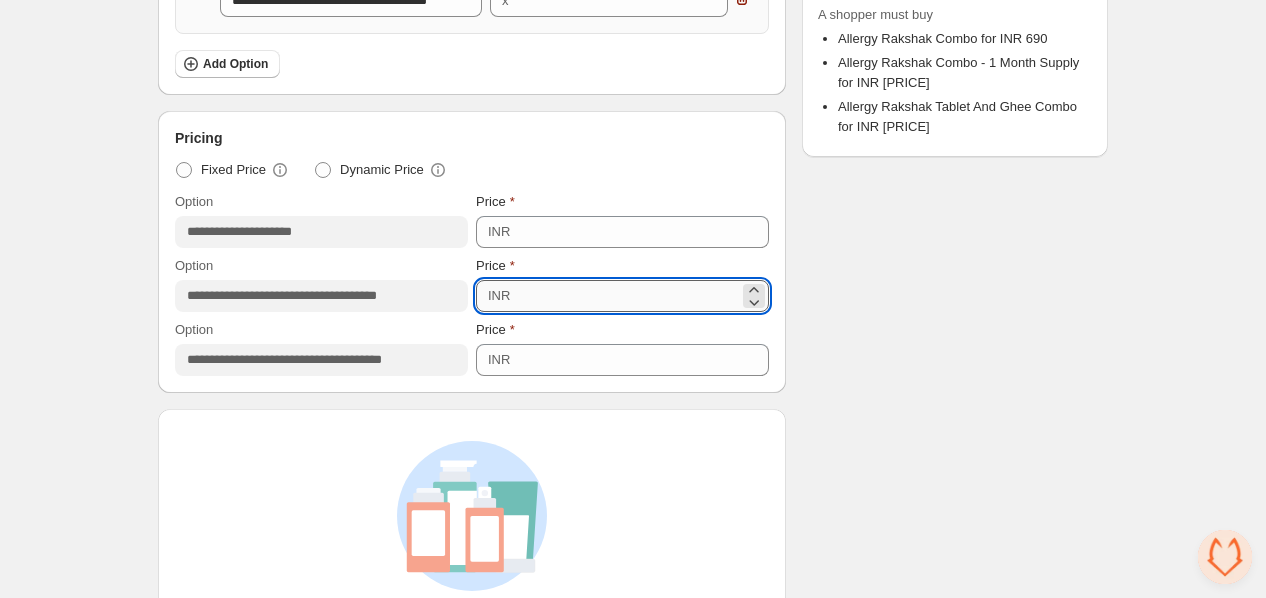 click on "***" at bounding box center [627, 296] 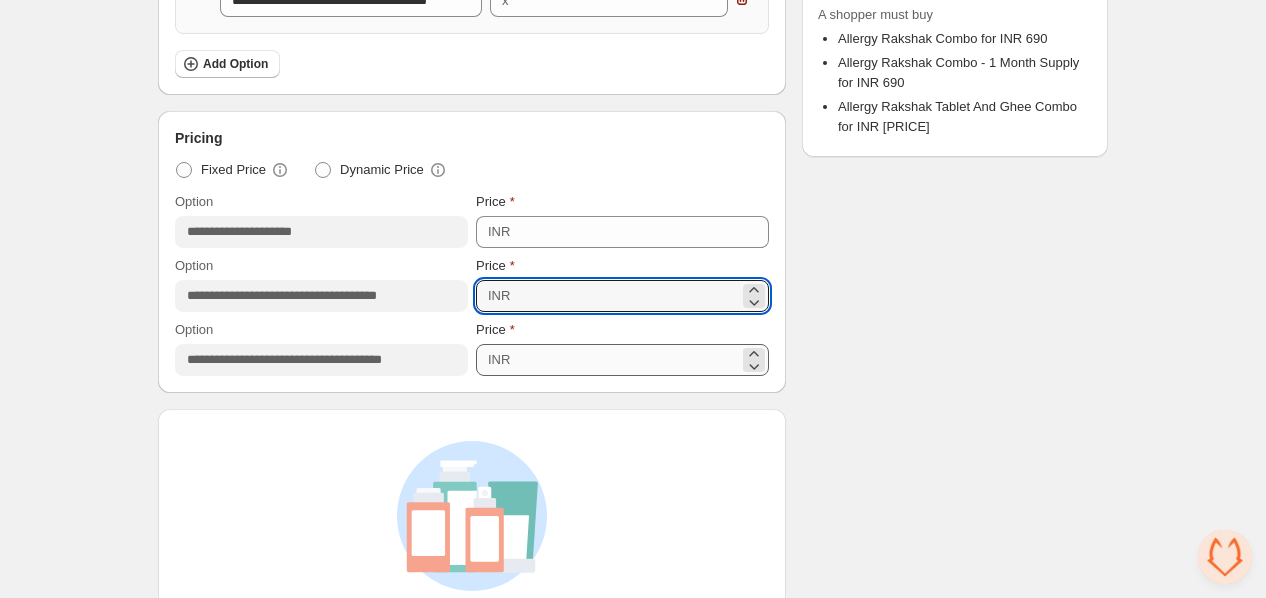 type on "***" 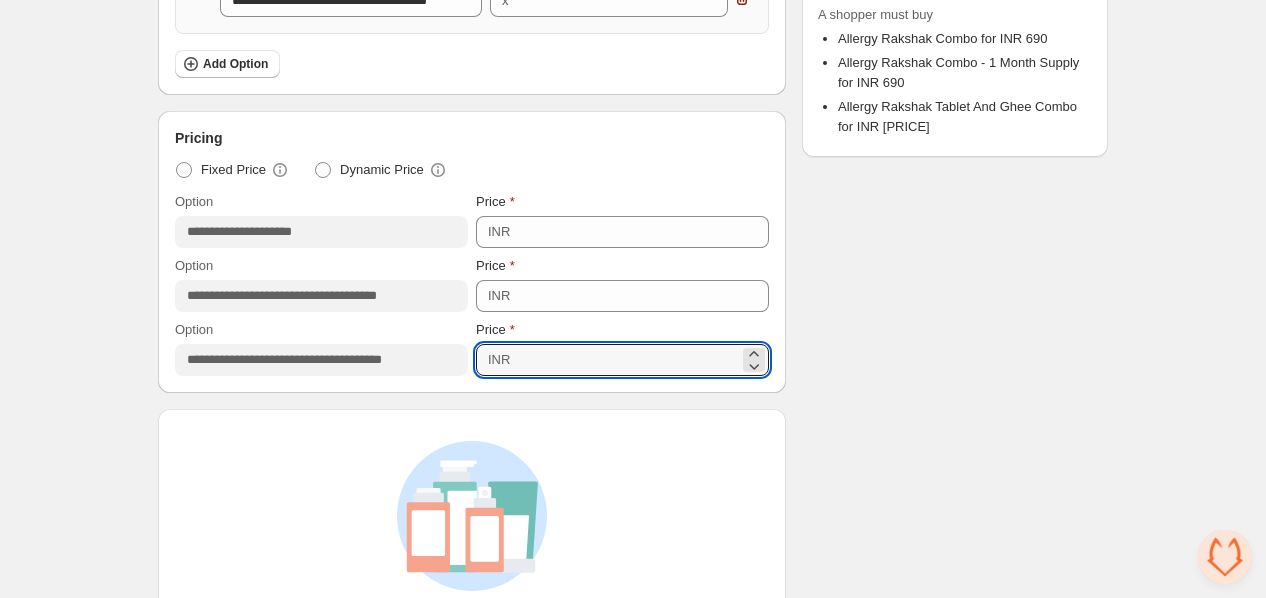 drag, startPoint x: 553, startPoint y: 362, endPoint x: 503, endPoint y: 362, distance: 50 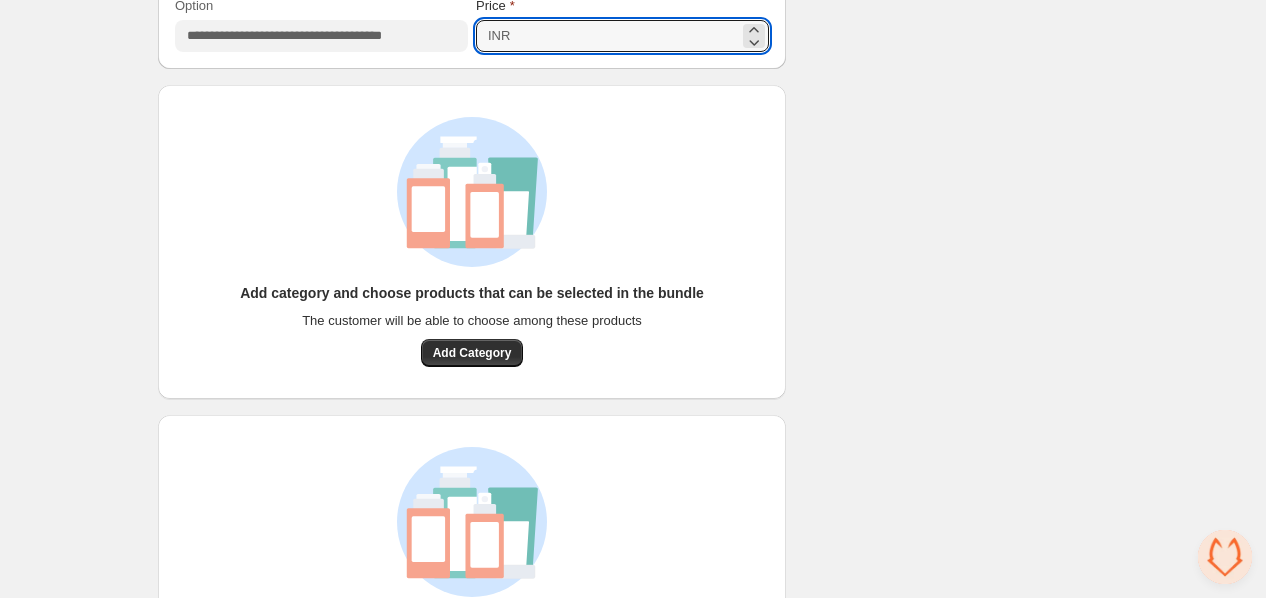 scroll, scrollTop: 1038, scrollLeft: 0, axis: vertical 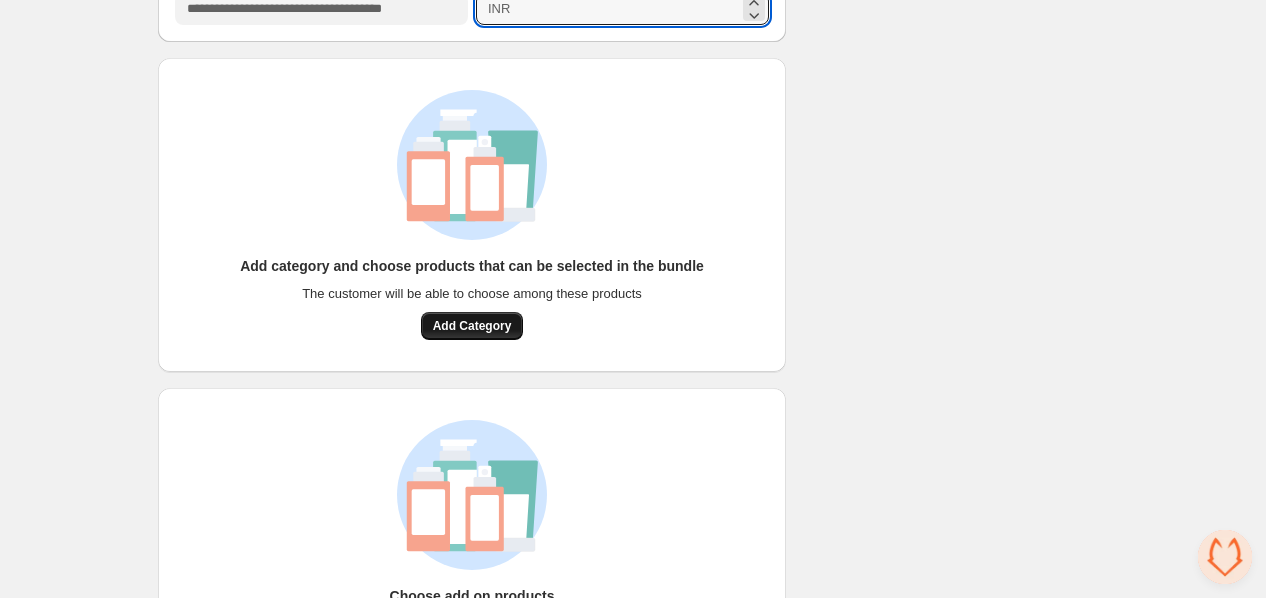 type on "***" 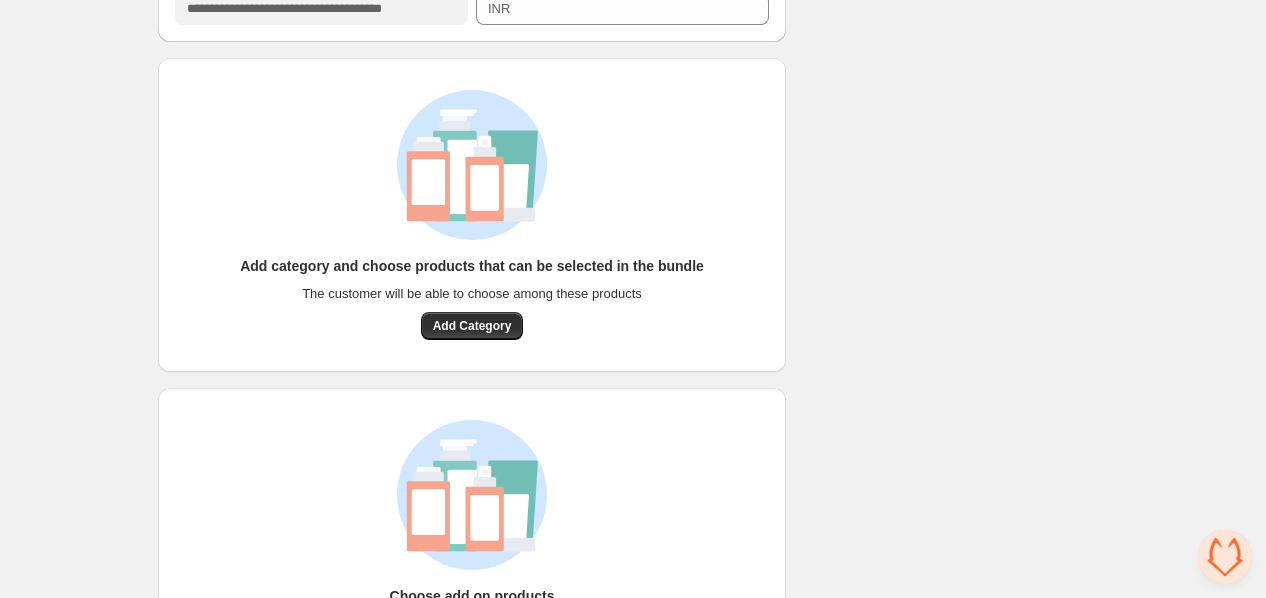 scroll, scrollTop: 1156, scrollLeft: 0, axis: vertical 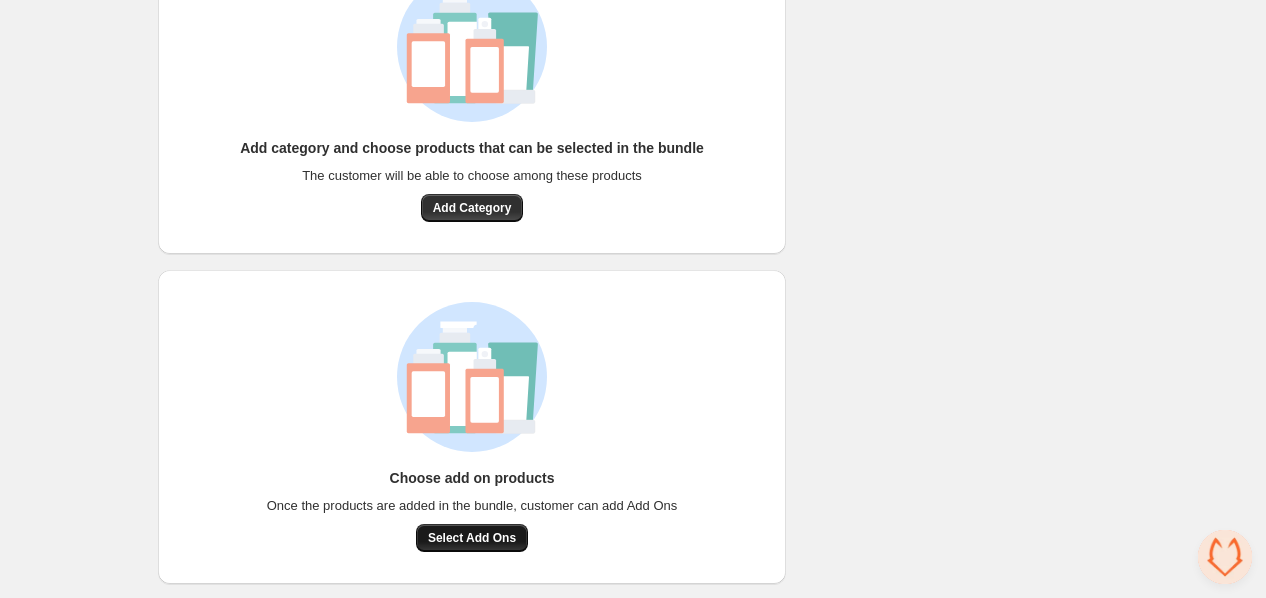 click on "Select Add Ons" at bounding box center (472, 538) 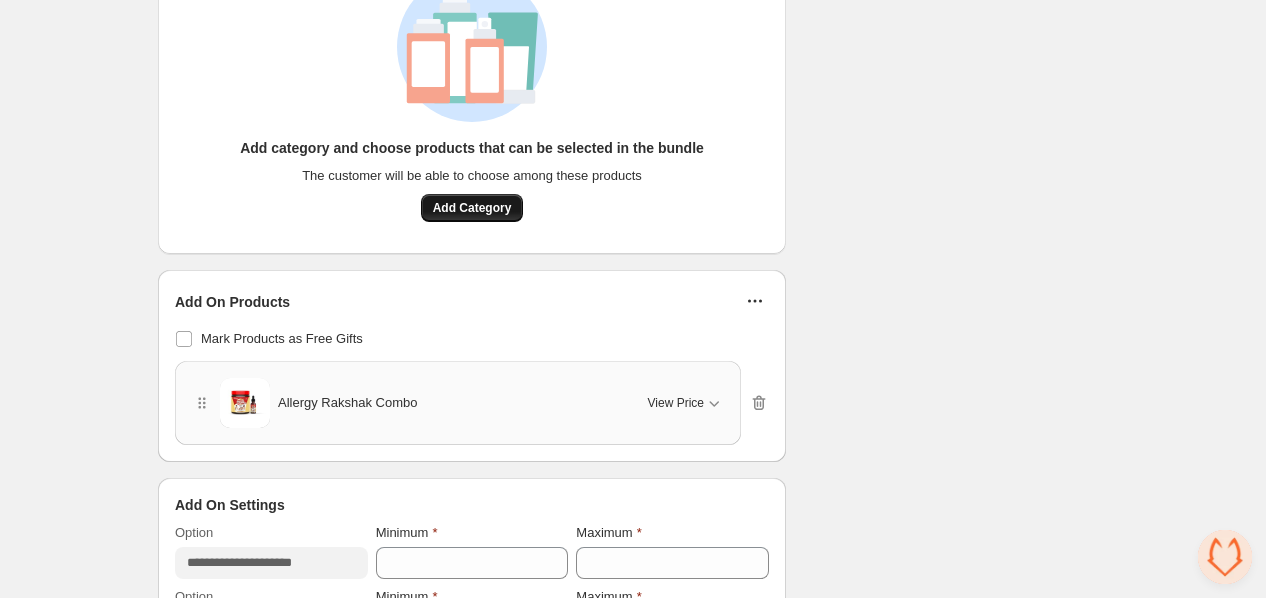 click on "Add Category" at bounding box center [472, 208] 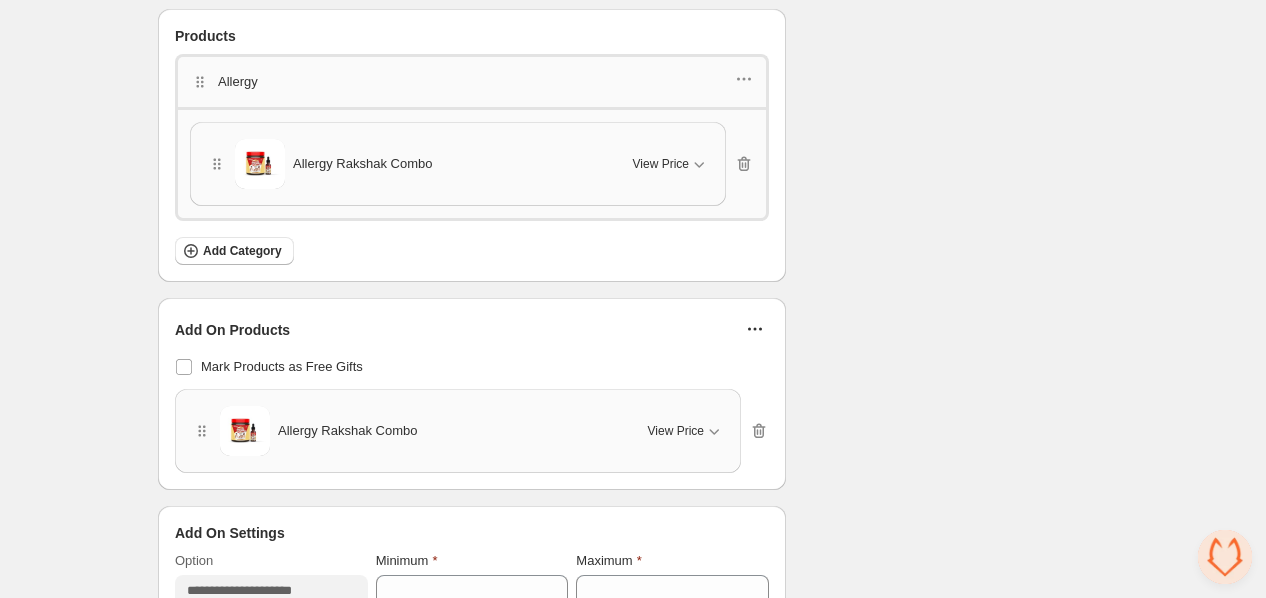scroll, scrollTop: 1115, scrollLeft: 0, axis: vertical 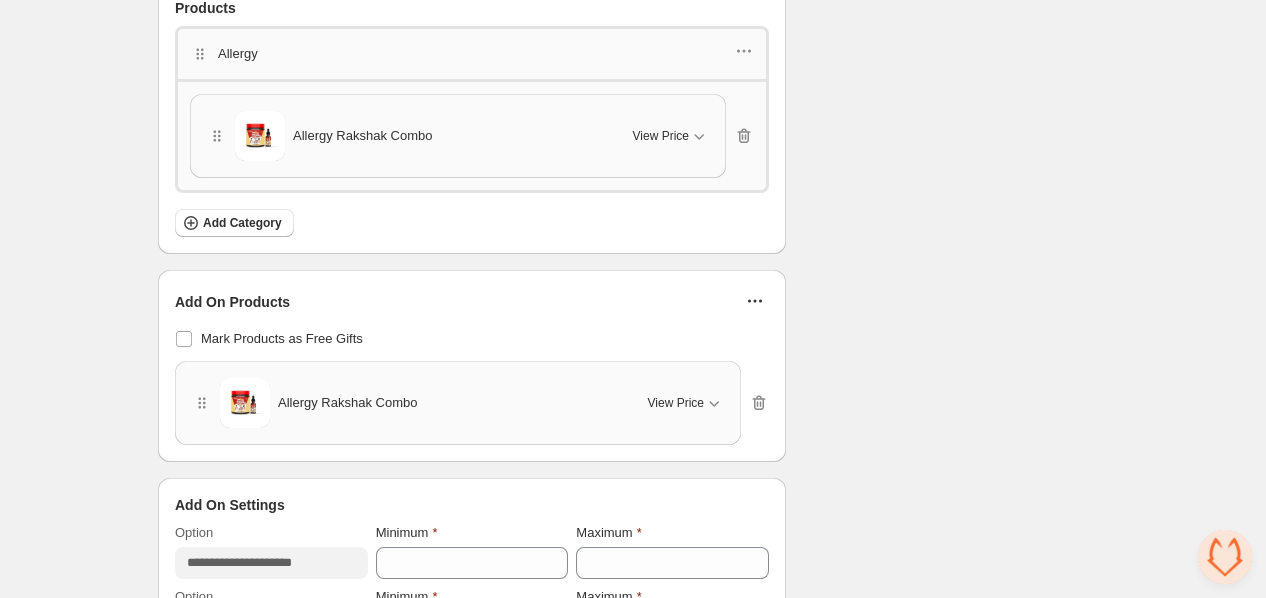 click on "Checklist Status To change the bundle's status, please do so on Bundle's Shopify product page after saving the bundle Bundle Limits 1/128 Unique Products 2/420 Variants Across Bundle 1/128 Add On Products Summary A shopper must buy Allergy Rakshak Combo for INR 690 Allergy Rakshak Combo - 1 Month Supply for INR 690 Allergy Rakshak Tablet  And  Ghee Combo for INR 690 And choose Upto 4 add ons with Allergy Rakshak Combo Upto 4 add ons with Allergy Rakshak Combo - 1 Month Supply Upto 4 add ons with Allergy Rakshak Tablet  And  Ghee Combo" at bounding box center [955, -146] 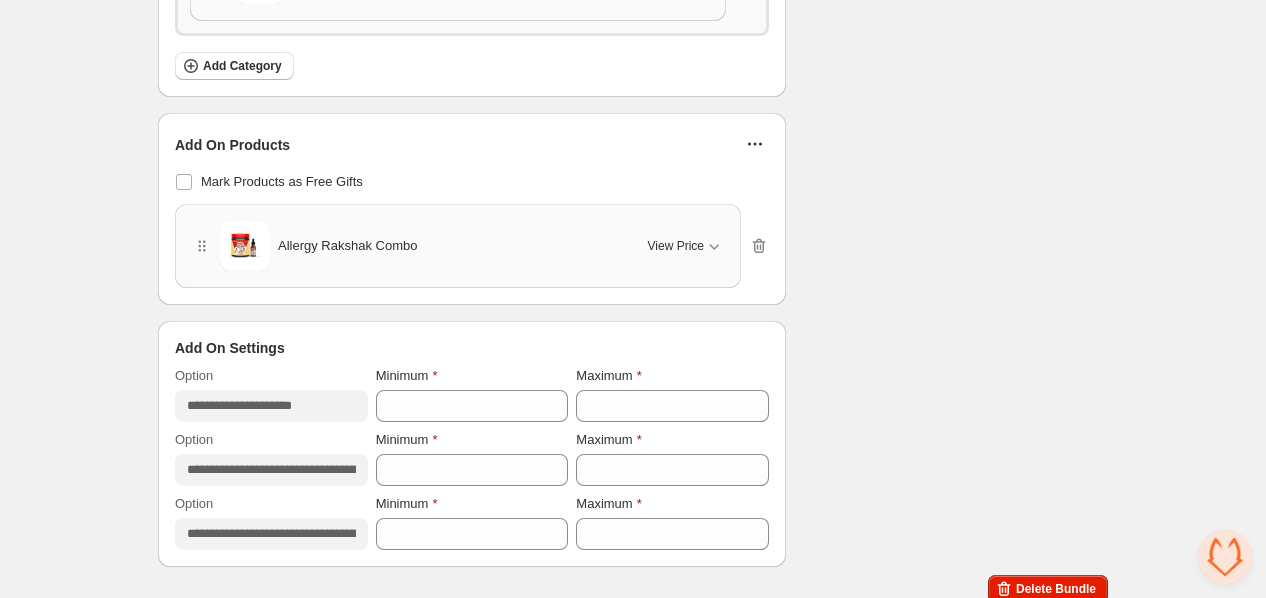 scroll, scrollTop: 1290, scrollLeft: 0, axis: vertical 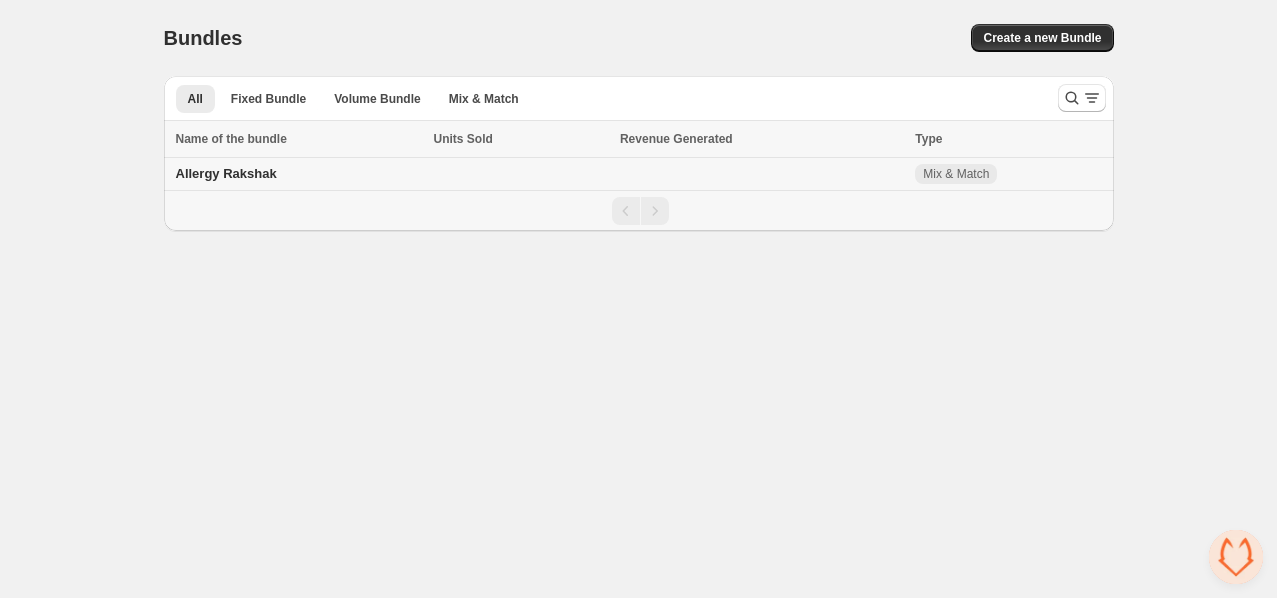 click on "Allergy Rakshak" at bounding box center (226, 173) 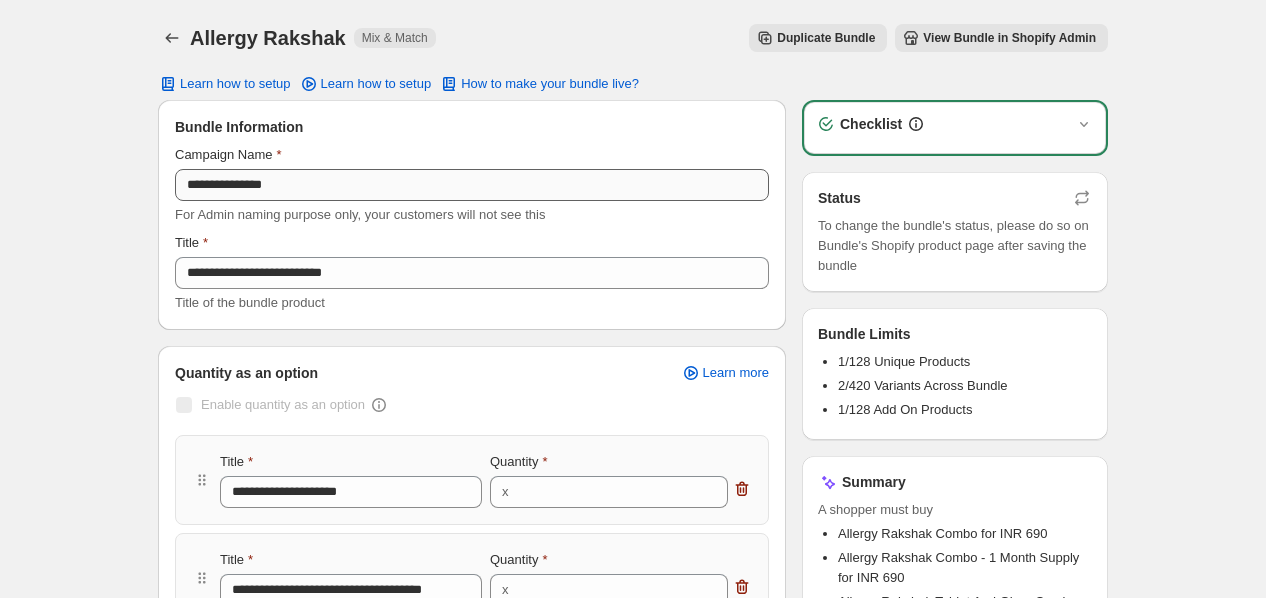 scroll, scrollTop: 0, scrollLeft: 0, axis: both 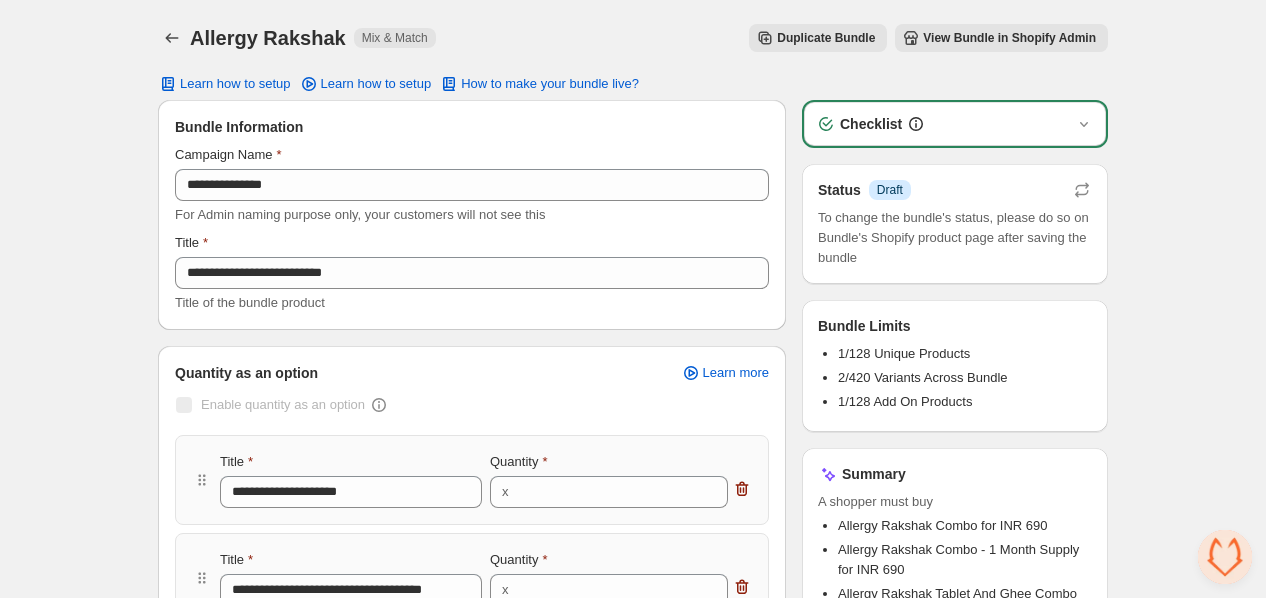 click on "**********" at bounding box center [633, 945] 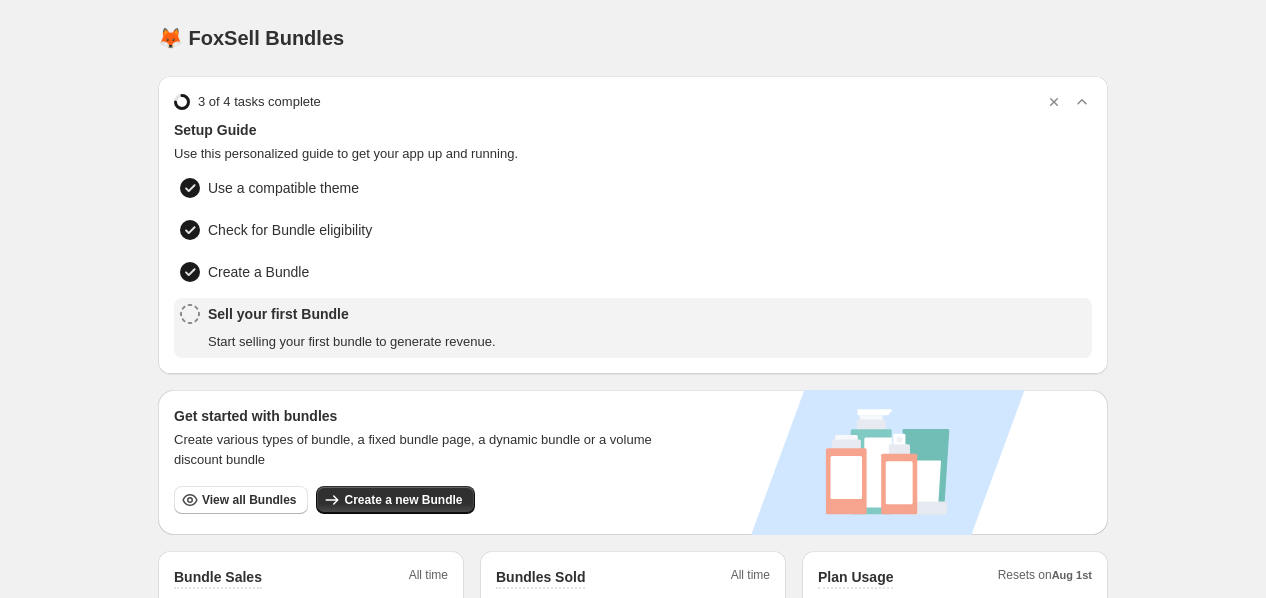 scroll, scrollTop: 0, scrollLeft: 0, axis: both 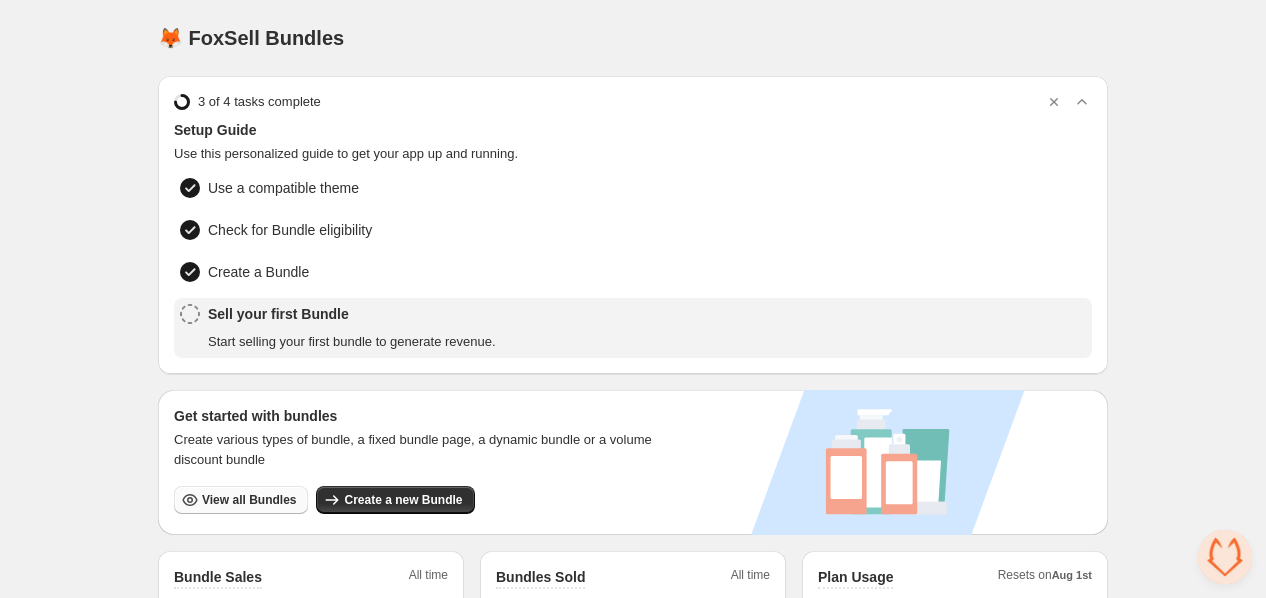 click on "View all Bundles" at bounding box center [249, 500] 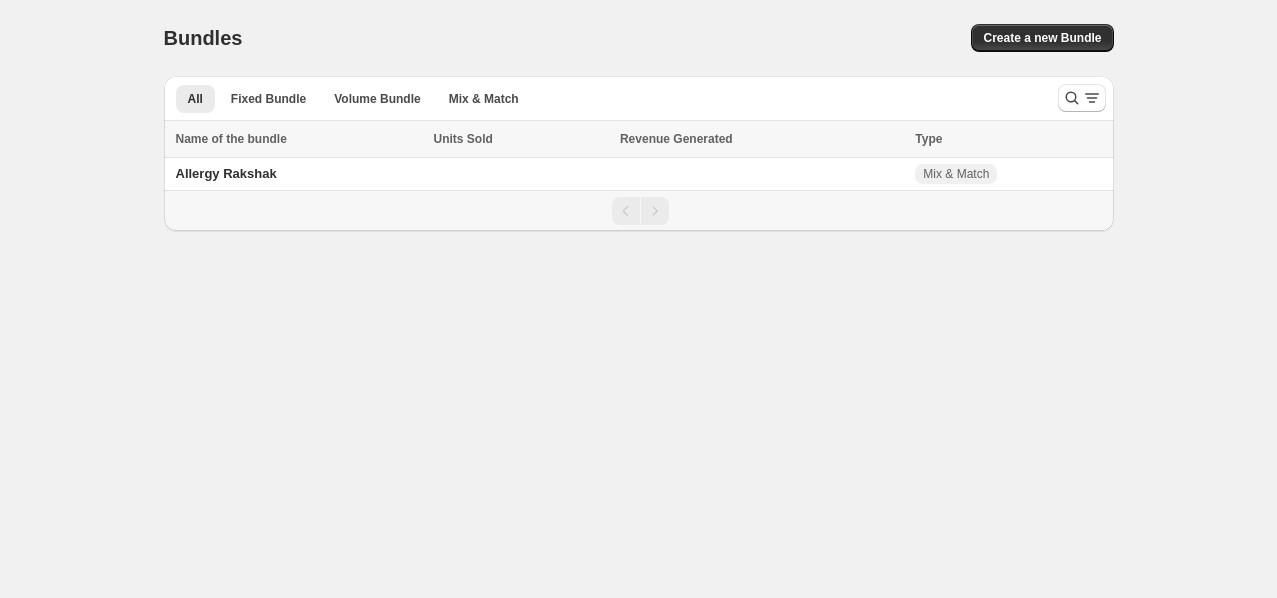 scroll, scrollTop: 0, scrollLeft: 0, axis: both 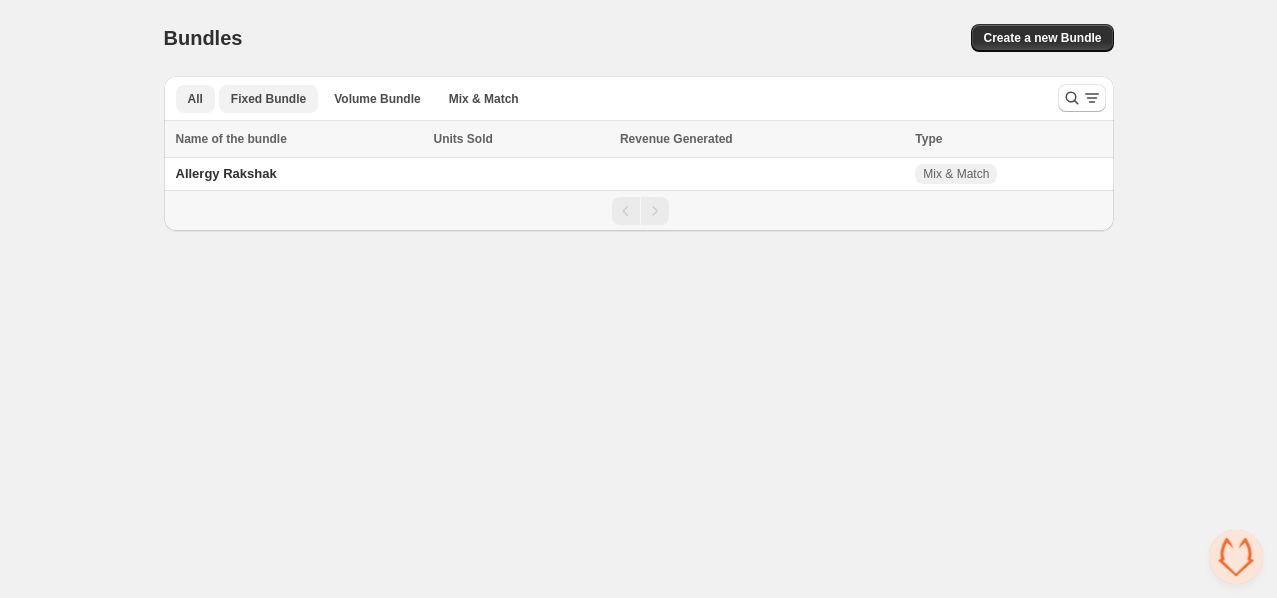 click on "Fixed Bundle" at bounding box center (268, 99) 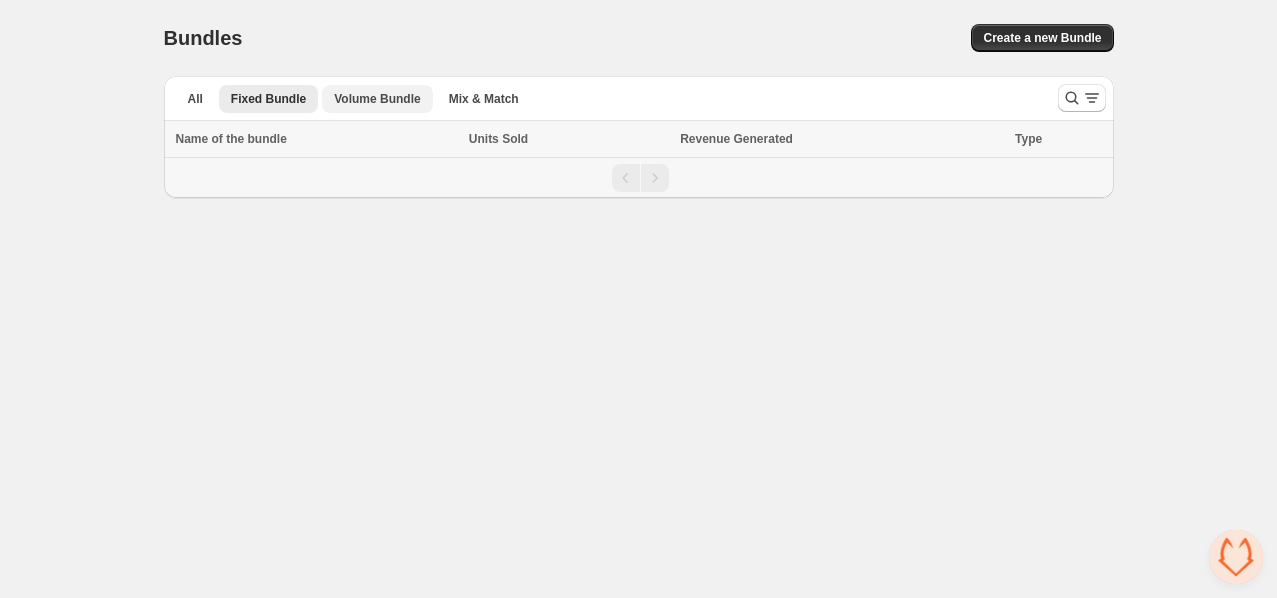 click on "Volume Bundle" at bounding box center (377, 99) 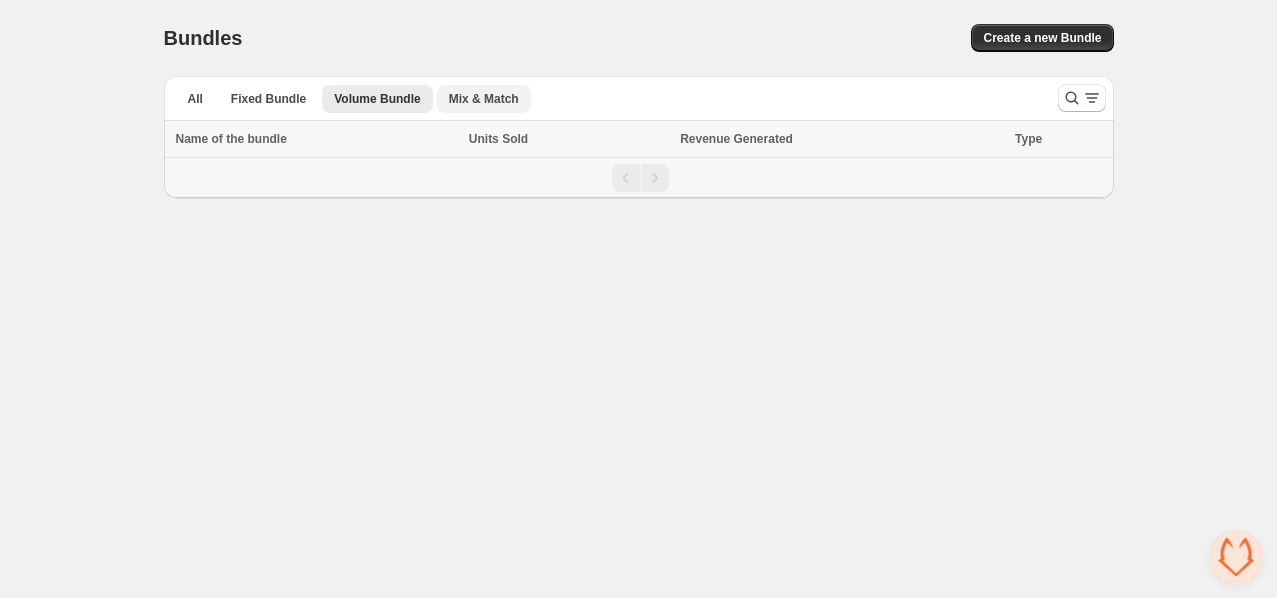 click on "Mix & Match" at bounding box center (484, 99) 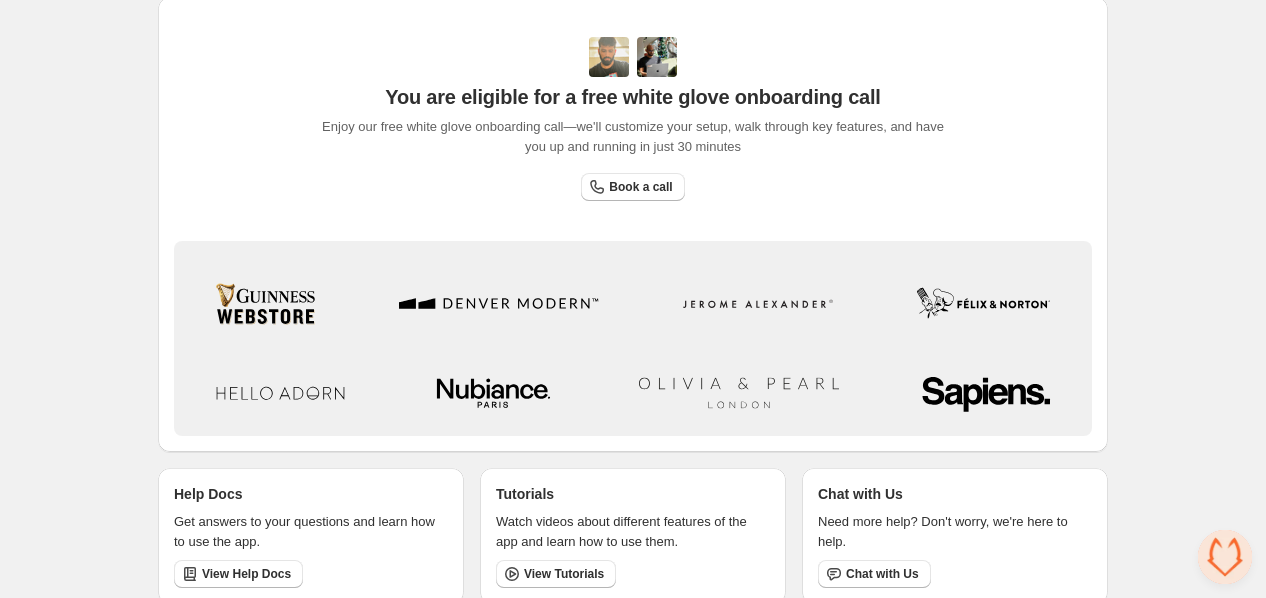 scroll, scrollTop: 683, scrollLeft: 0, axis: vertical 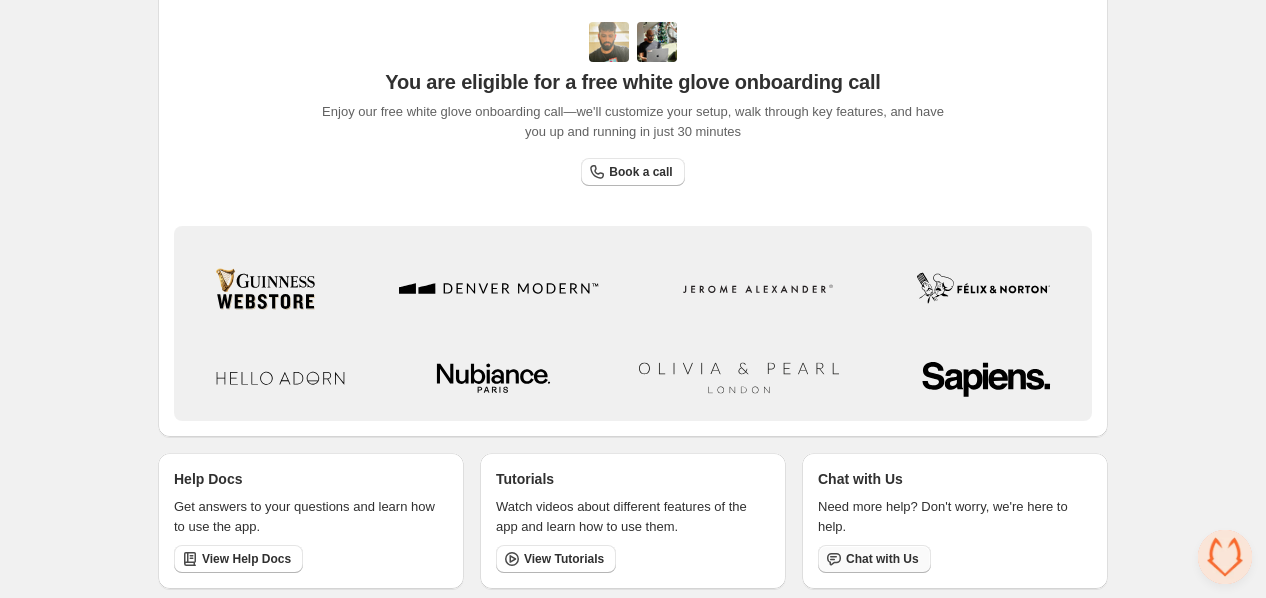 click on "Chat with Us" at bounding box center (882, 559) 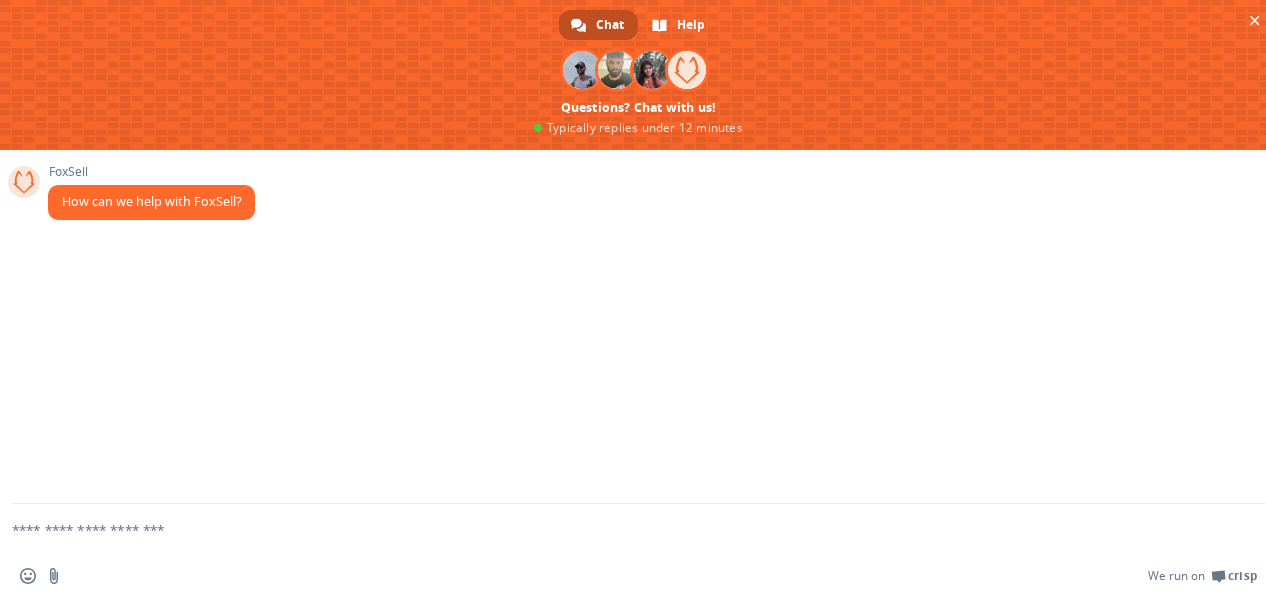 click at bounding box center [614, 529] 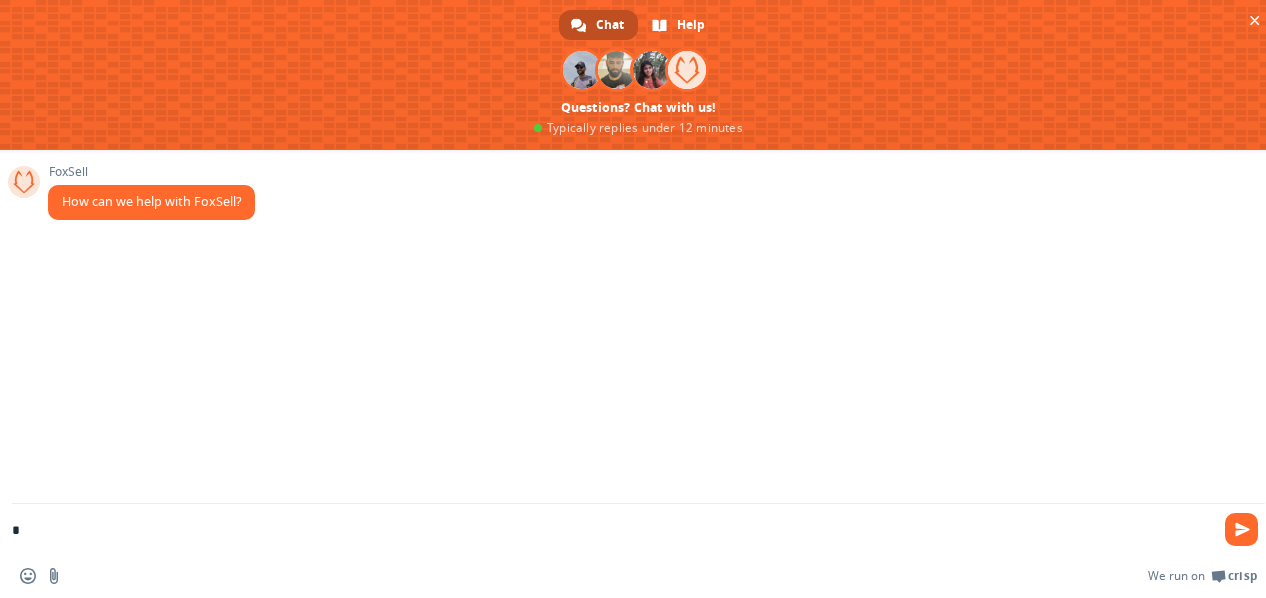 type on "**" 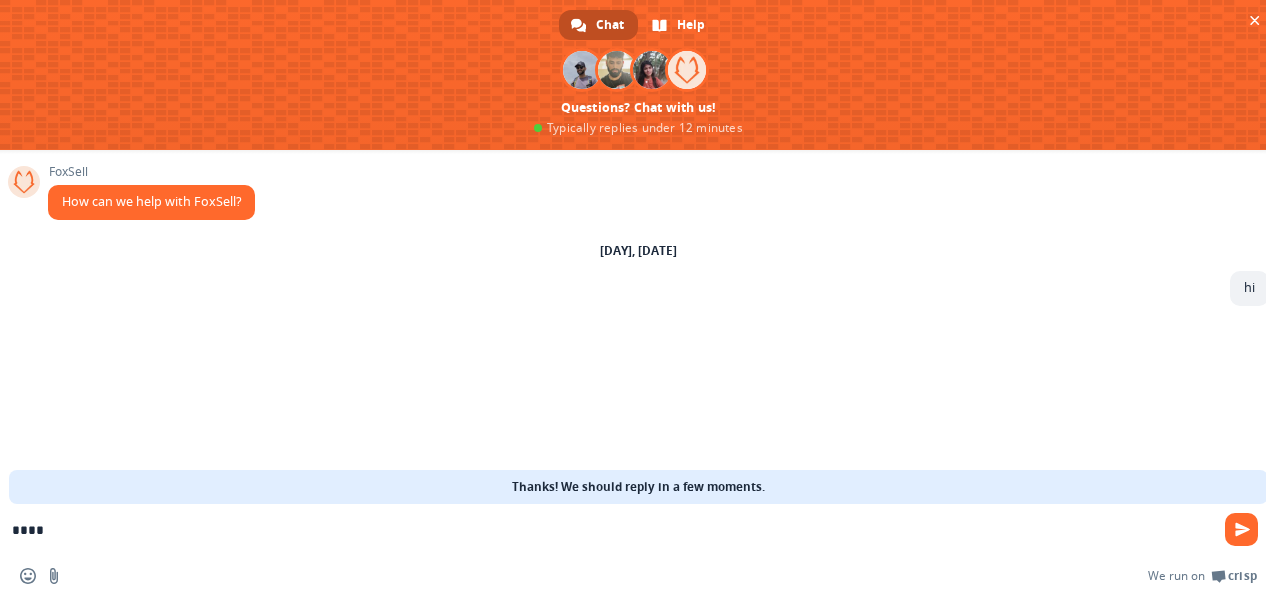 type on "*****" 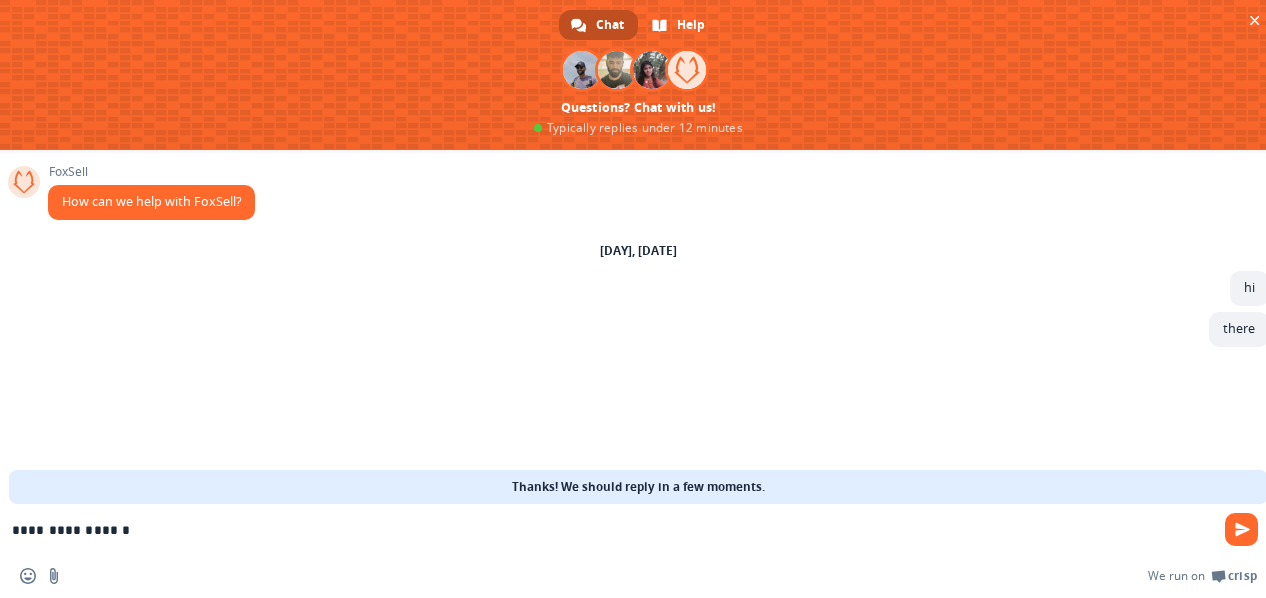 type on "**********" 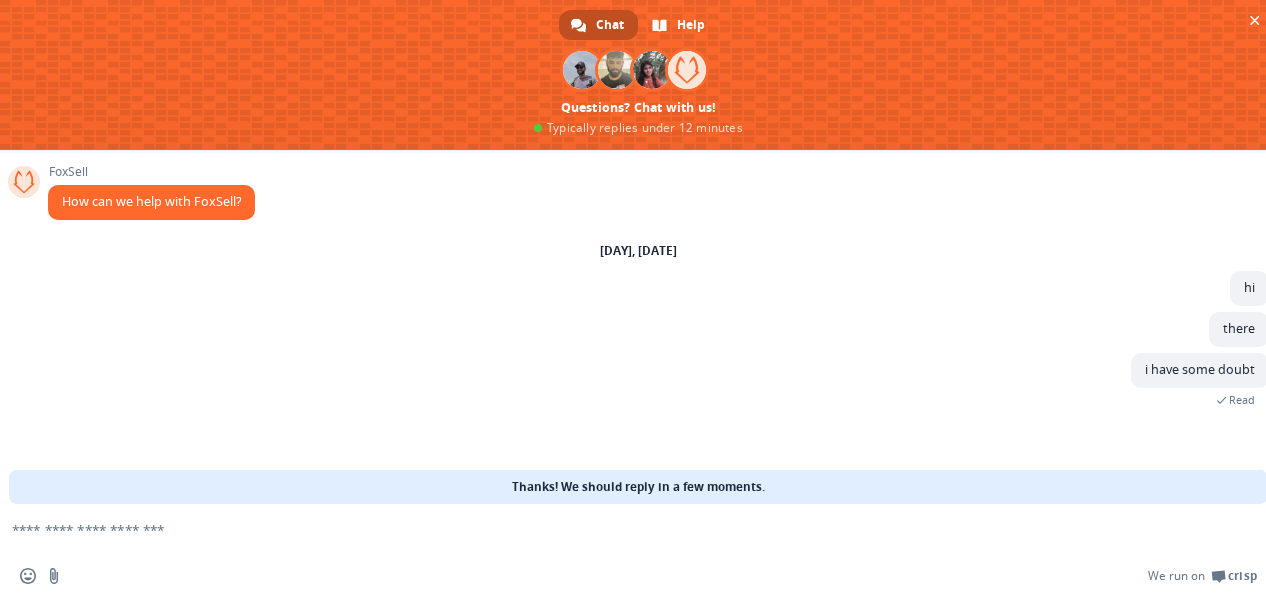 type on "*" 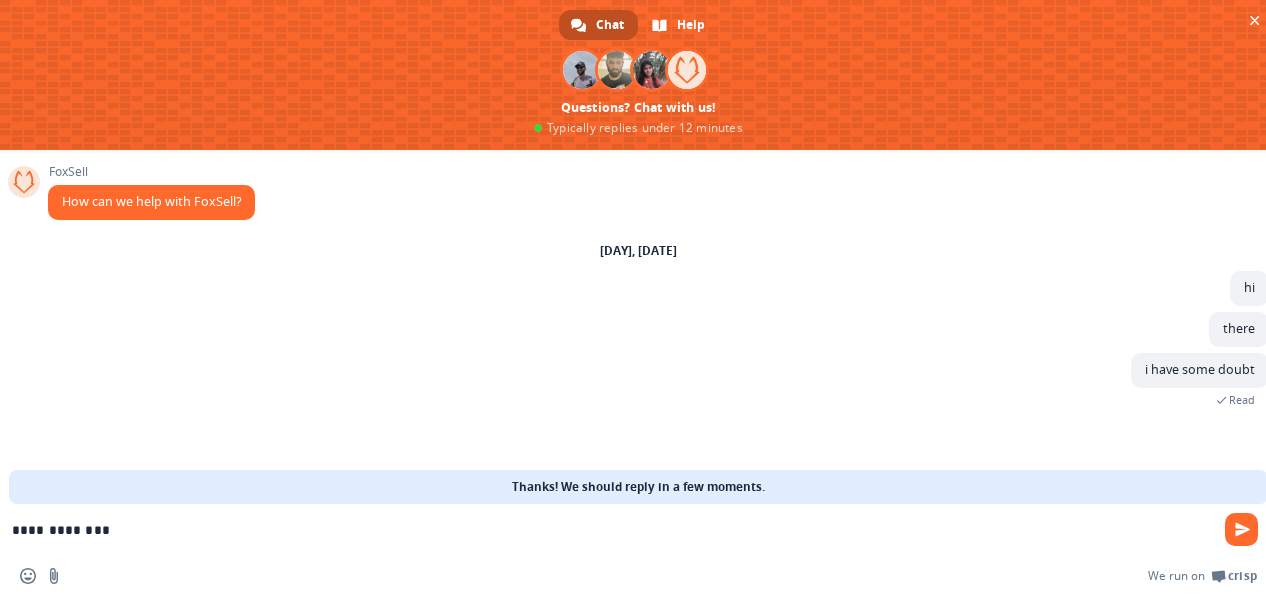 type on "**********" 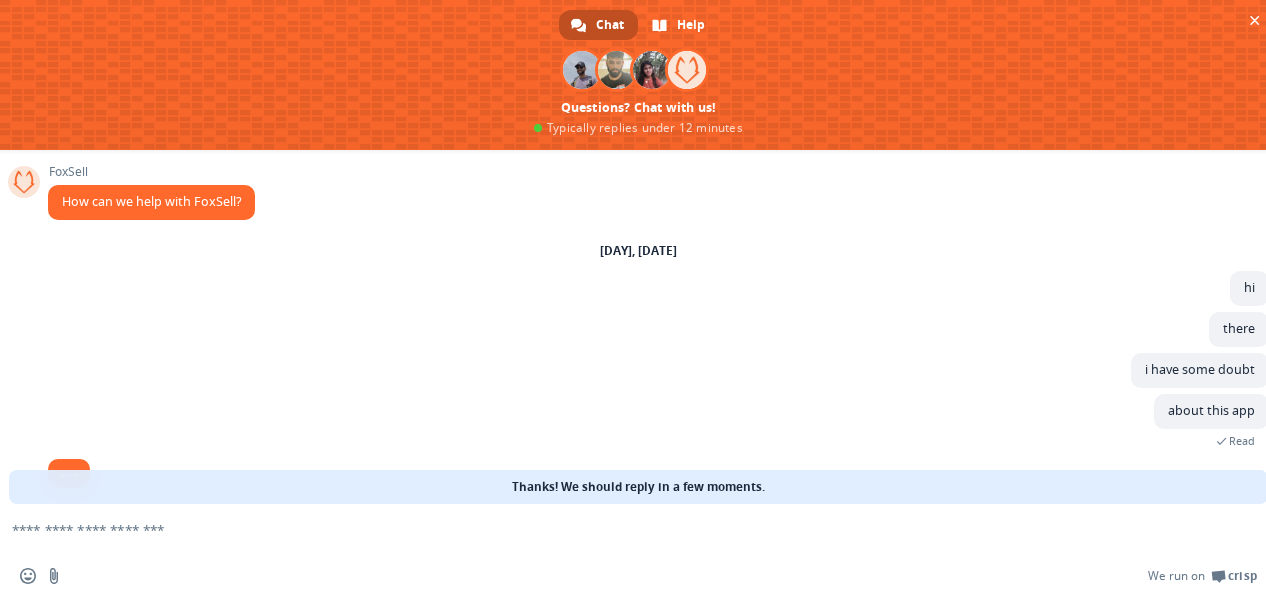 scroll, scrollTop: 44, scrollLeft: 0, axis: vertical 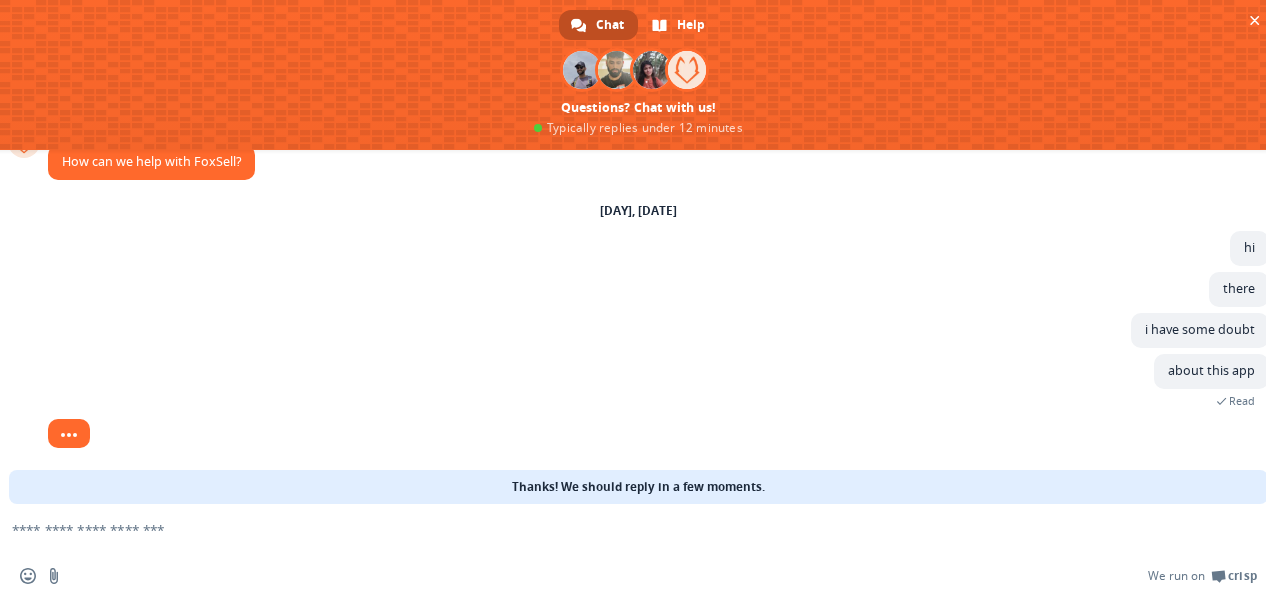 click at bounding box center (614, 529) 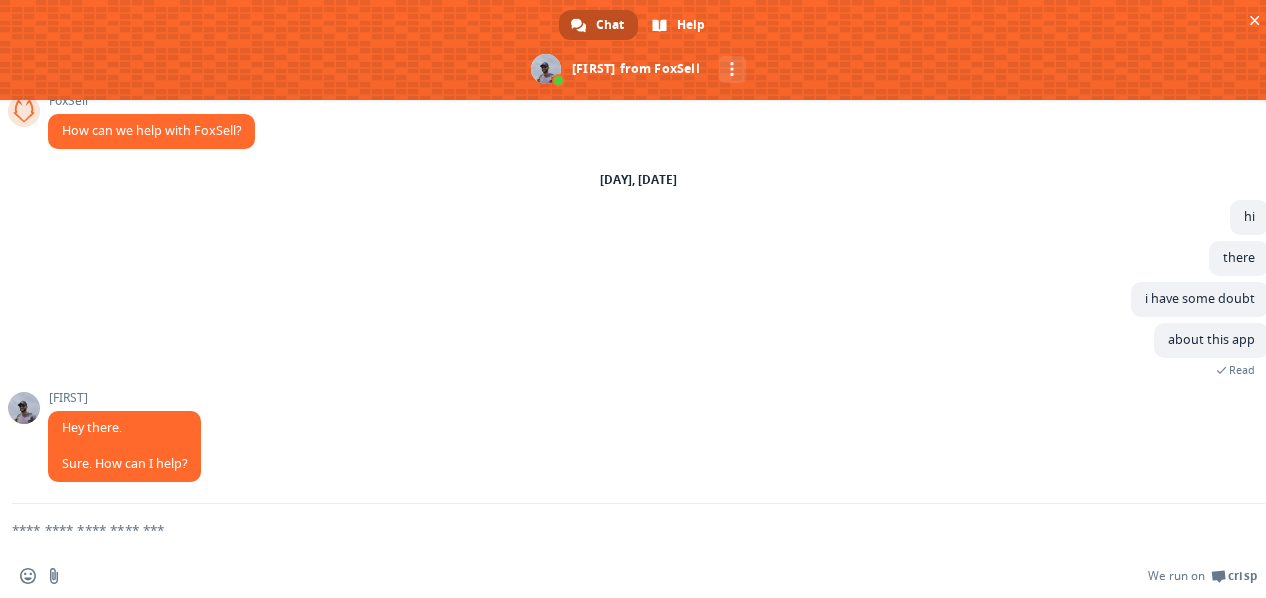 scroll, scrollTop: 28, scrollLeft: 0, axis: vertical 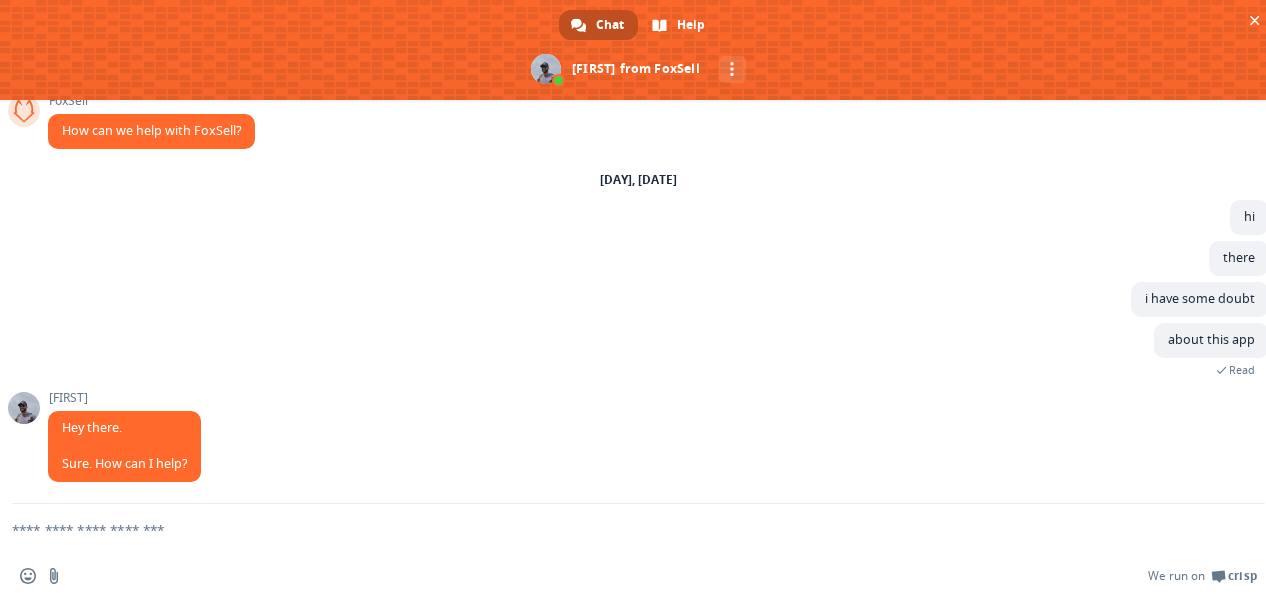 click at bounding box center [614, 529] 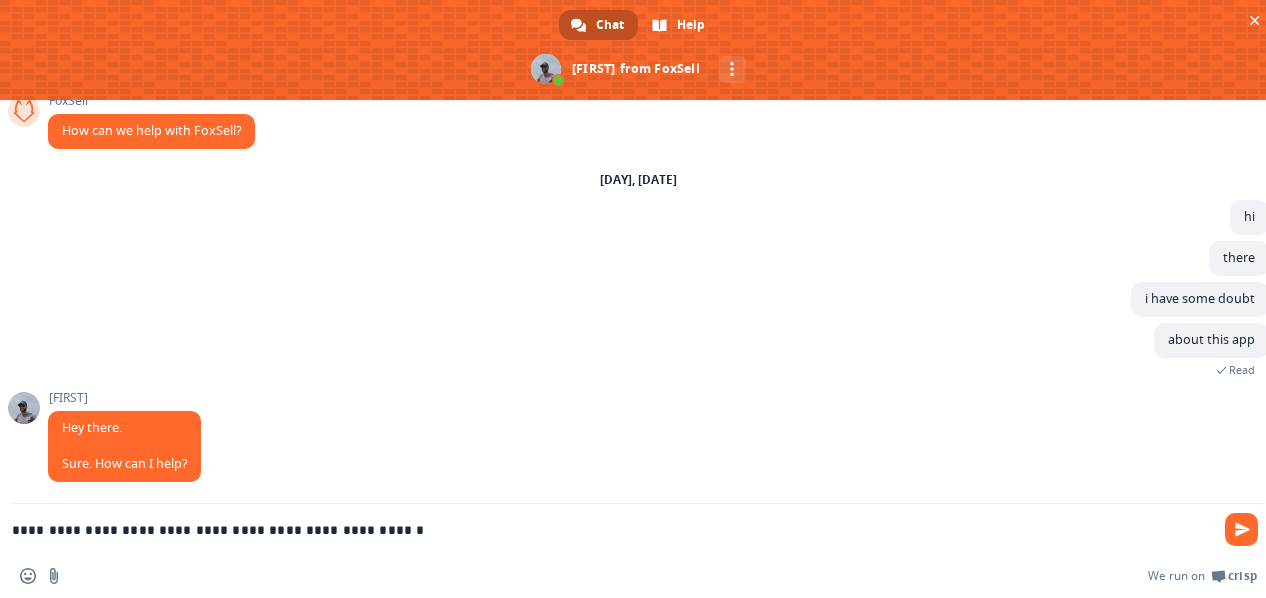 type on "**********" 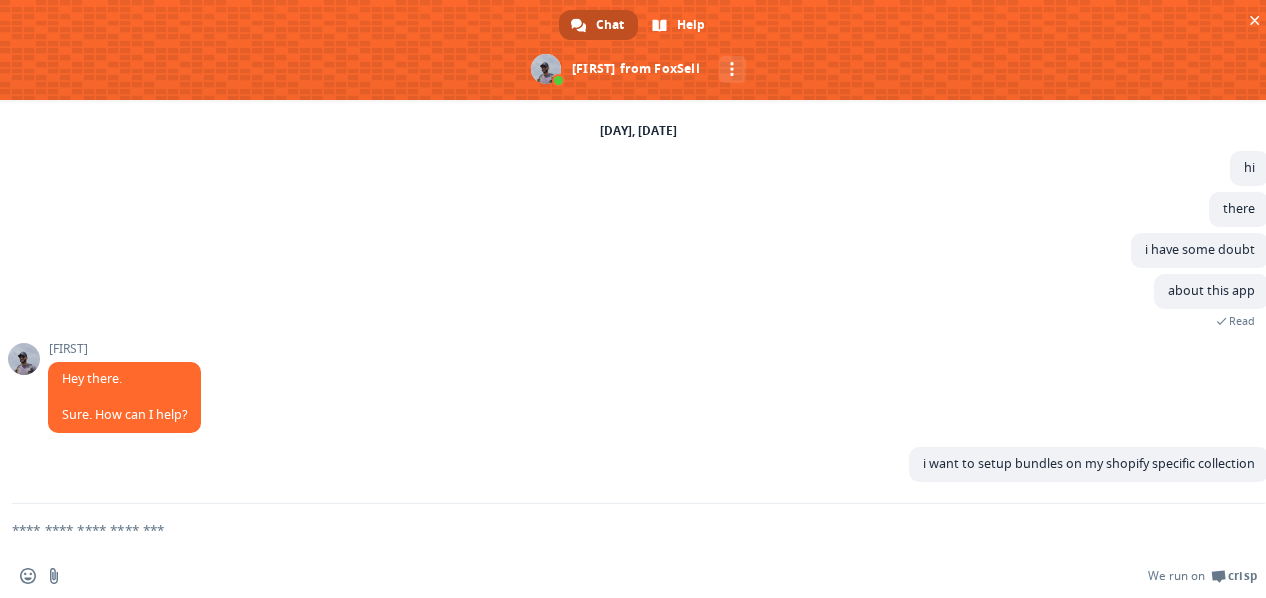scroll, scrollTop: 78, scrollLeft: 0, axis: vertical 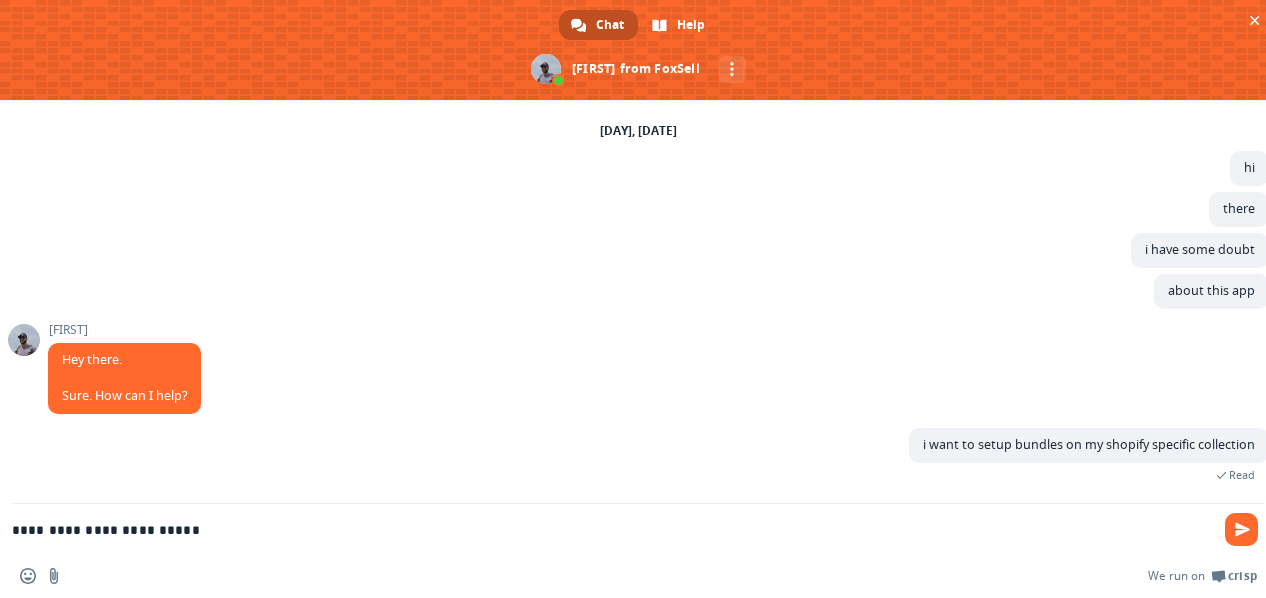 type on "**********" 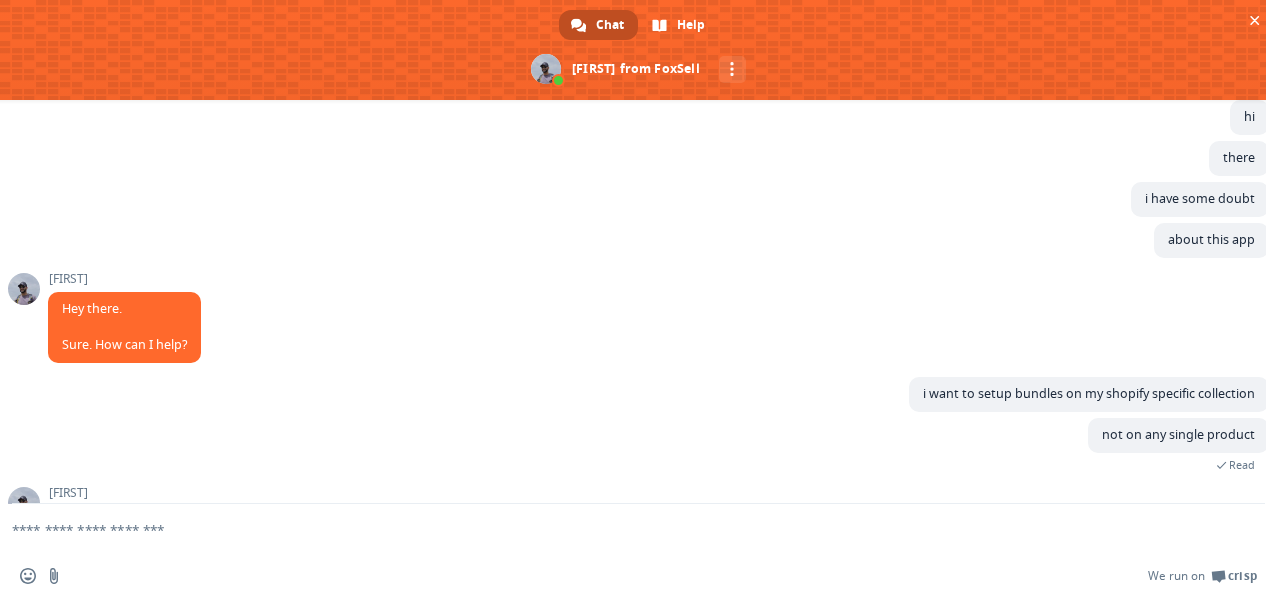 scroll, scrollTop: 191, scrollLeft: 0, axis: vertical 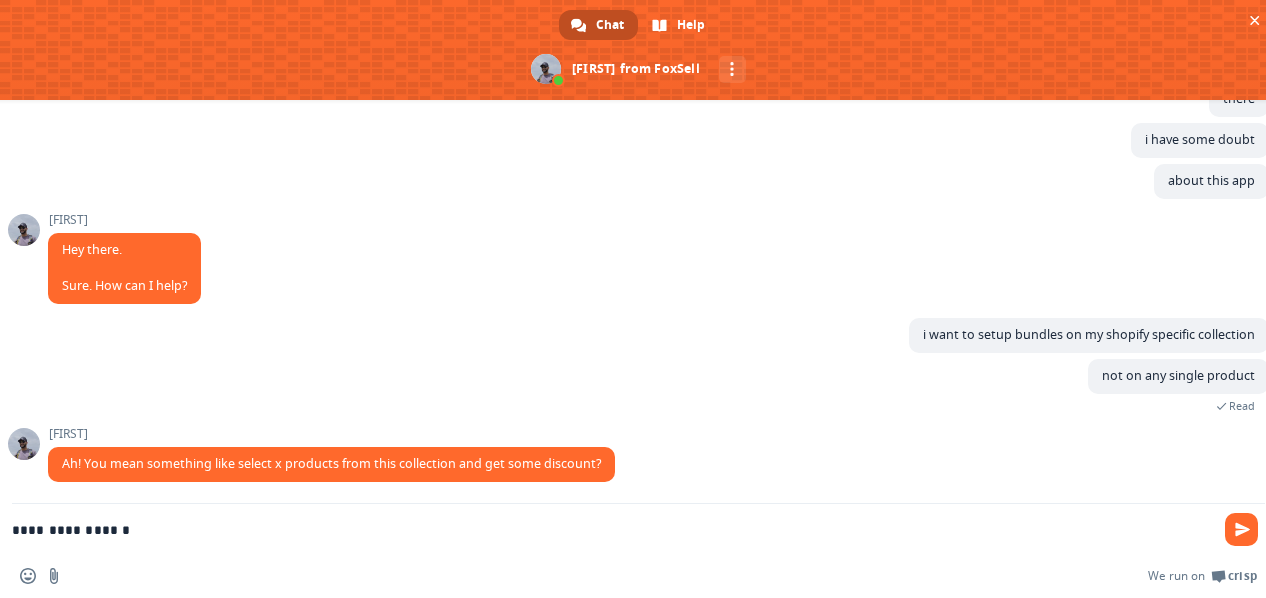 type on "**********" 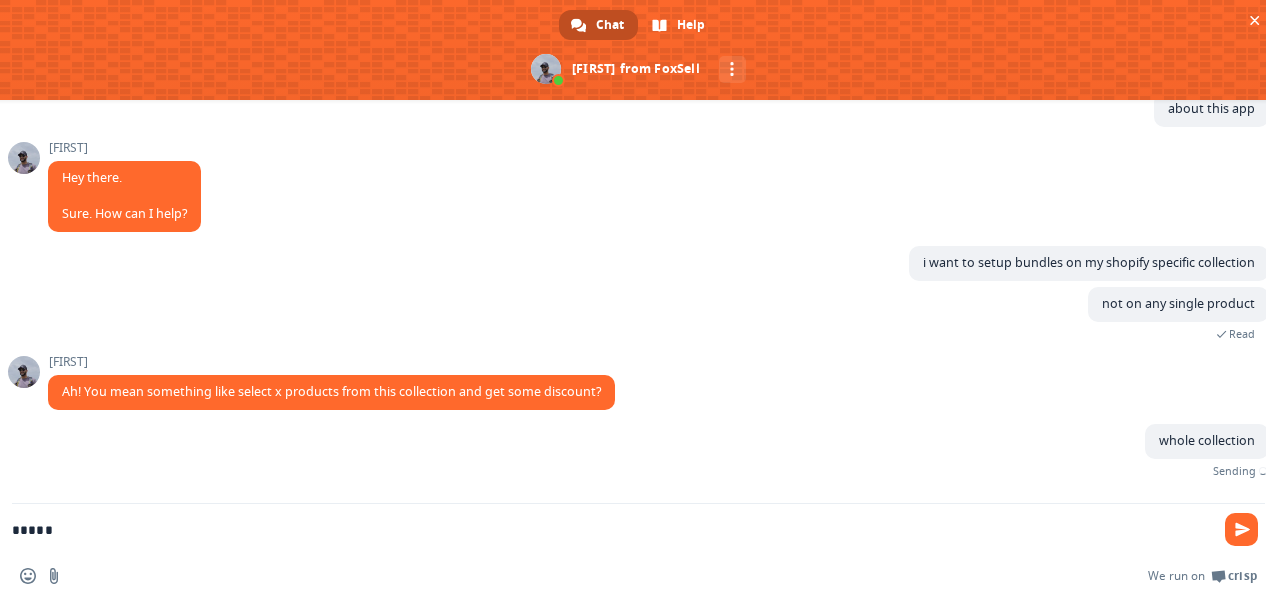 scroll, scrollTop: 241, scrollLeft: 0, axis: vertical 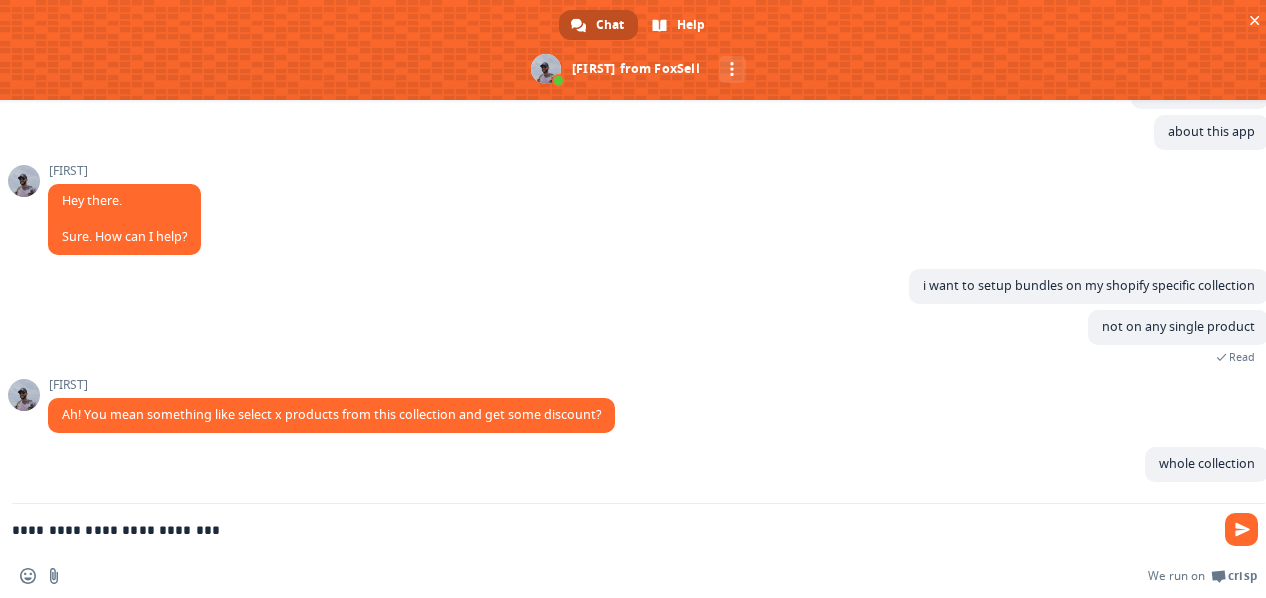 paste on "**********" 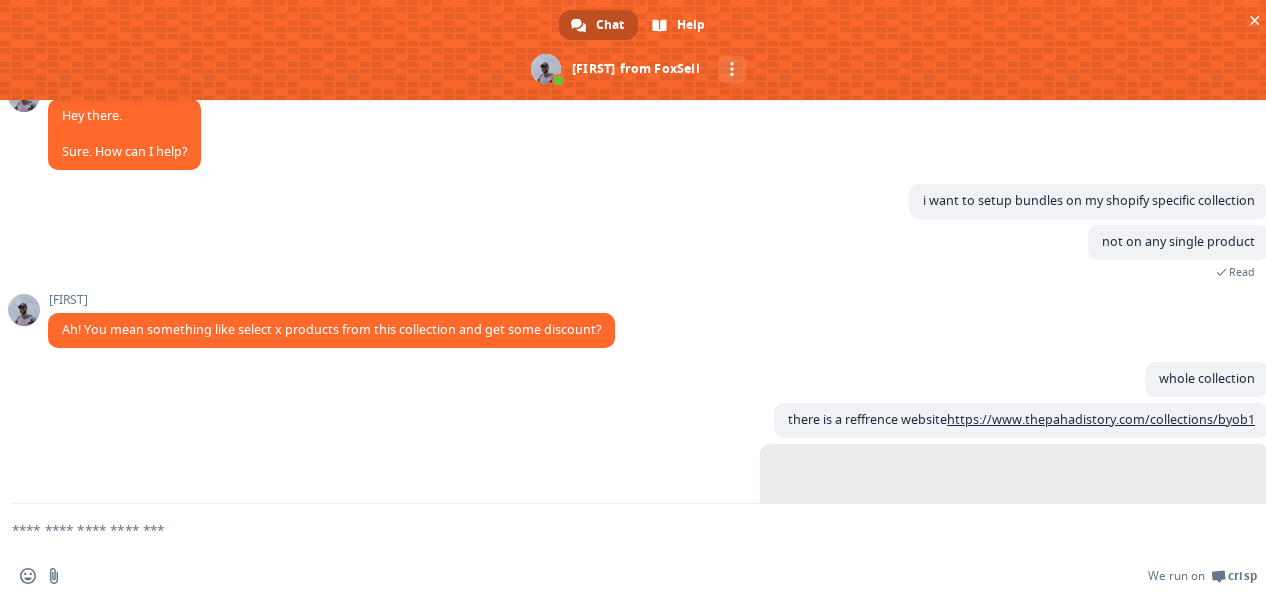 scroll, scrollTop: 411, scrollLeft: 0, axis: vertical 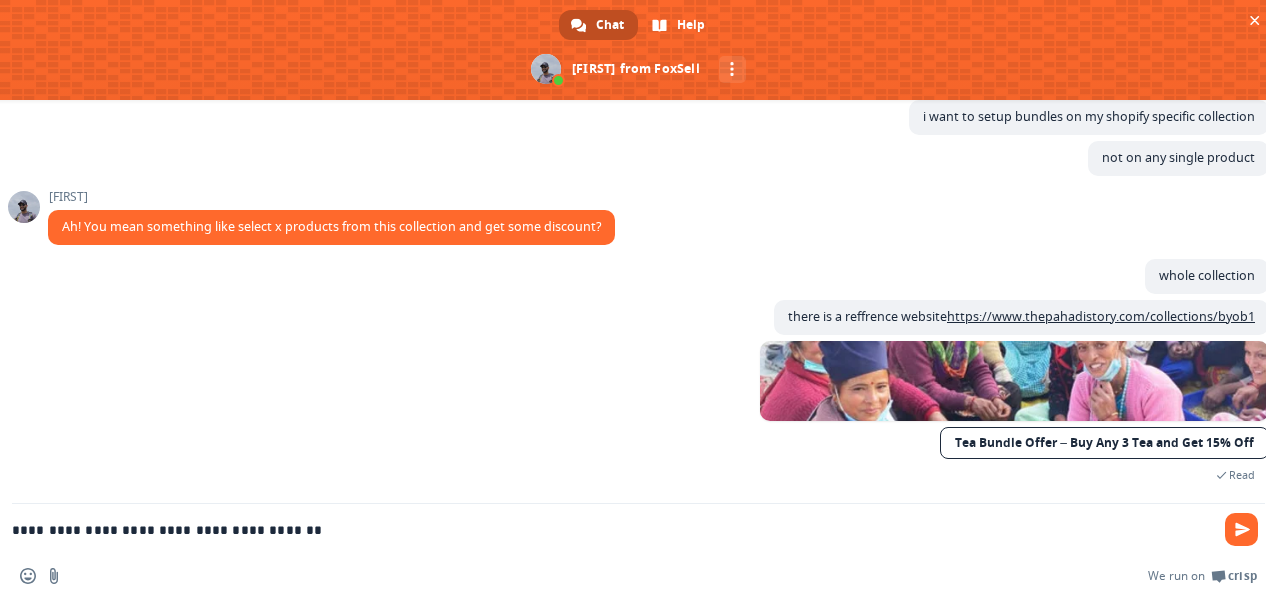 type on "**********" 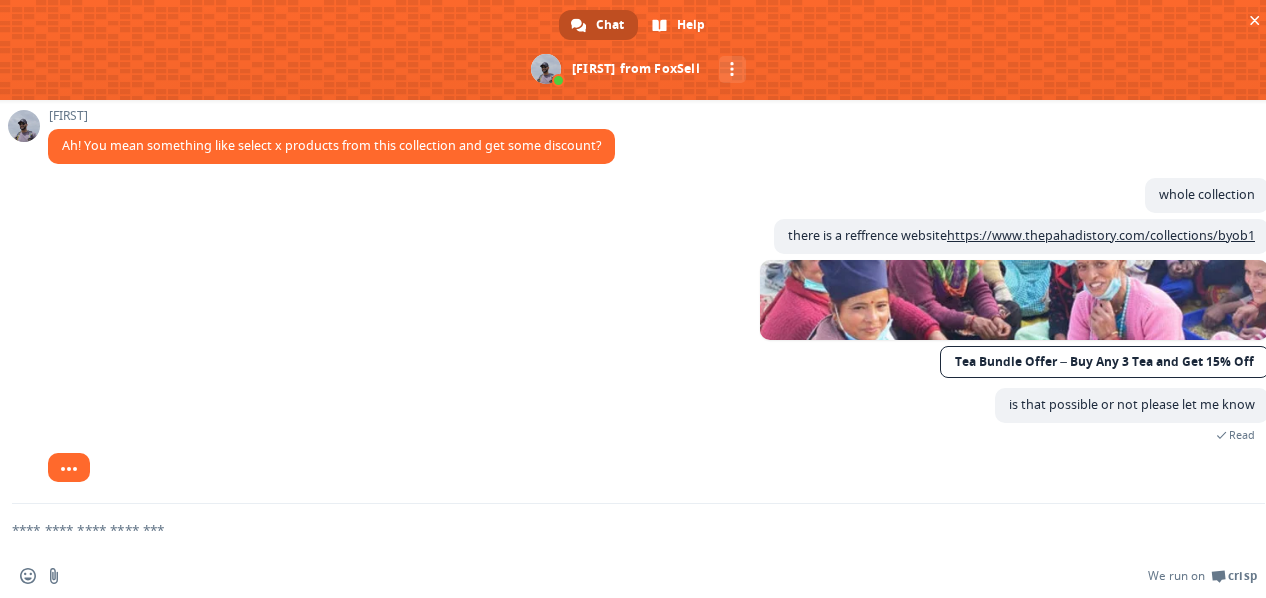 scroll, scrollTop: 493, scrollLeft: 0, axis: vertical 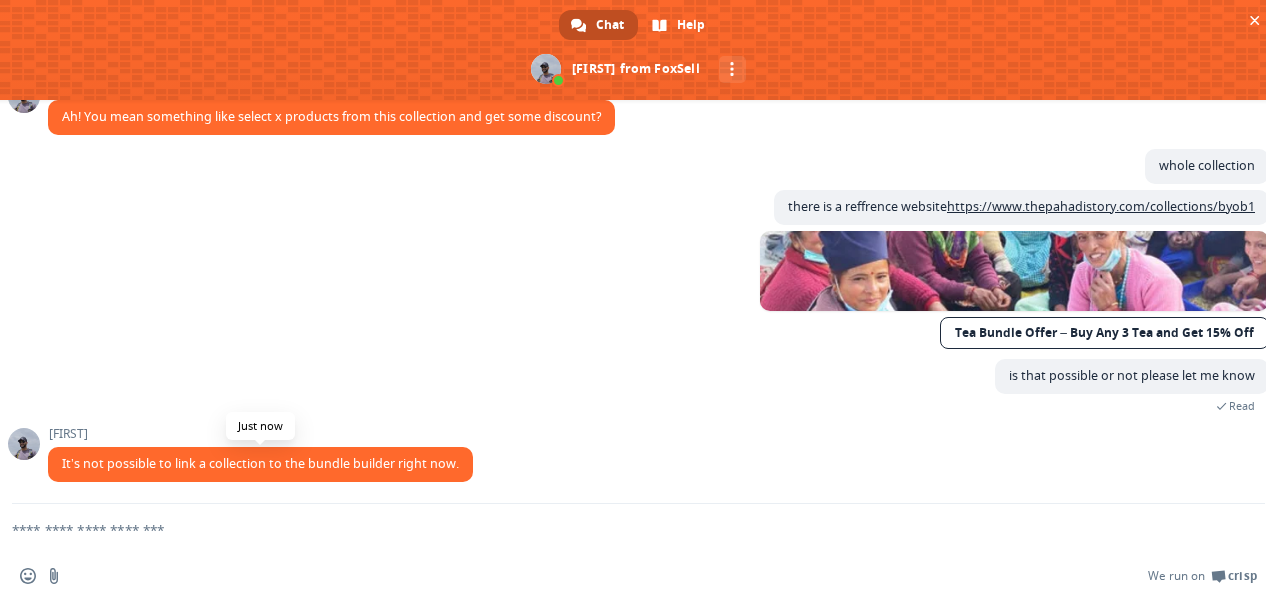 click on "It’s not possible to link a collection to the bundle builder right now." at bounding box center [260, 463] 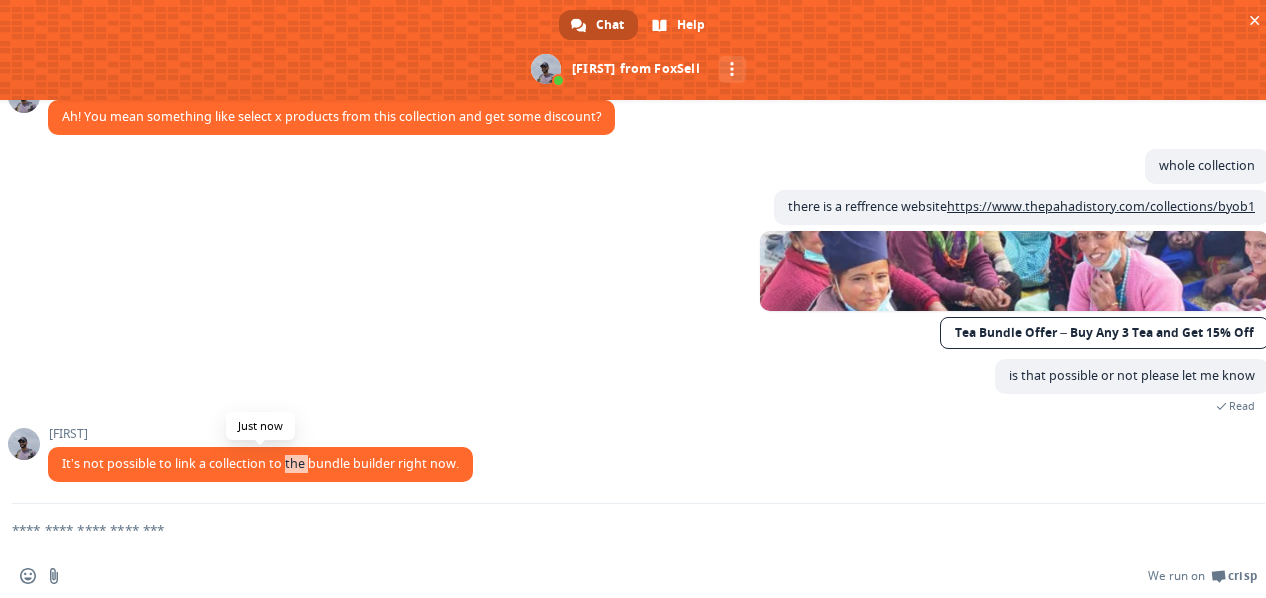 click on "It’s not possible to link a collection to the bundle builder right now." at bounding box center (260, 463) 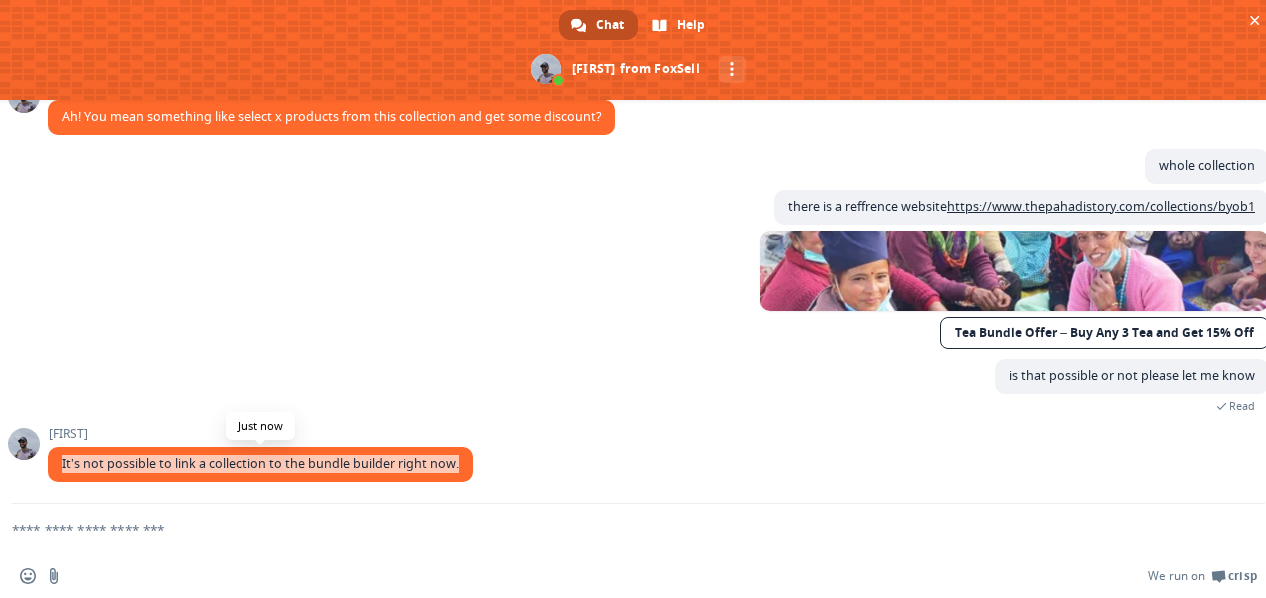 click on "It’s not possible to link a collection to the bundle builder right now." at bounding box center (260, 463) 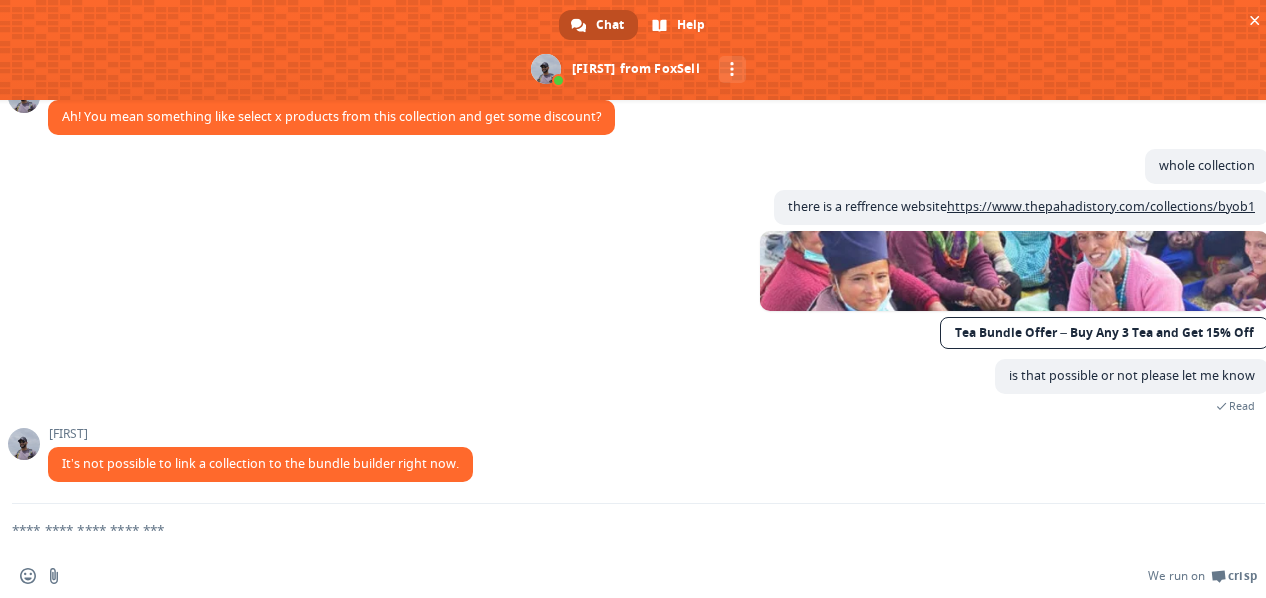 click at bounding box center [614, 529] 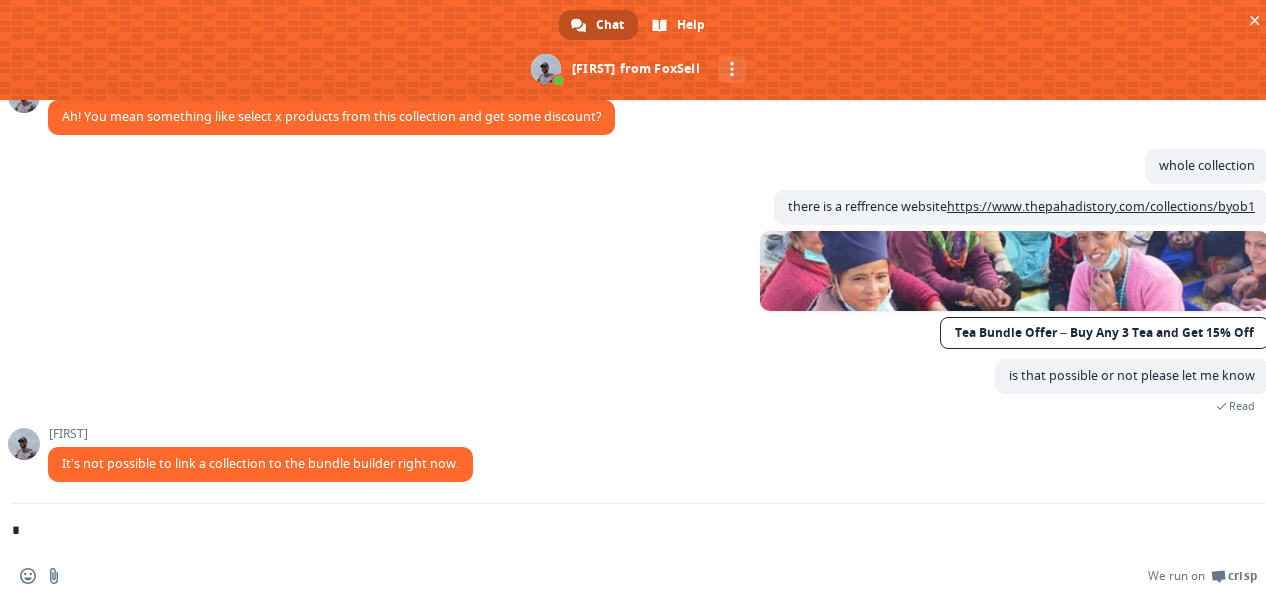 type on "**" 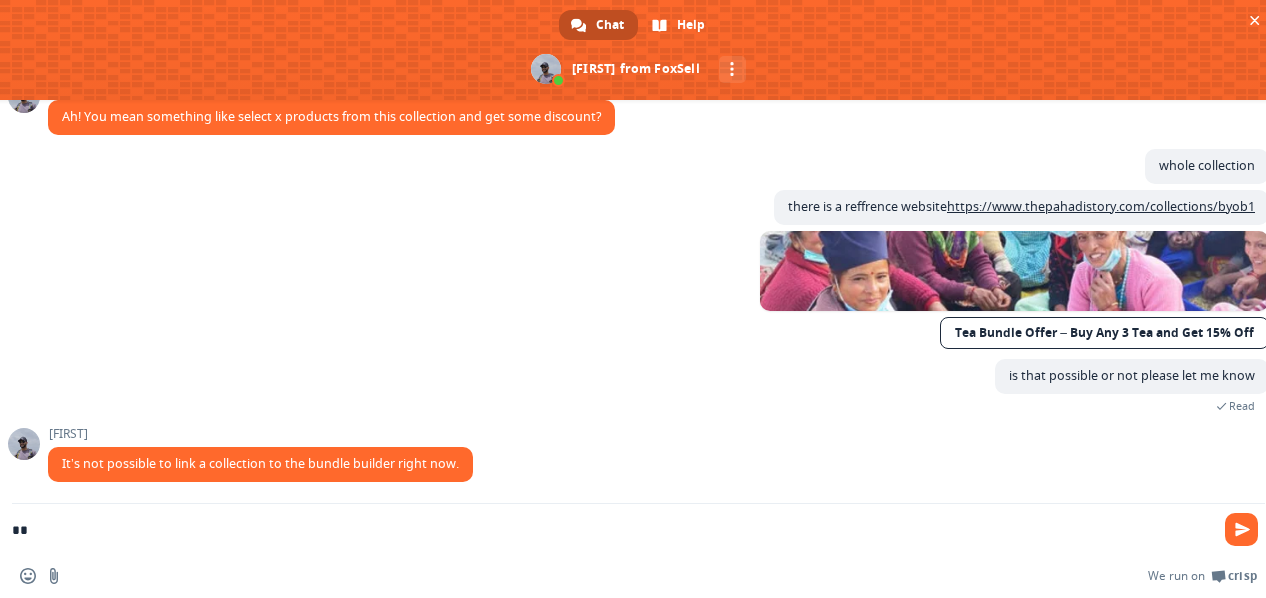 type 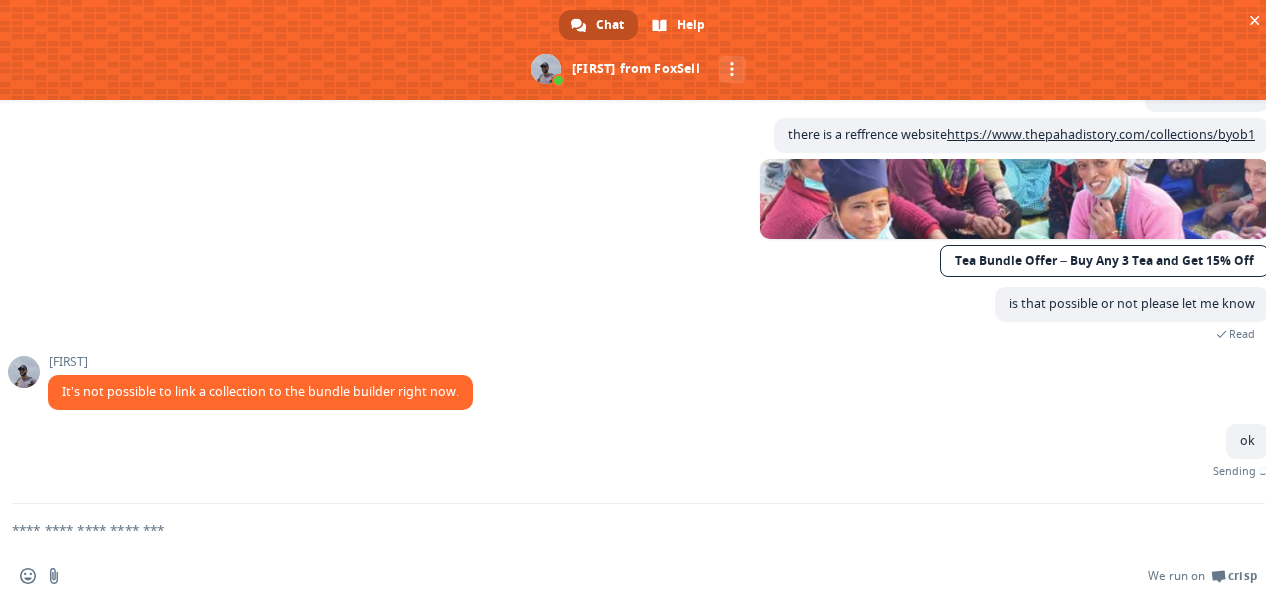 scroll, scrollTop: 574, scrollLeft: 0, axis: vertical 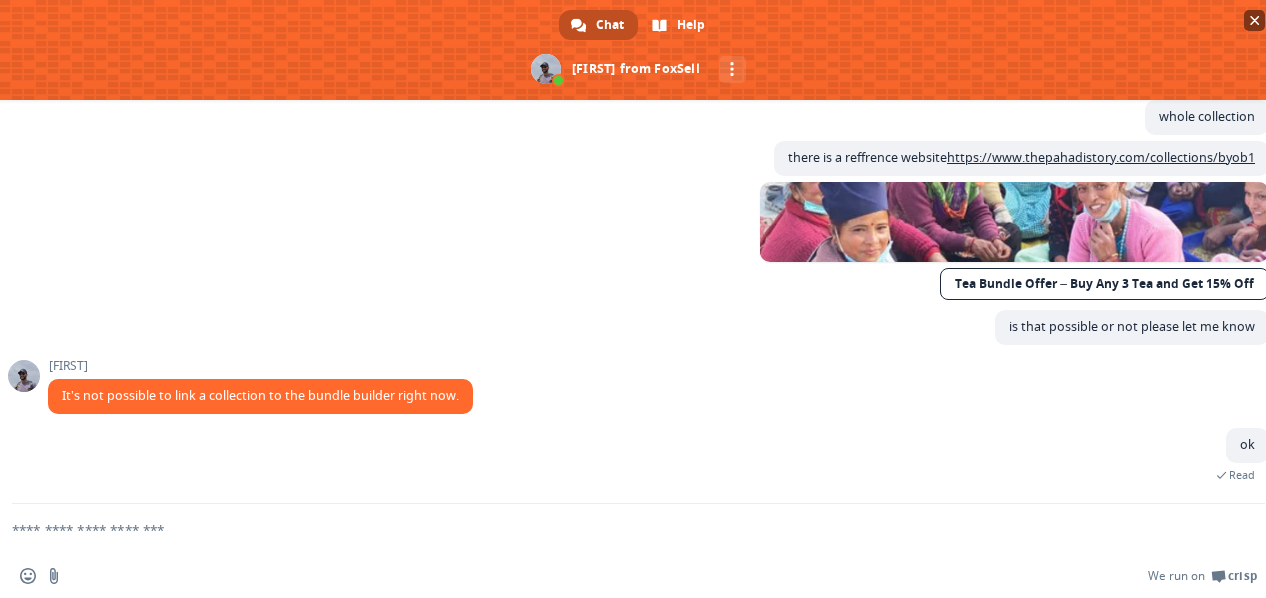 click at bounding box center (1255, 20) 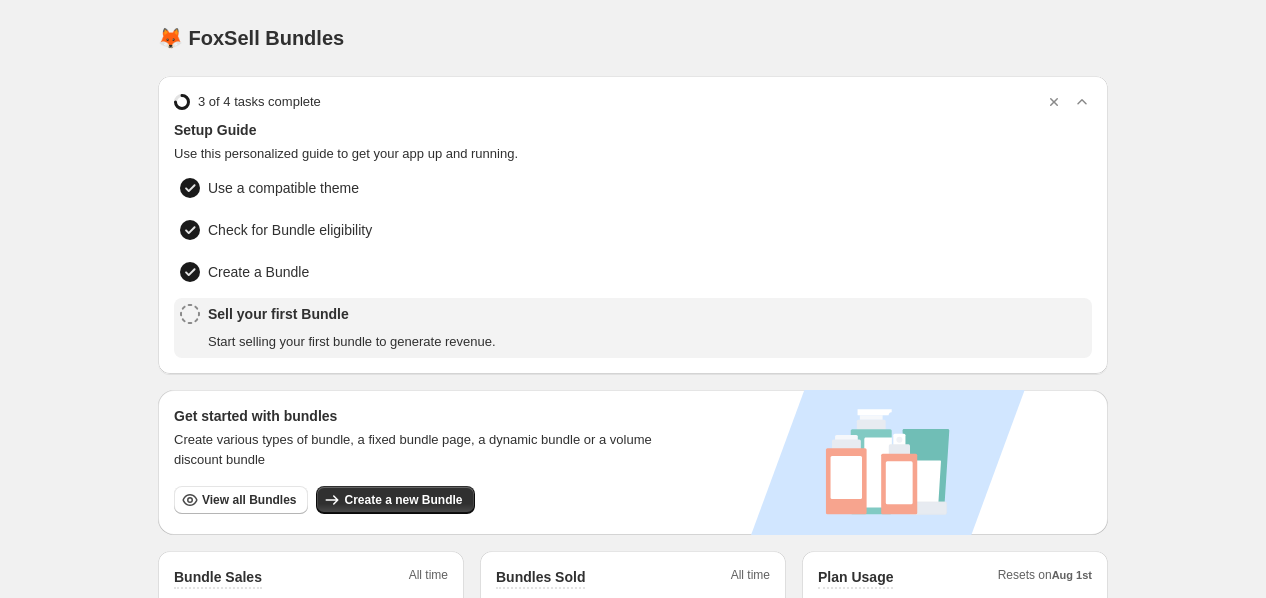 scroll, scrollTop: 0, scrollLeft: 0, axis: both 